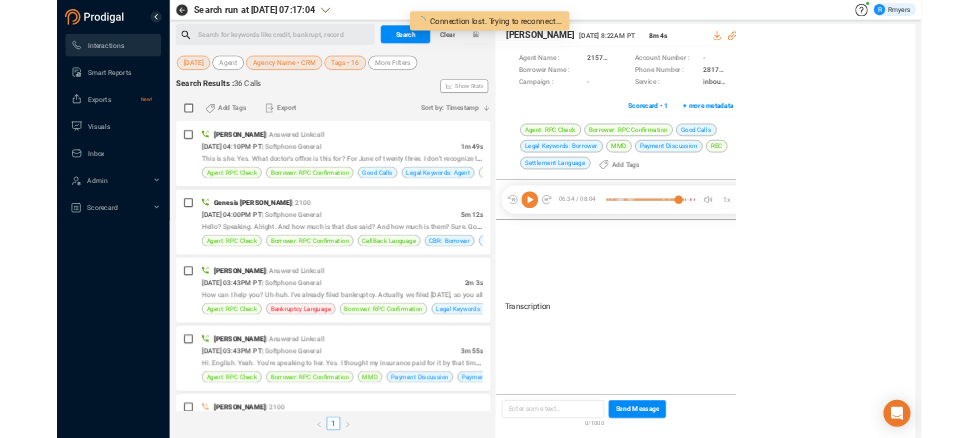 scroll, scrollTop: 0, scrollLeft: 0, axis: both 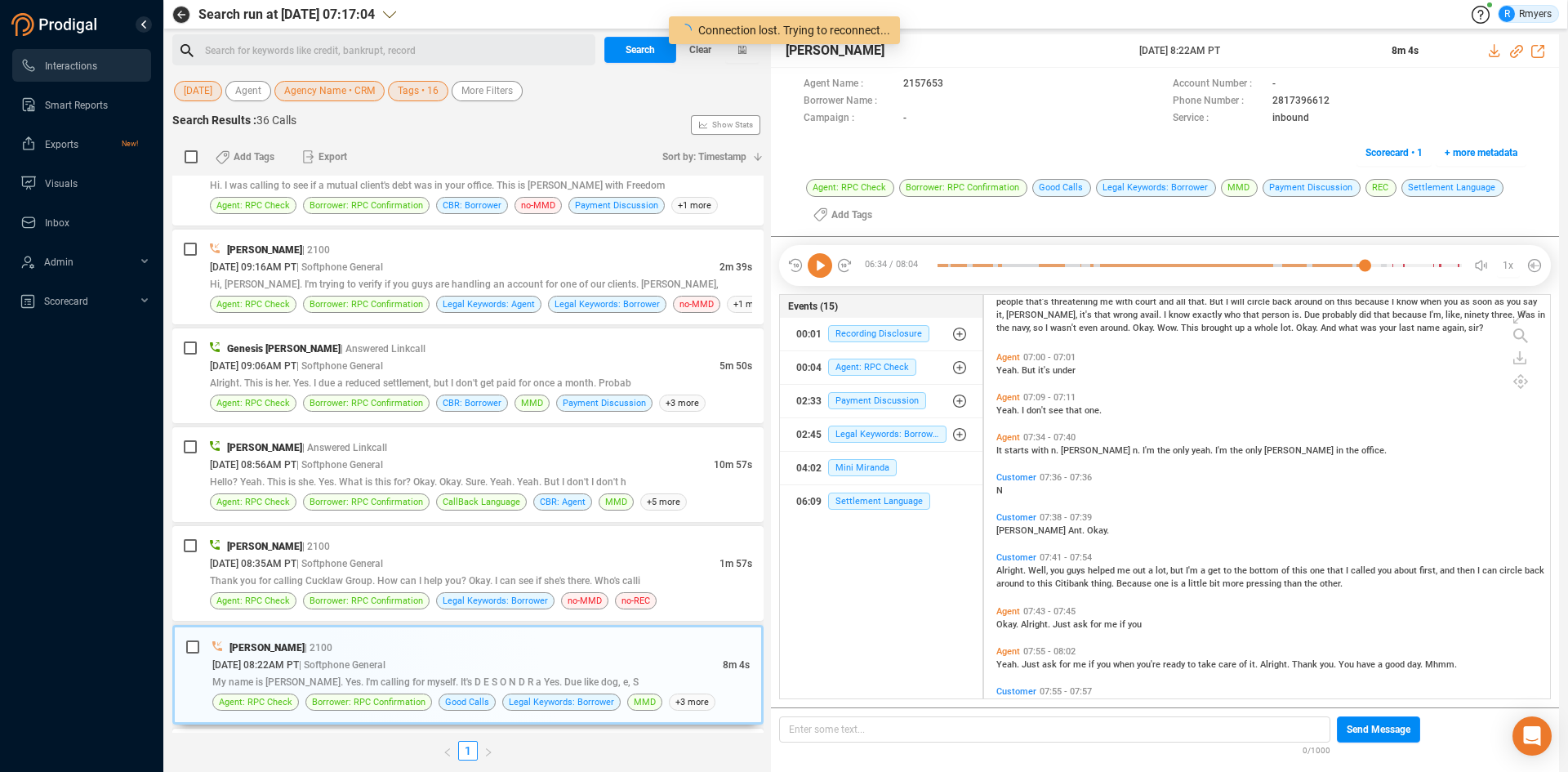 click 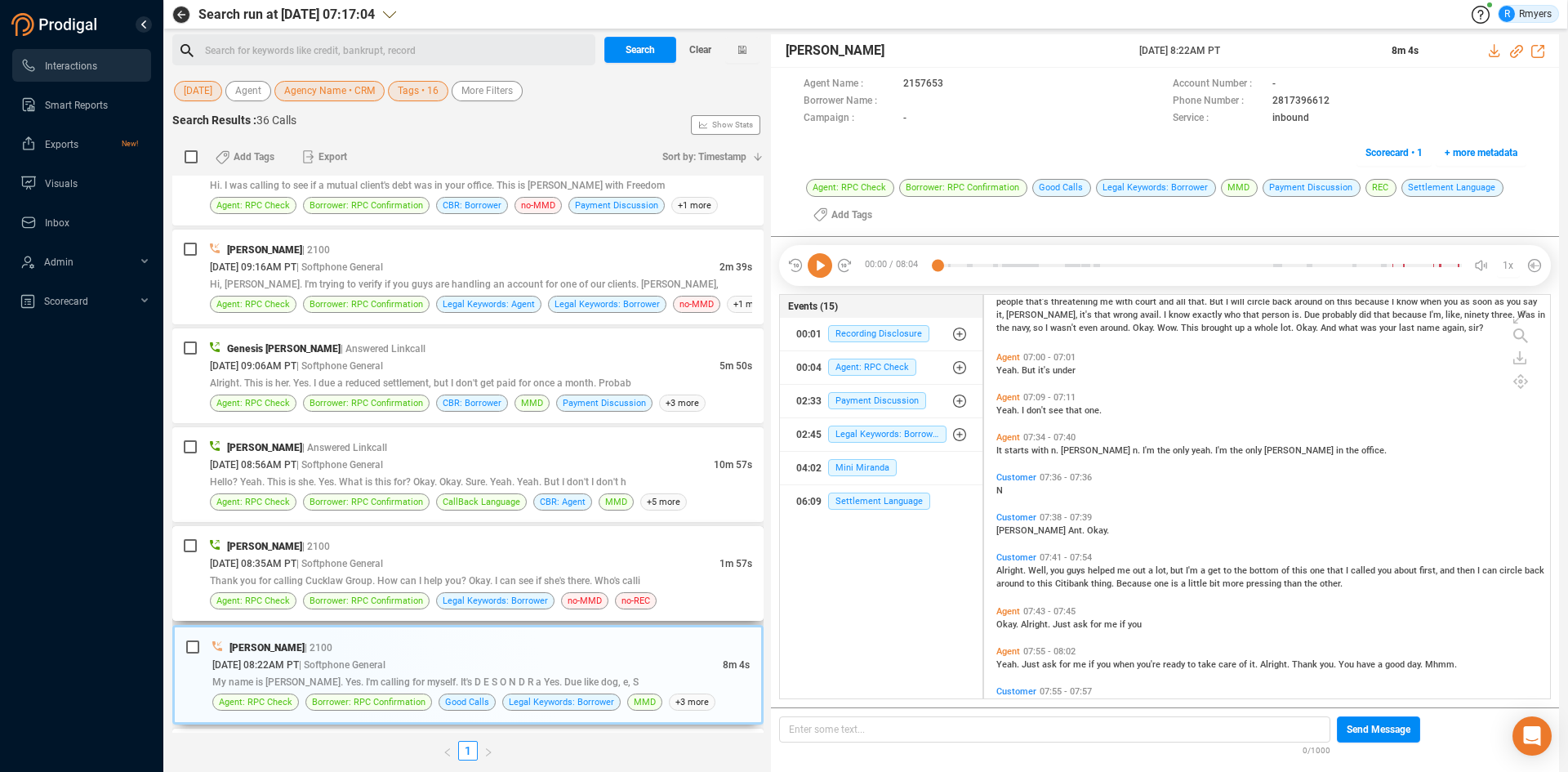 click on "07/22/2025 @ 08:35AM PT  | Softphone General" at bounding box center (465, 563) 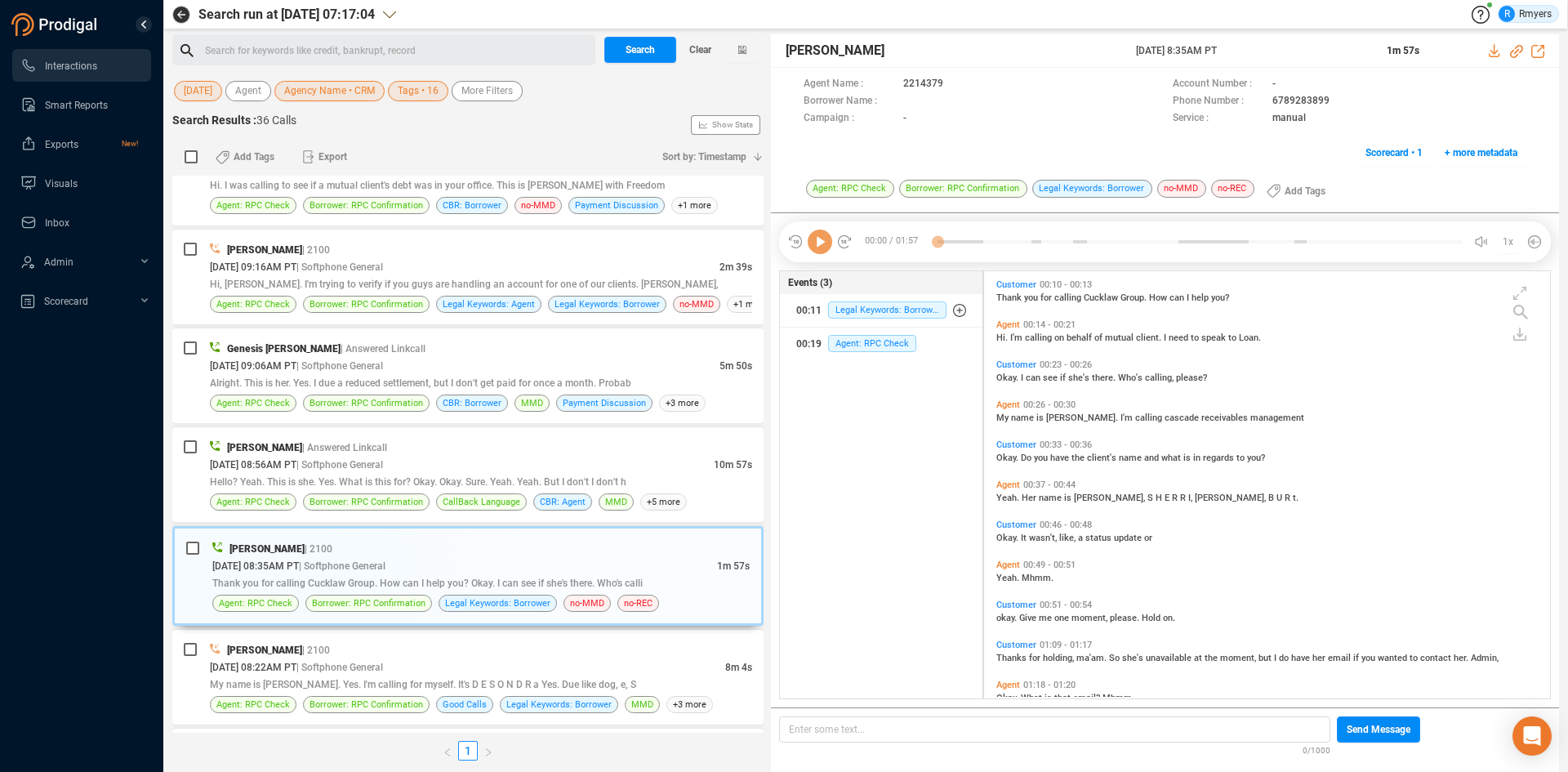 scroll, scrollTop: 5, scrollLeft: 9, axis: both 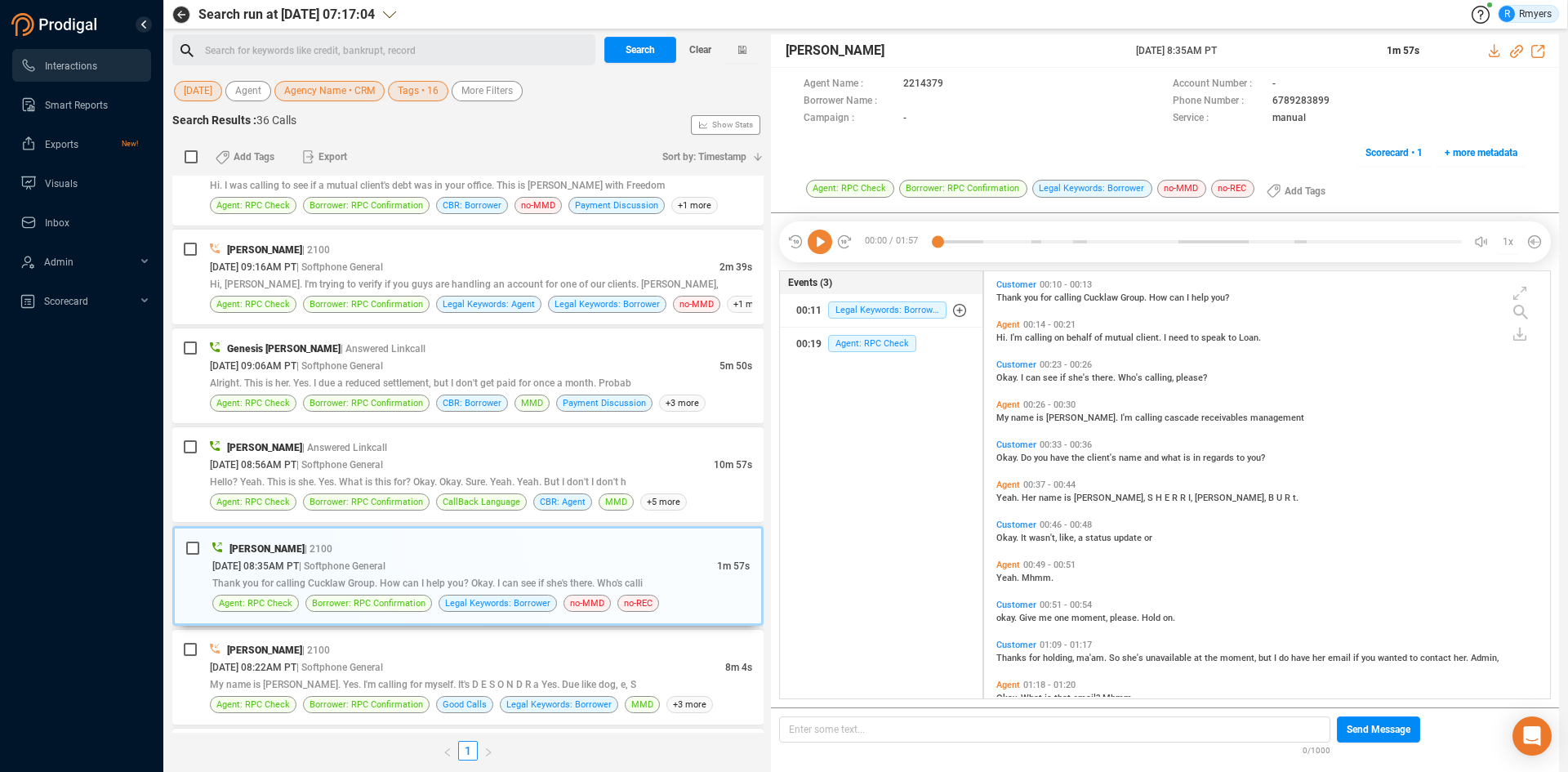 click 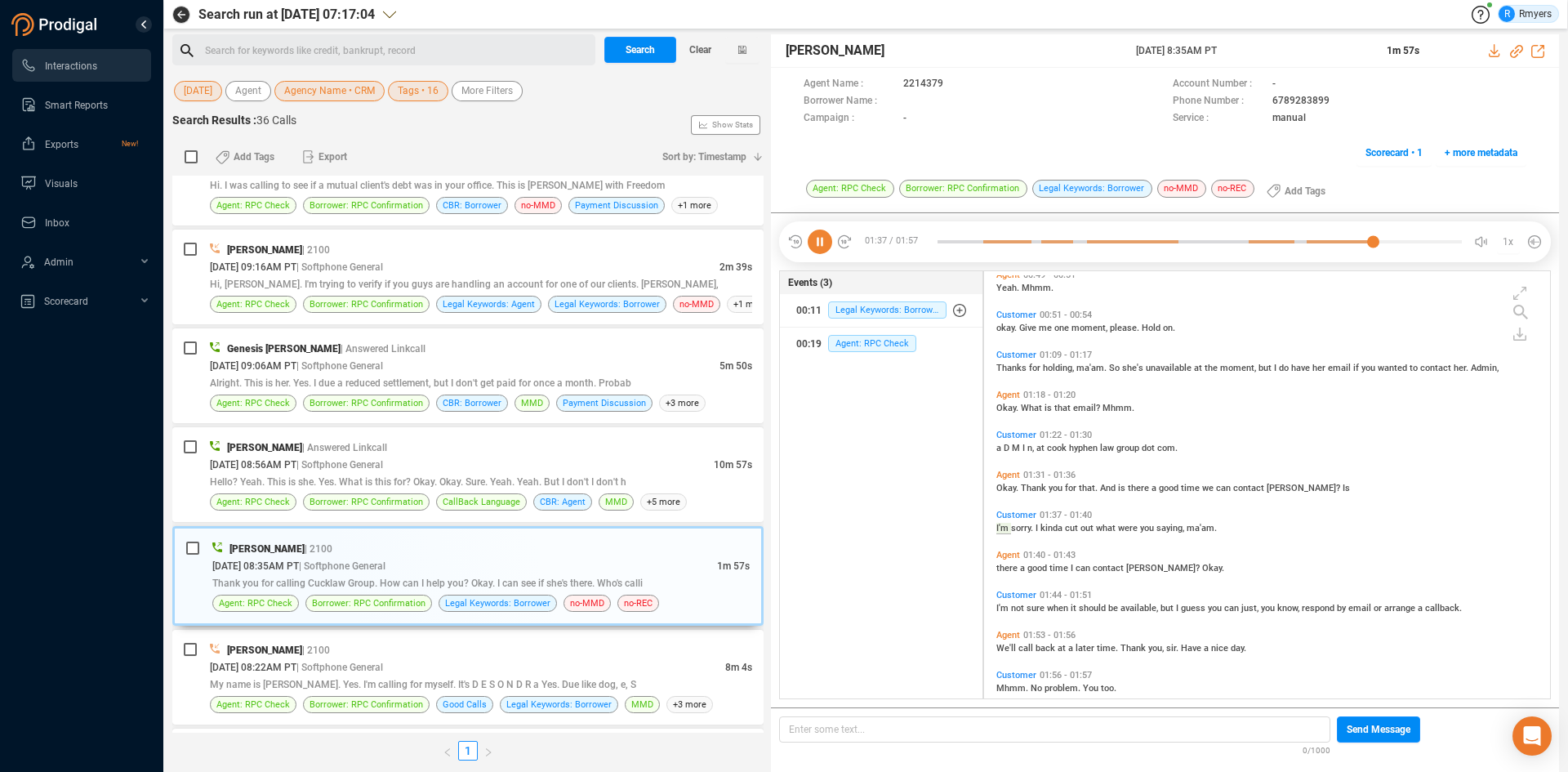 scroll, scrollTop: 311, scrollLeft: 0, axis: vertical 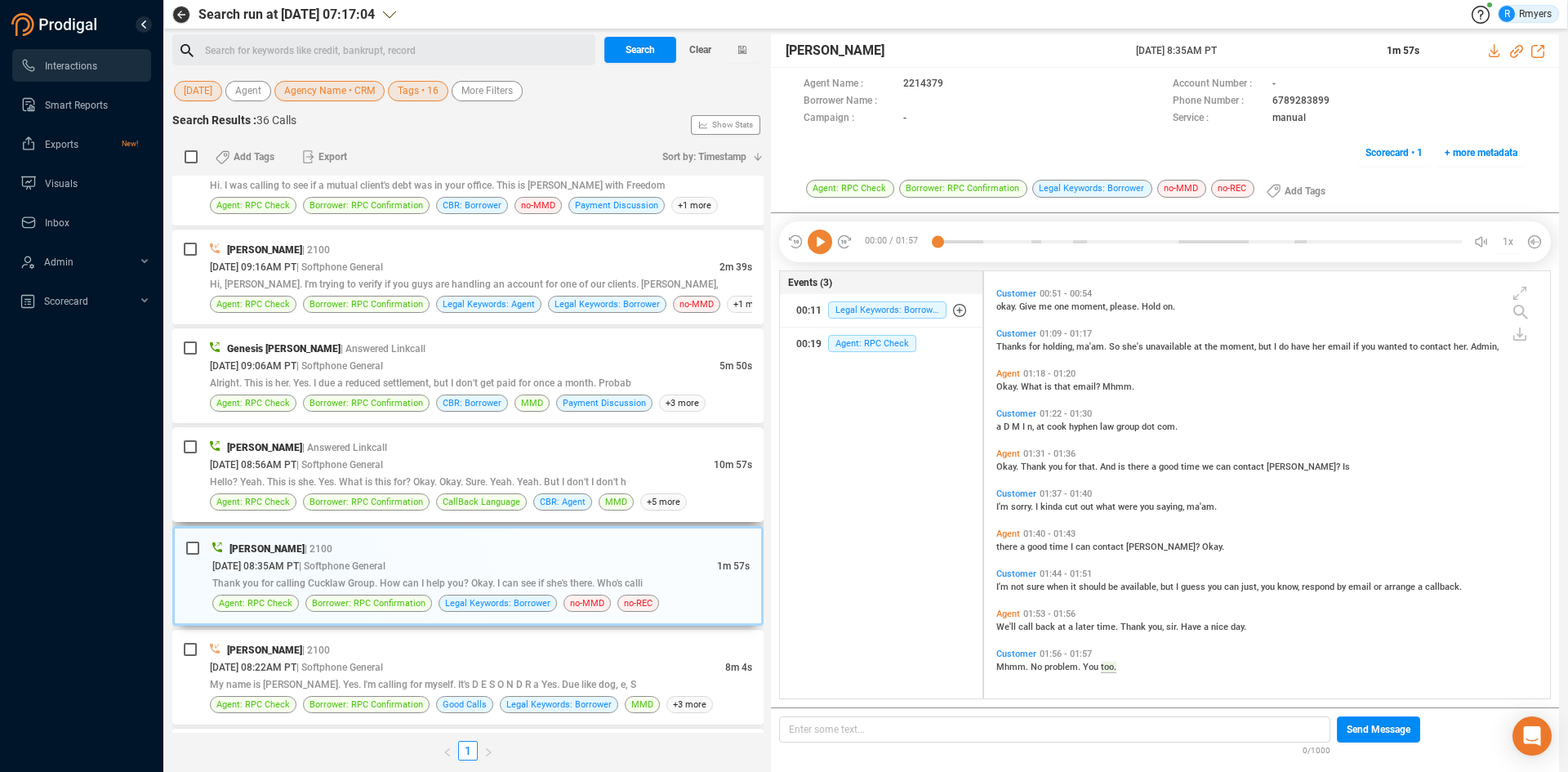 click on "Hello? Yeah. This is she. Yes. What is this for? Okay. Okay. Sure. Yeah. Yeah. But I don't I don't h" at bounding box center (418, 482) 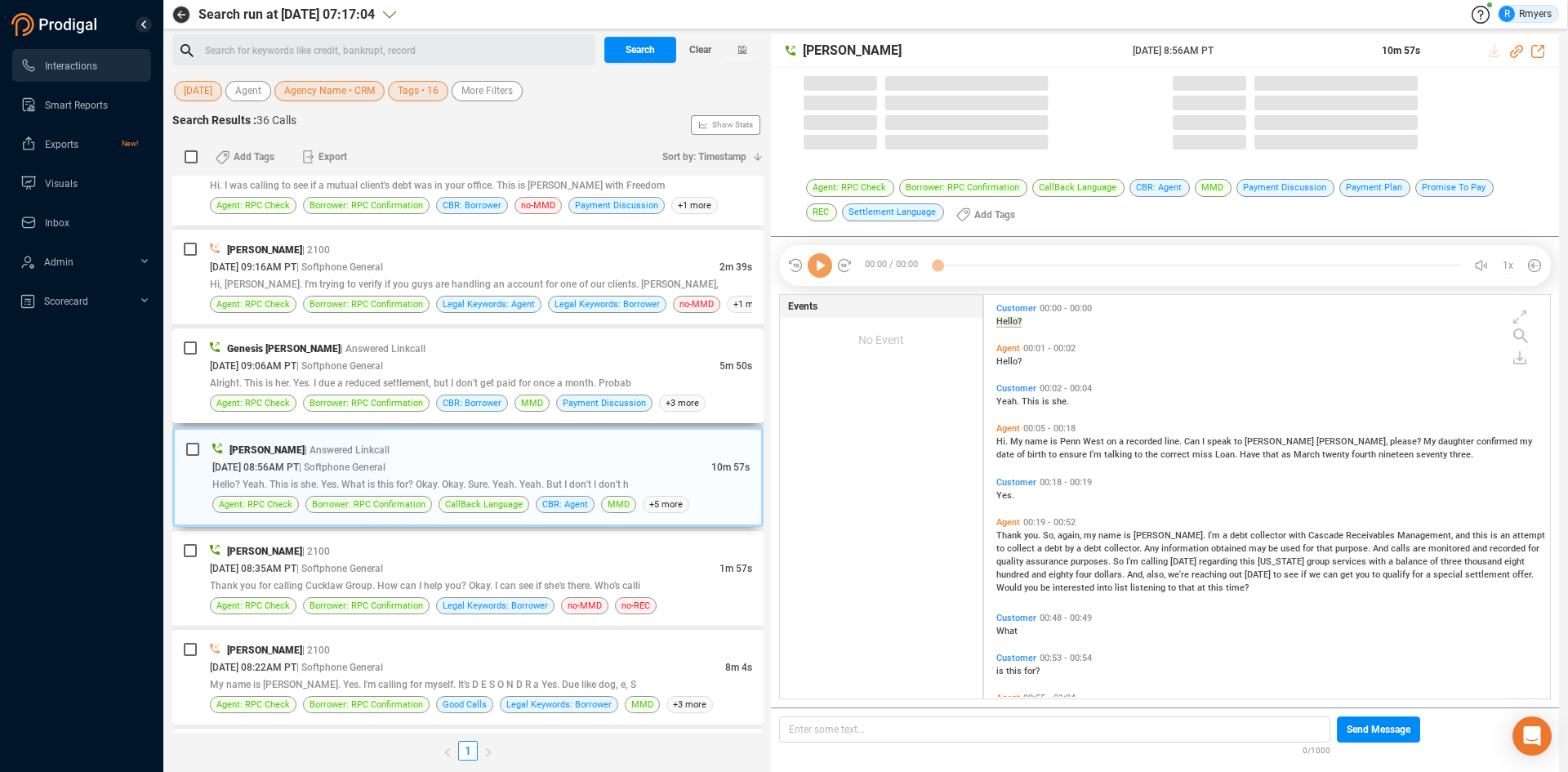 scroll, scrollTop: 5, scrollLeft: 9, axis: both 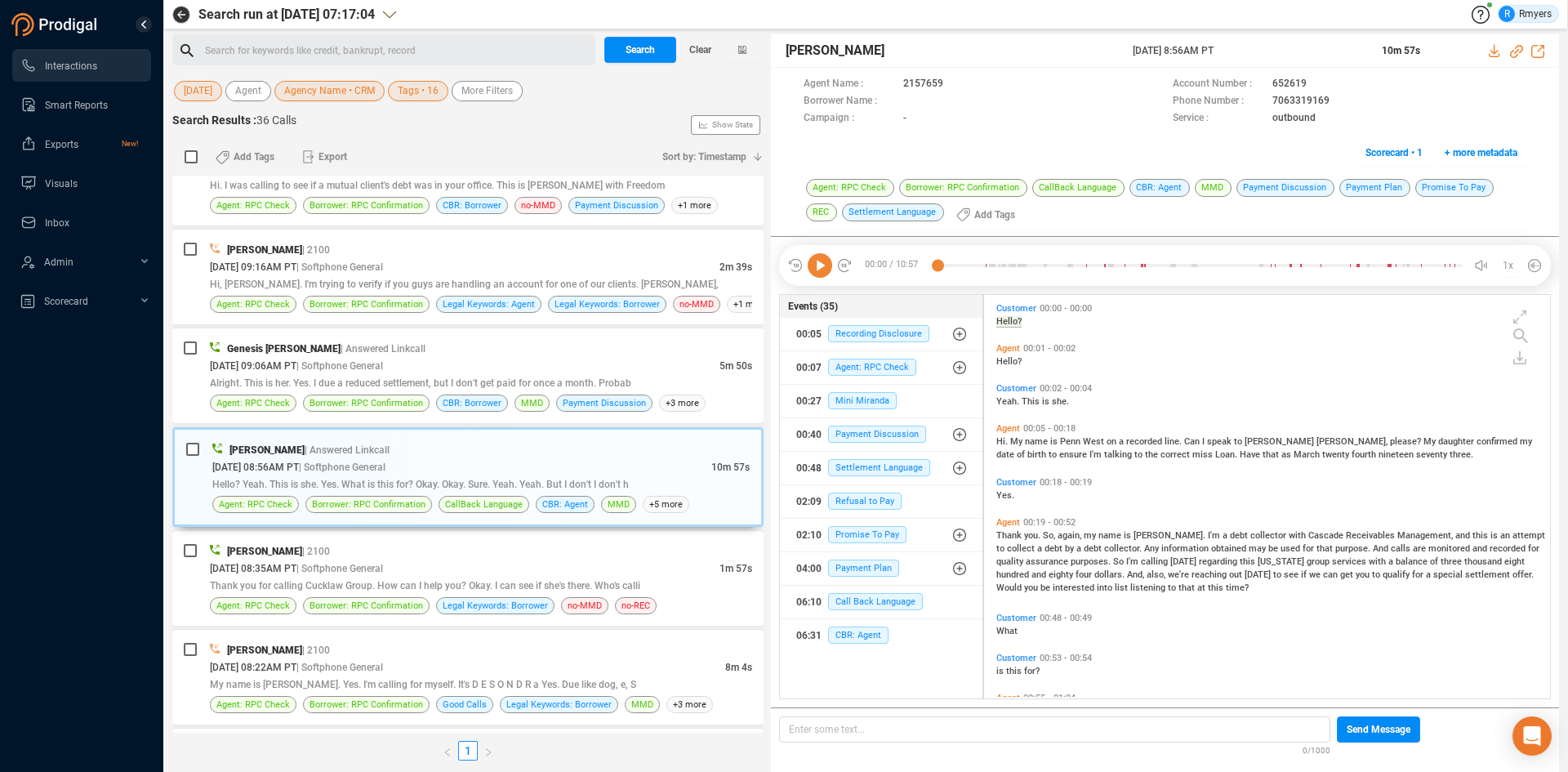 click 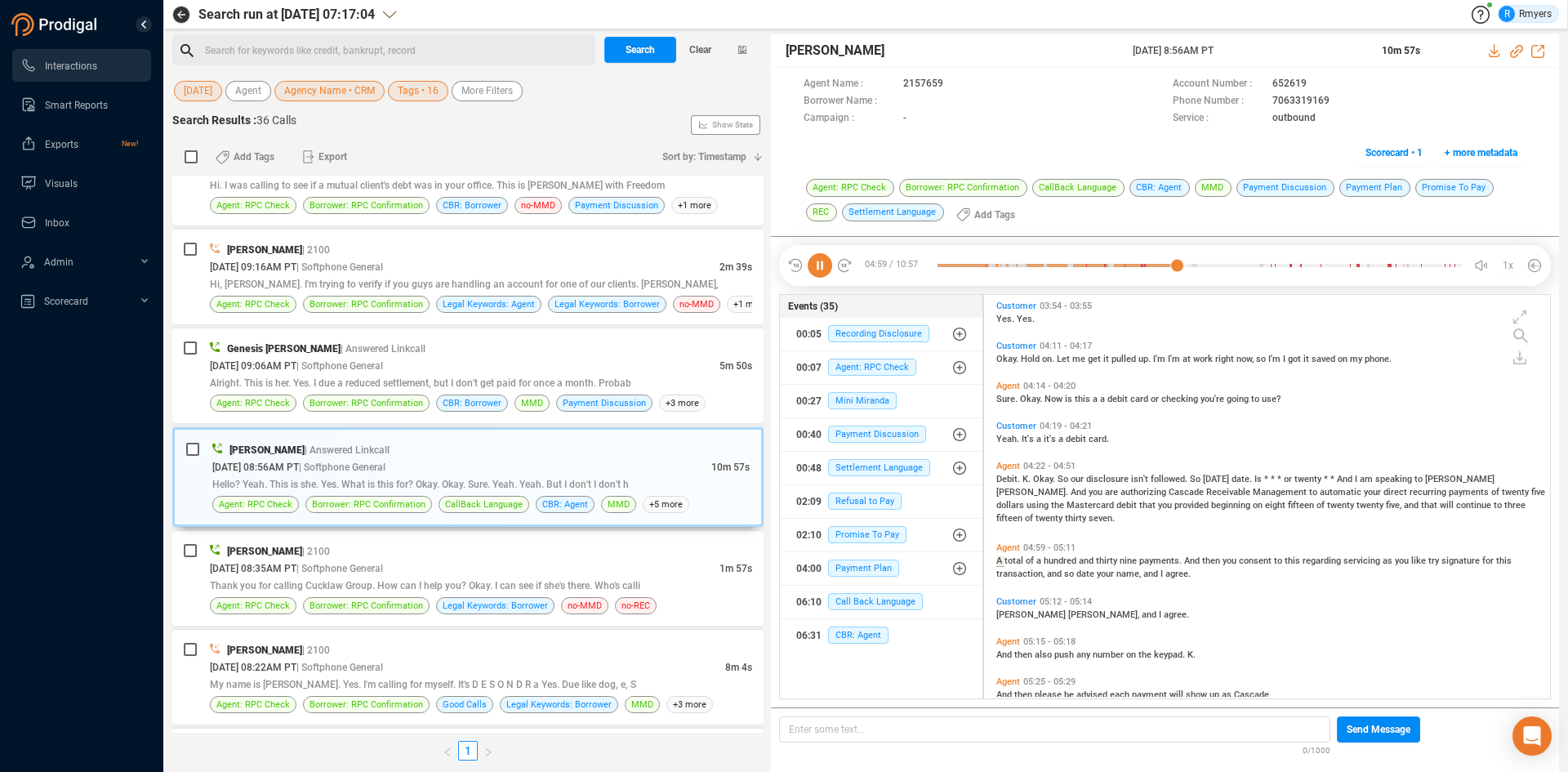 scroll, scrollTop: 1464, scrollLeft: 0, axis: vertical 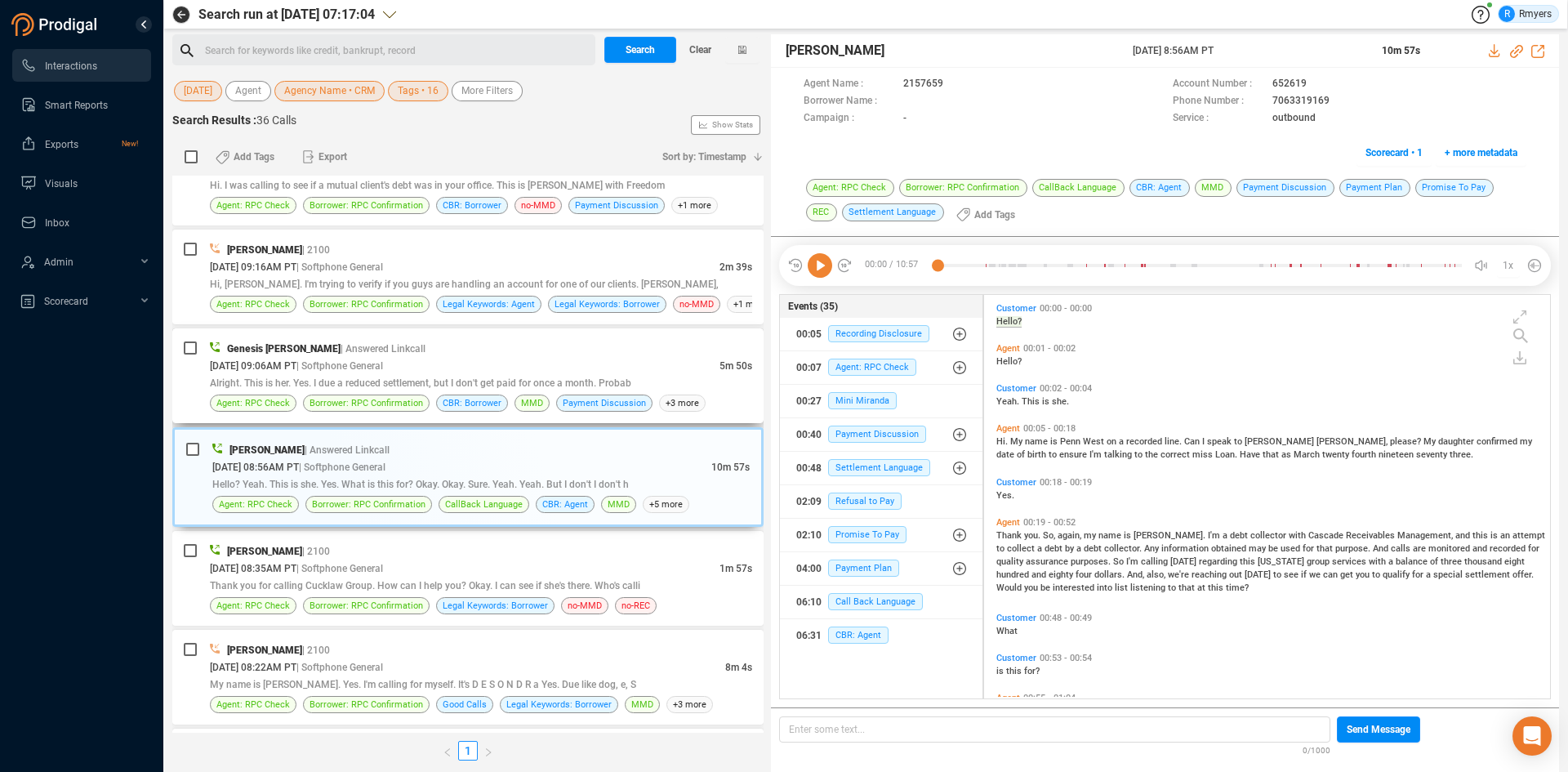 click on "Genesis Guillen  | Answered Linkcall 07/22/2025 @ 09:06AM PT  | Softphone General 5m 50s Alright. This is her. Yes. I due a reduced settlement, but I don't get paid for once a month. Probab Agent: RPC Check Borrower: RPC Confirmation CBR: Borrower MMD Payment Discussion +3 more" at bounding box center (468, 376) 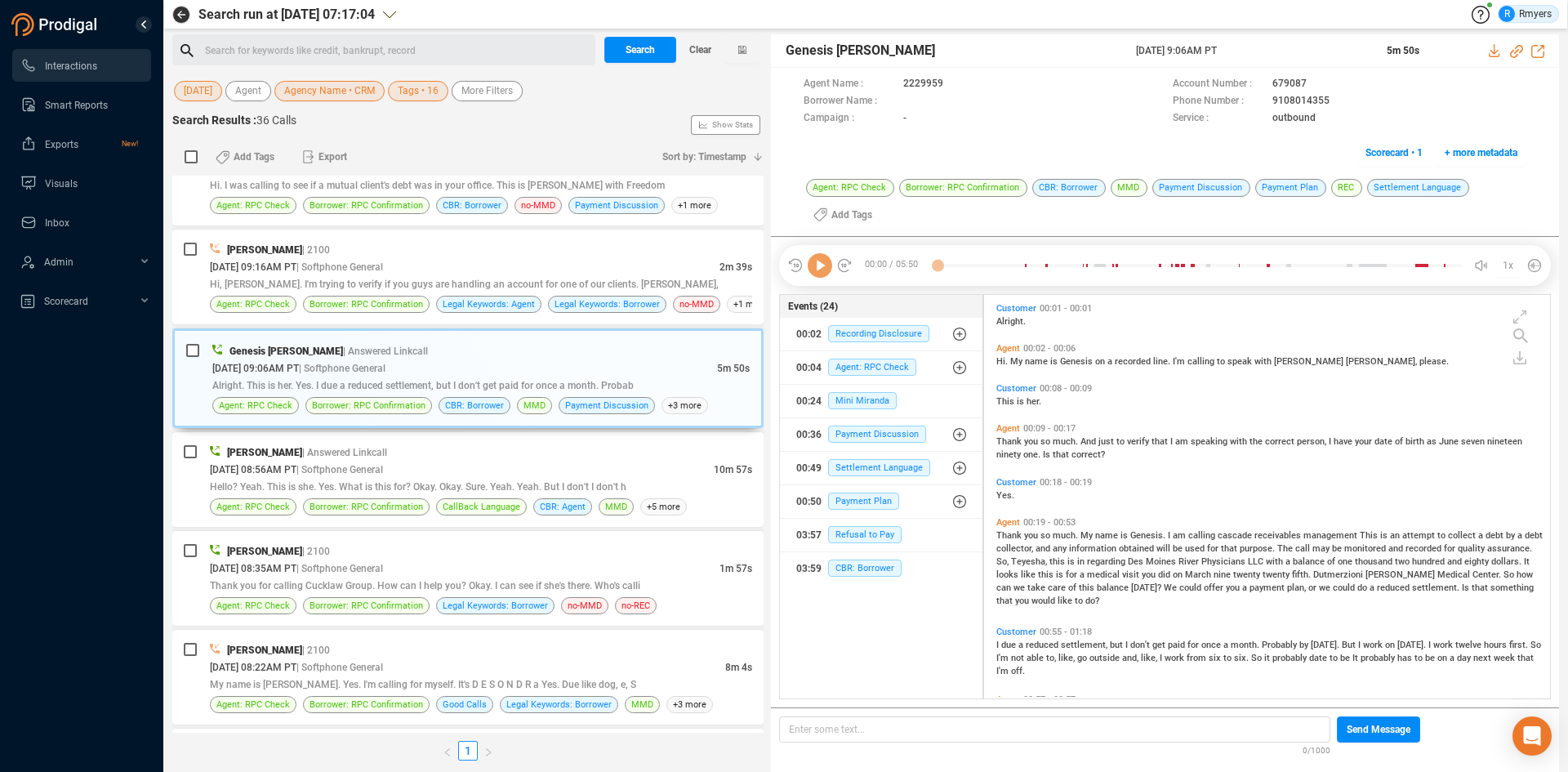 scroll, scrollTop: 5, scrollLeft: 9, axis: both 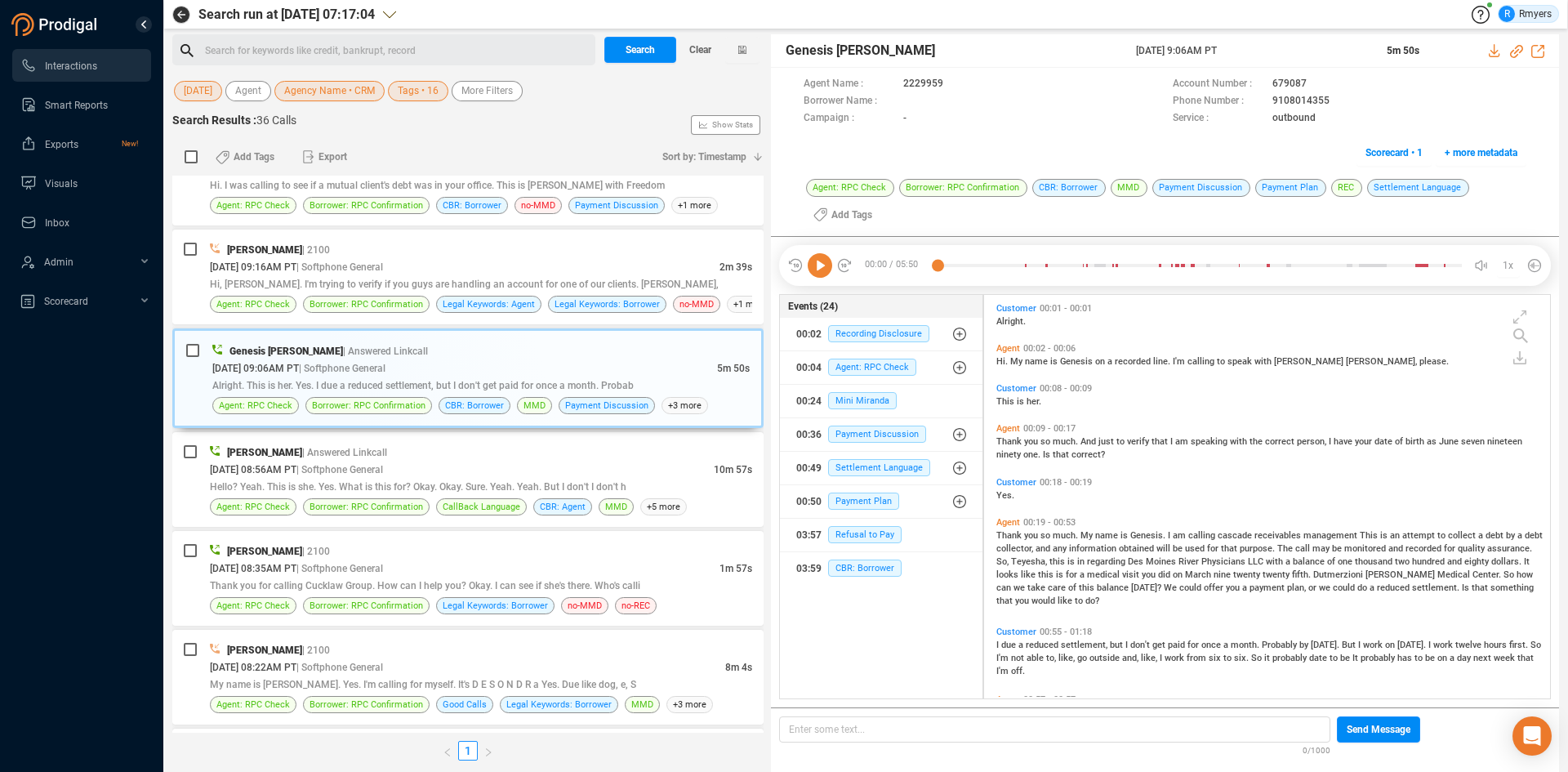 click 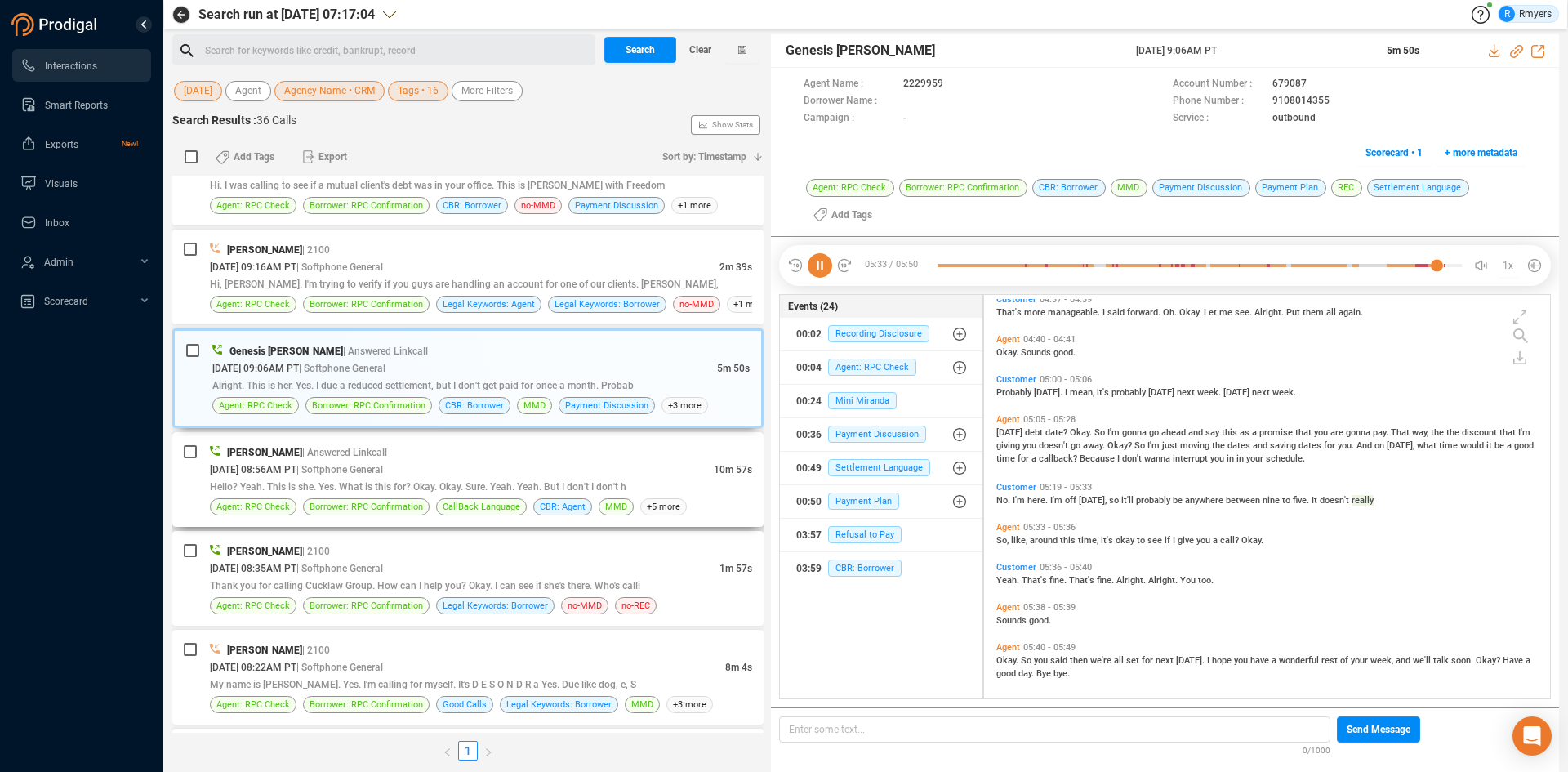 scroll, scrollTop: 1989, scrollLeft: 0, axis: vertical 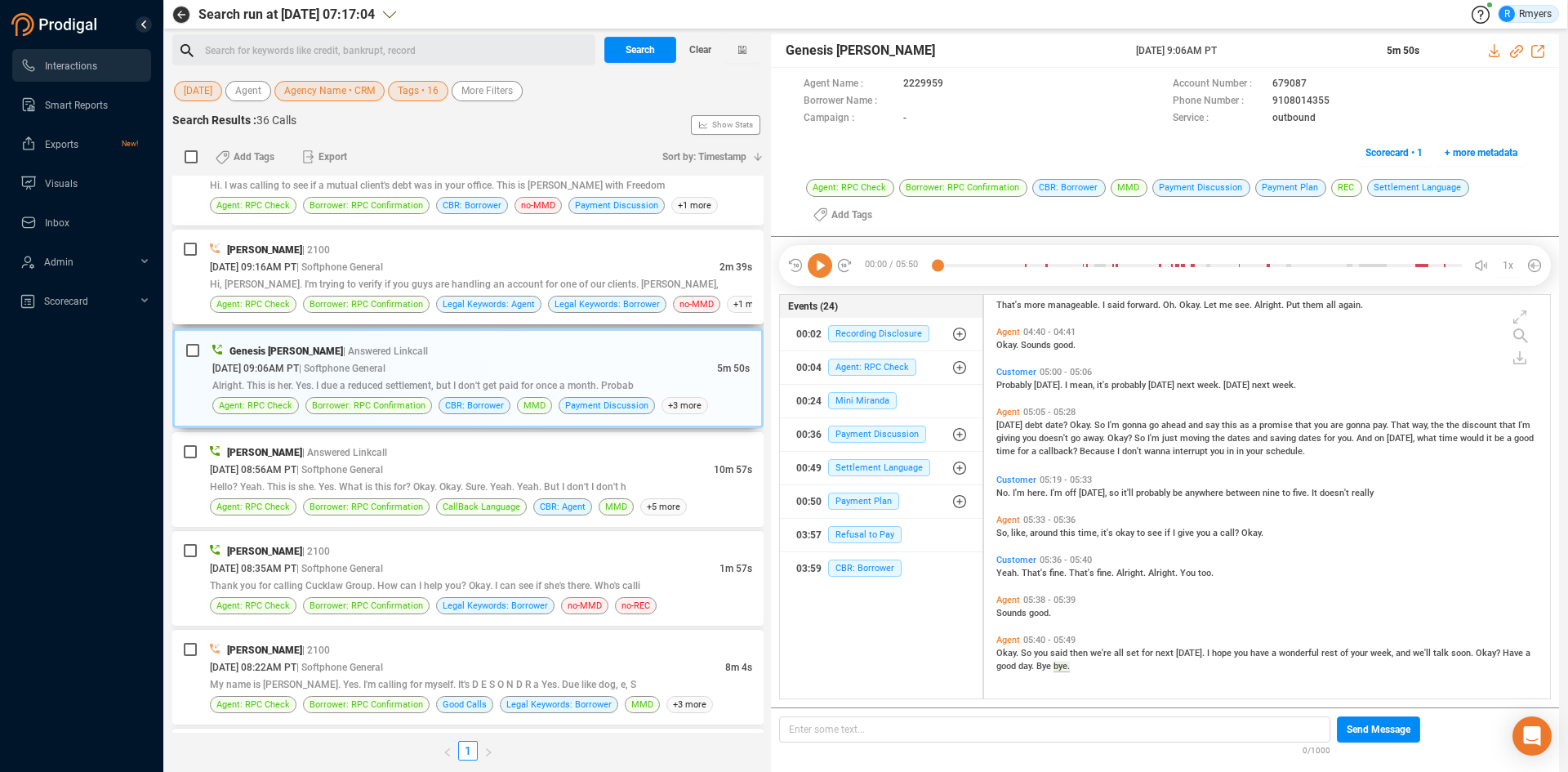 drag, startPoint x: 604, startPoint y: 253, endPoint x: 554, endPoint y: 324, distance: 86.83893 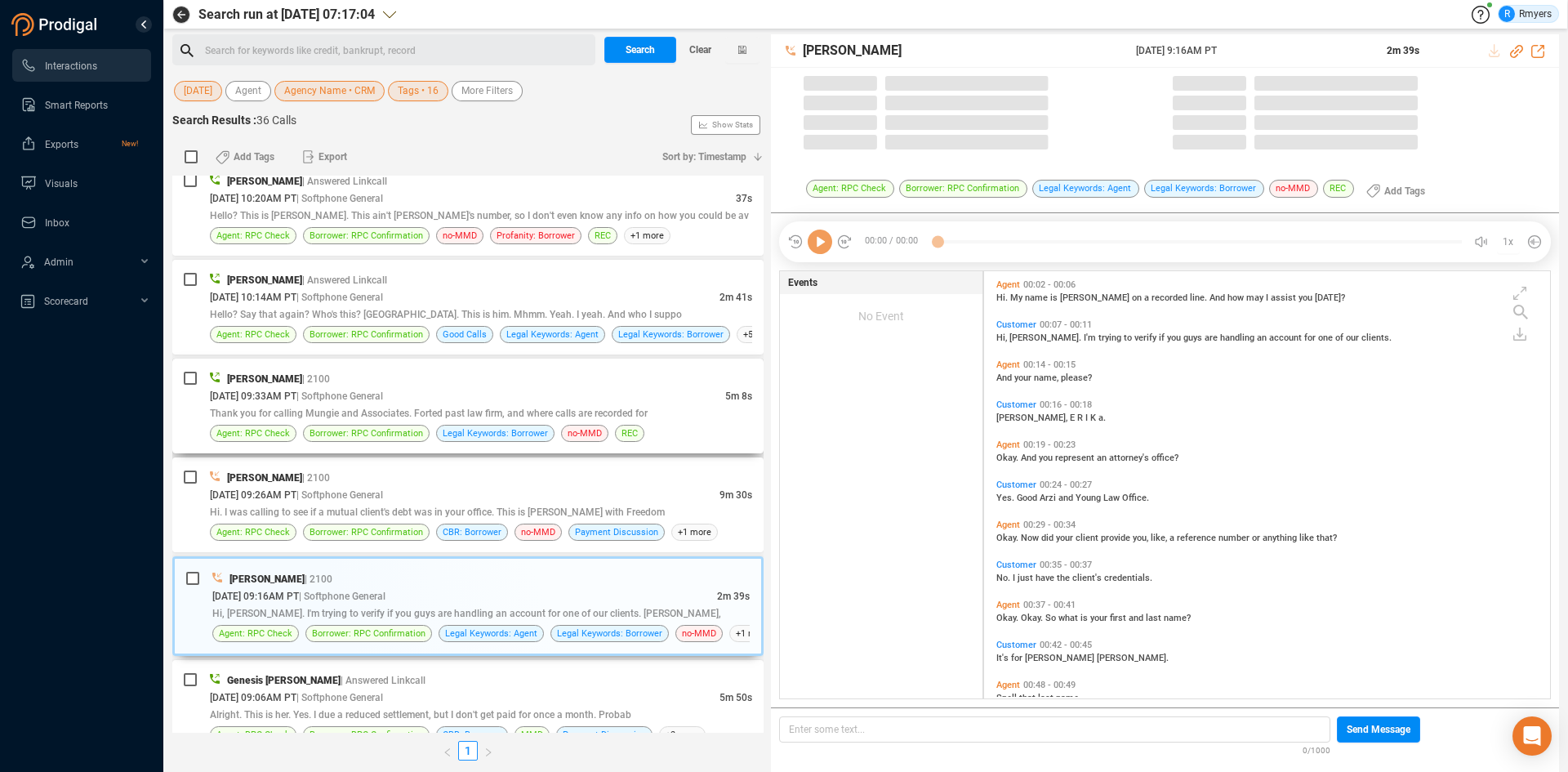 scroll, scrollTop: 2108, scrollLeft: 0, axis: vertical 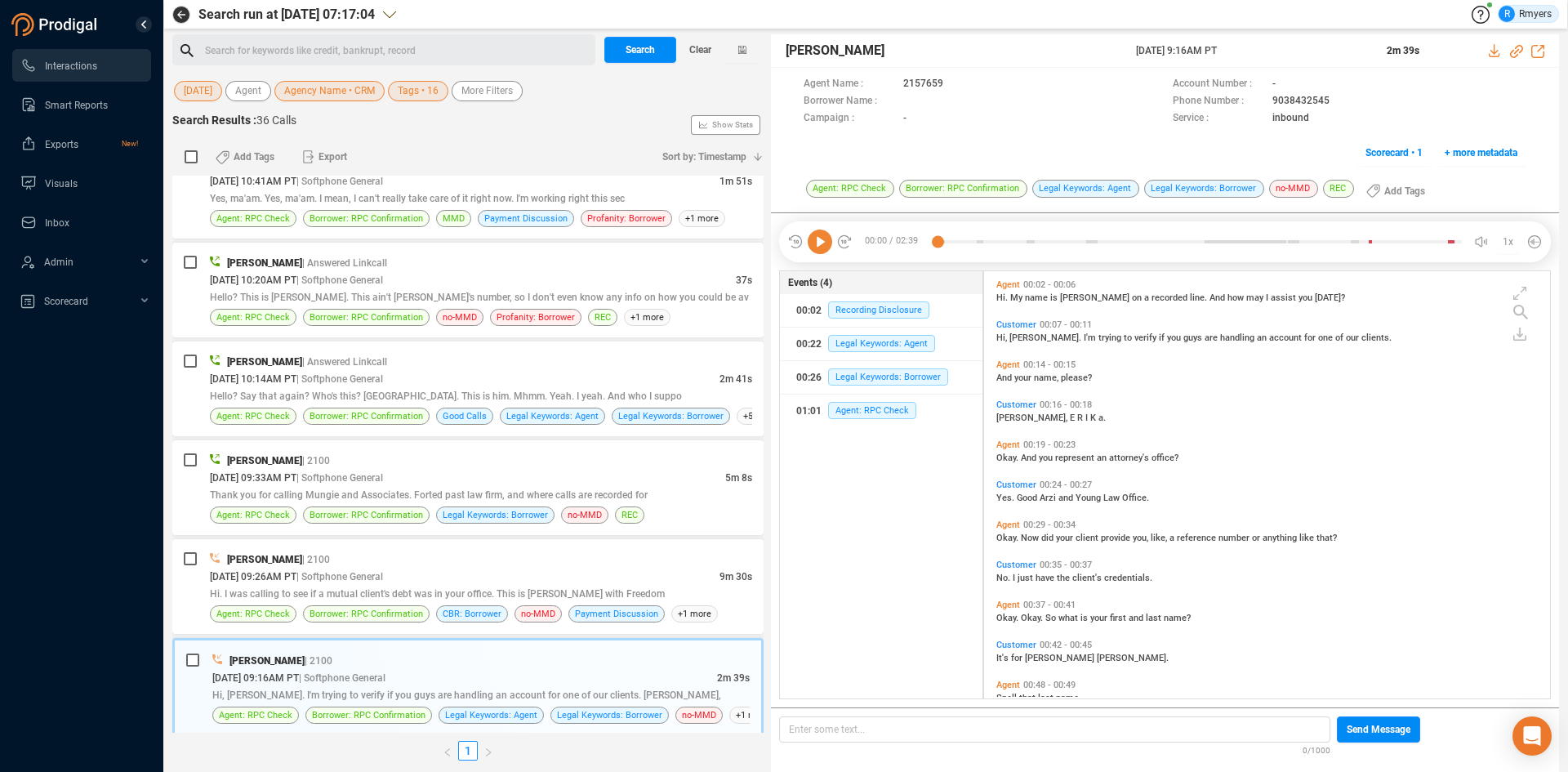 click 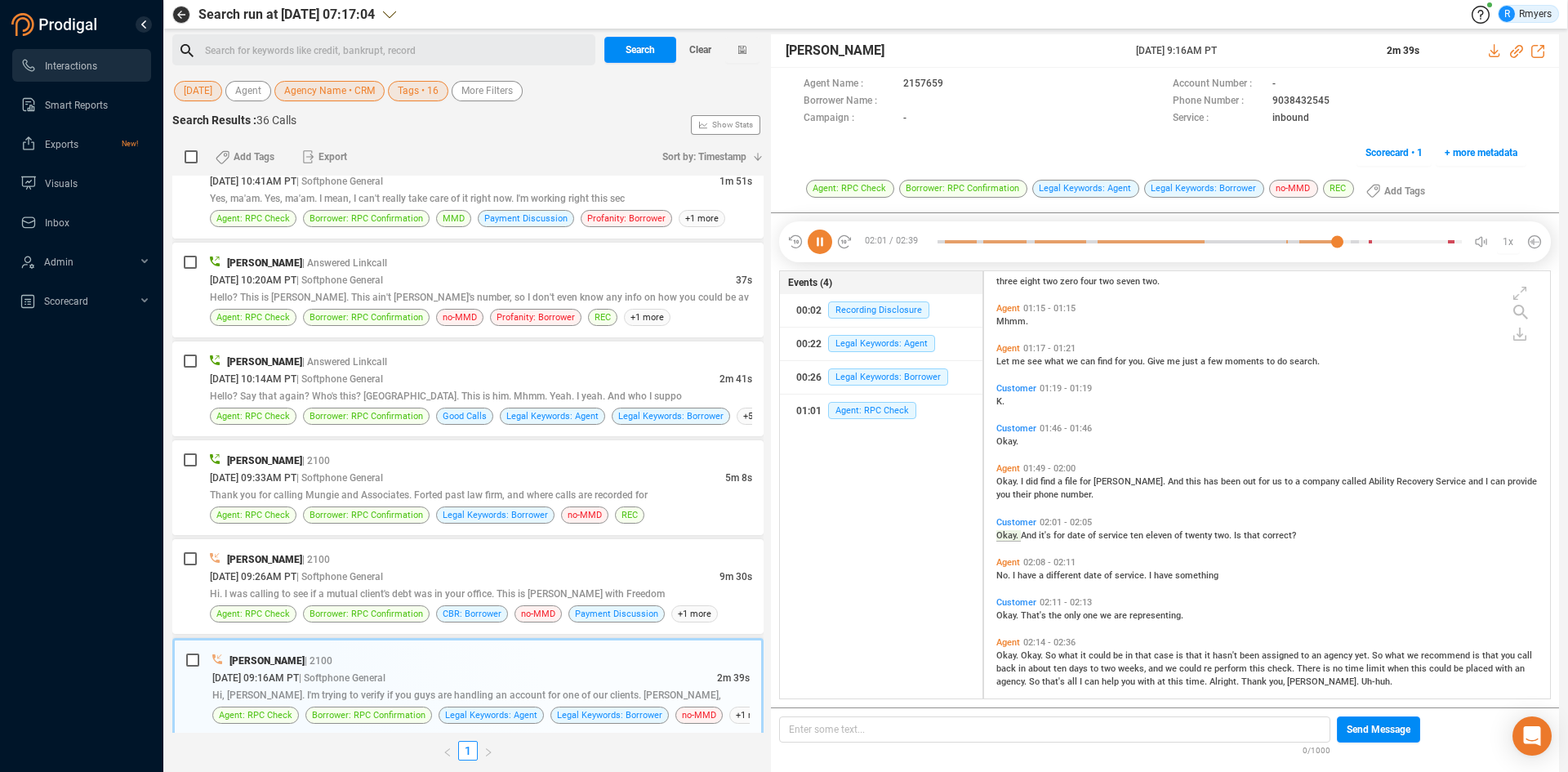 scroll, scrollTop: 664, scrollLeft: 0, axis: vertical 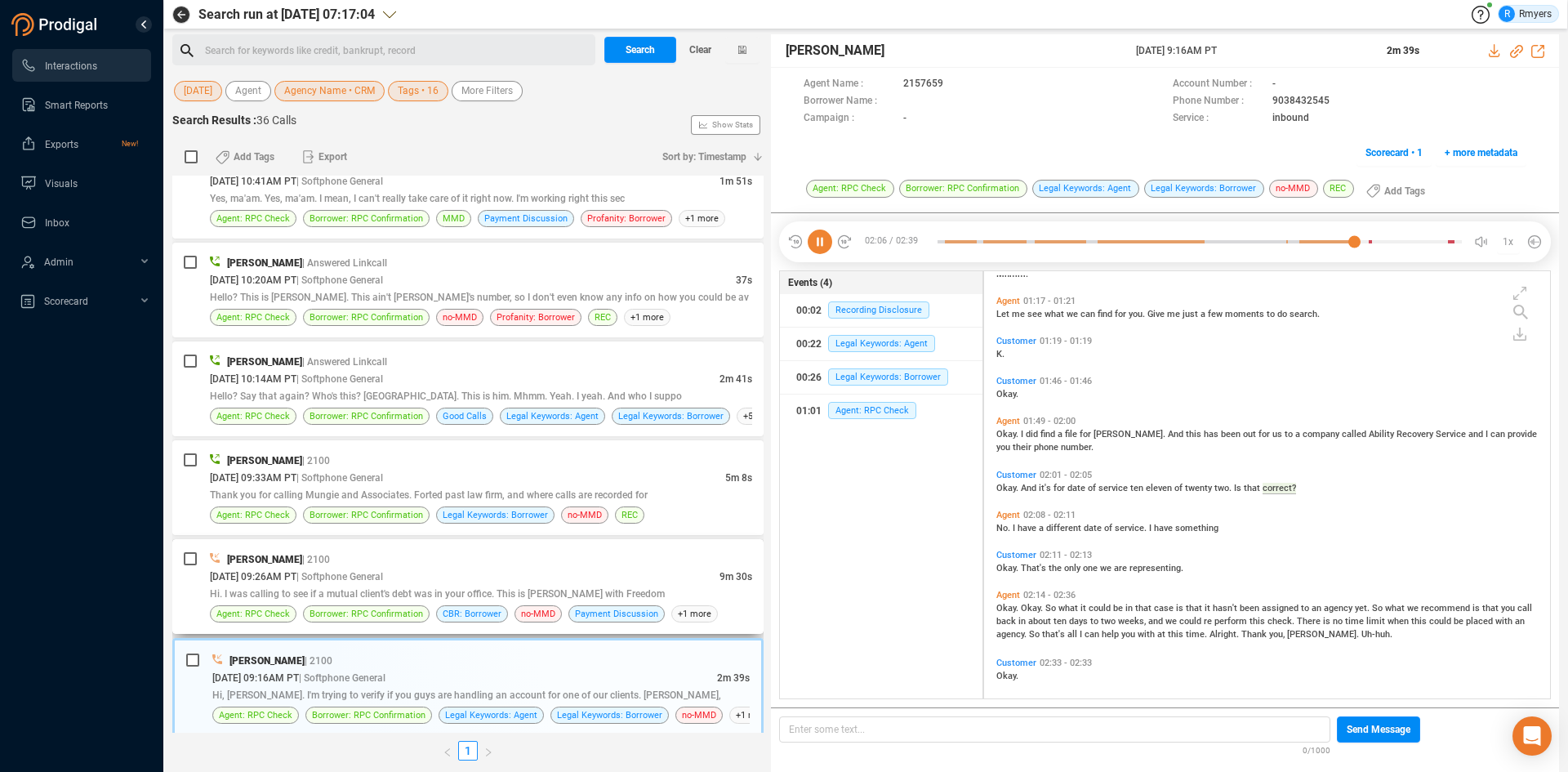 click on "07/22/2025 @ 09:26AM PT  | Softphone General" at bounding box center [465, 576] 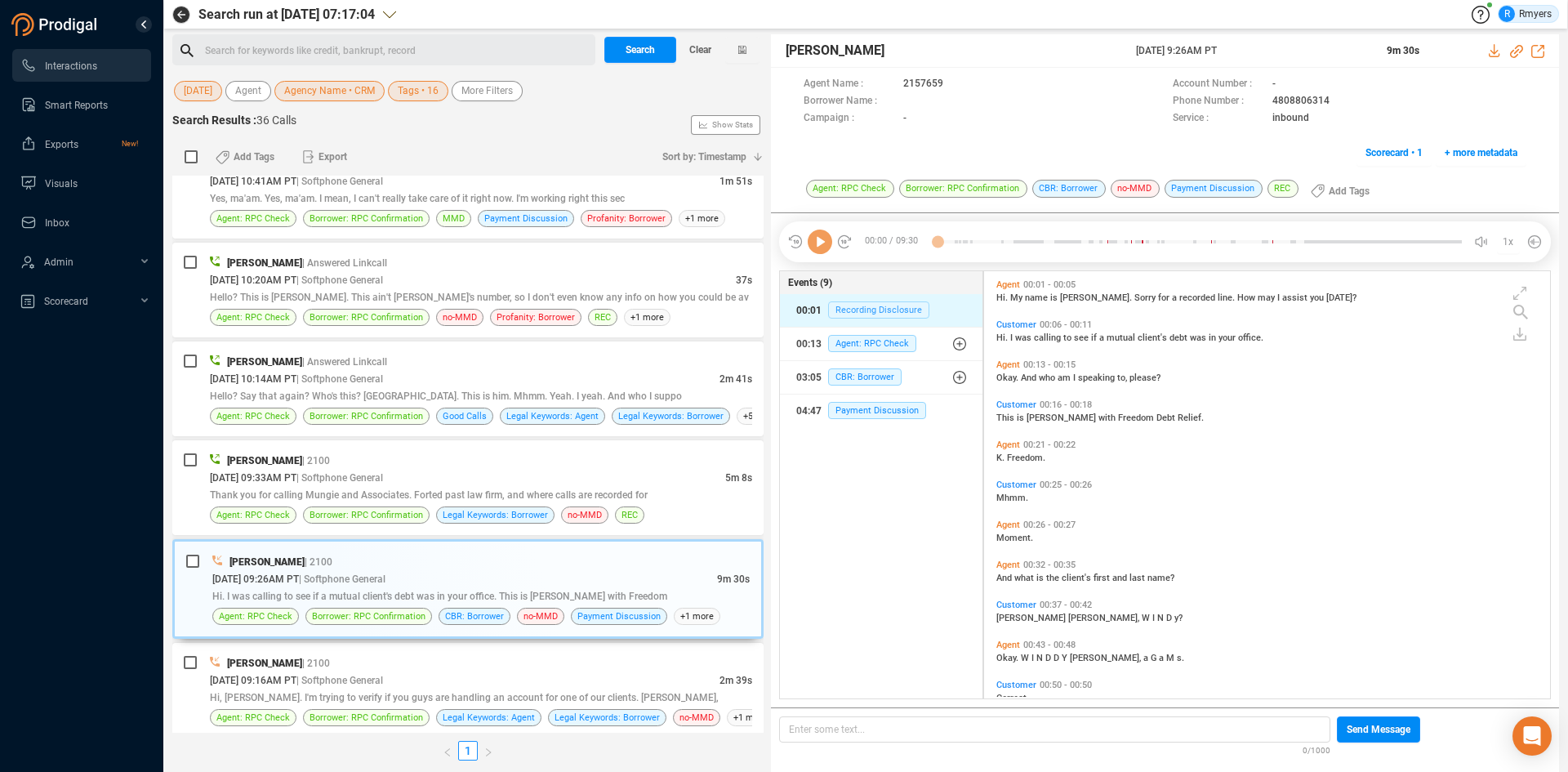 scroll, scrollTop: 5, scrollLeft: 9, axis: both 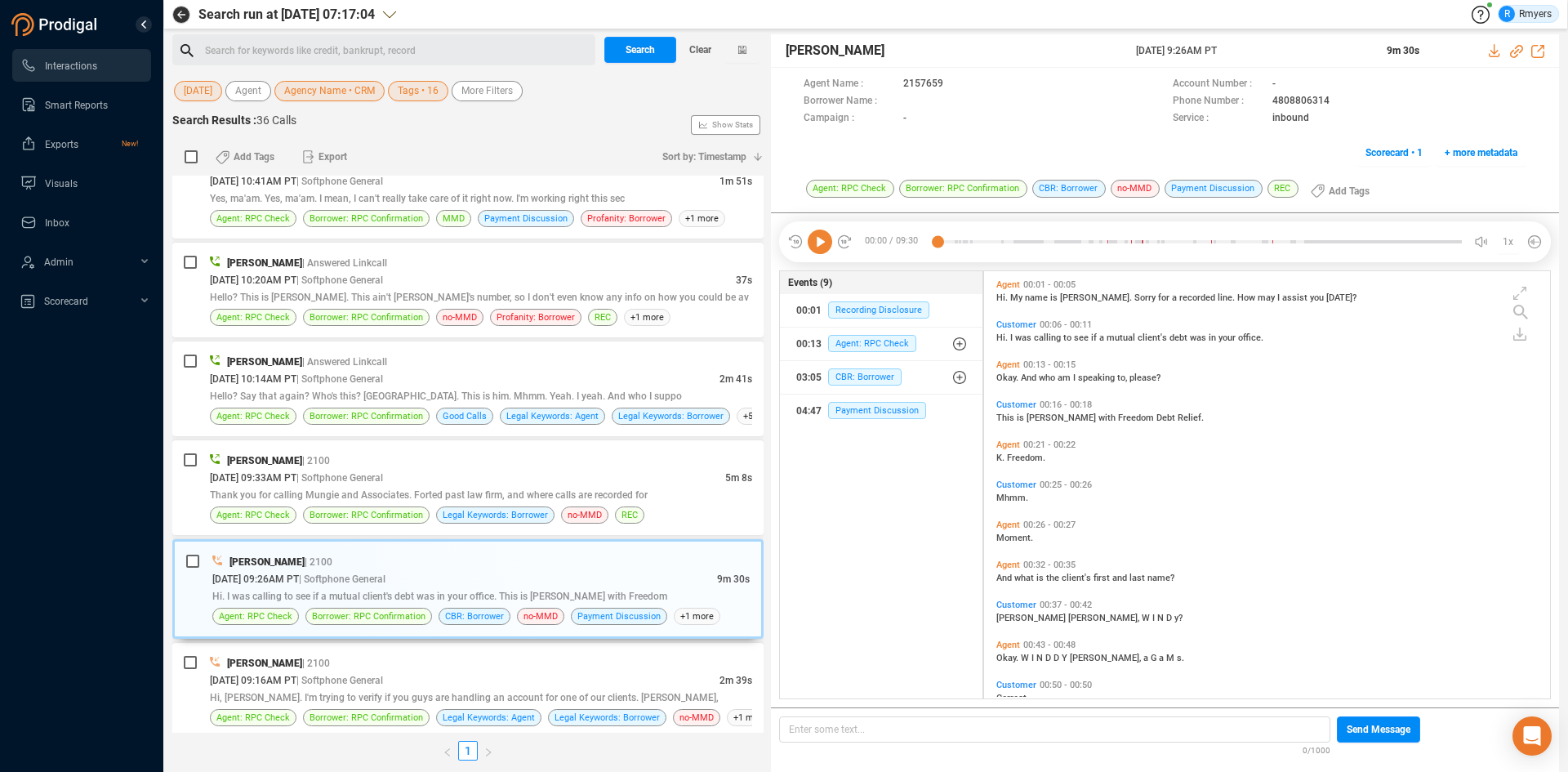 click 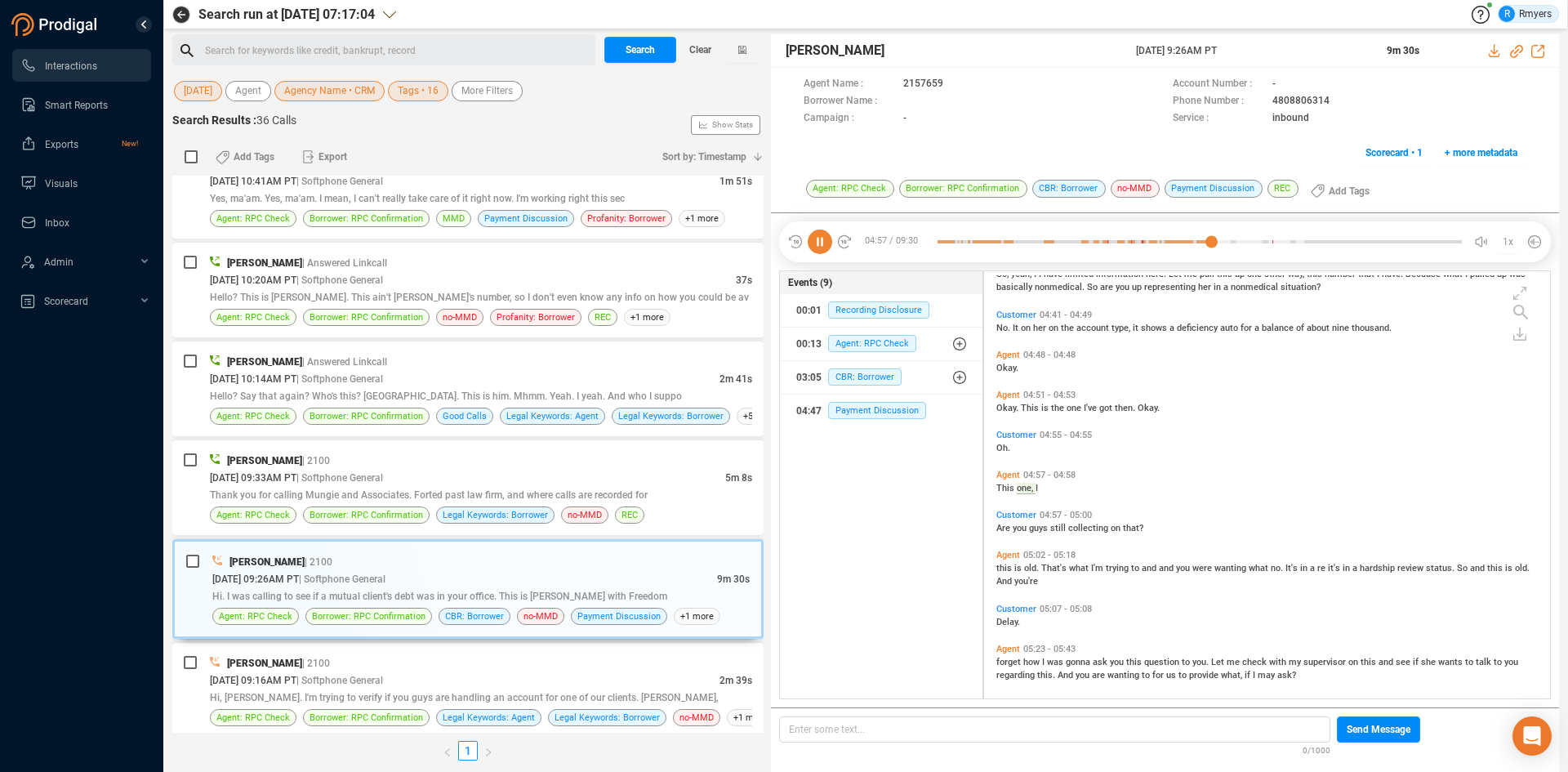 scroll, scrollTop: 1545, scrollLeft: 0, axis: vertical 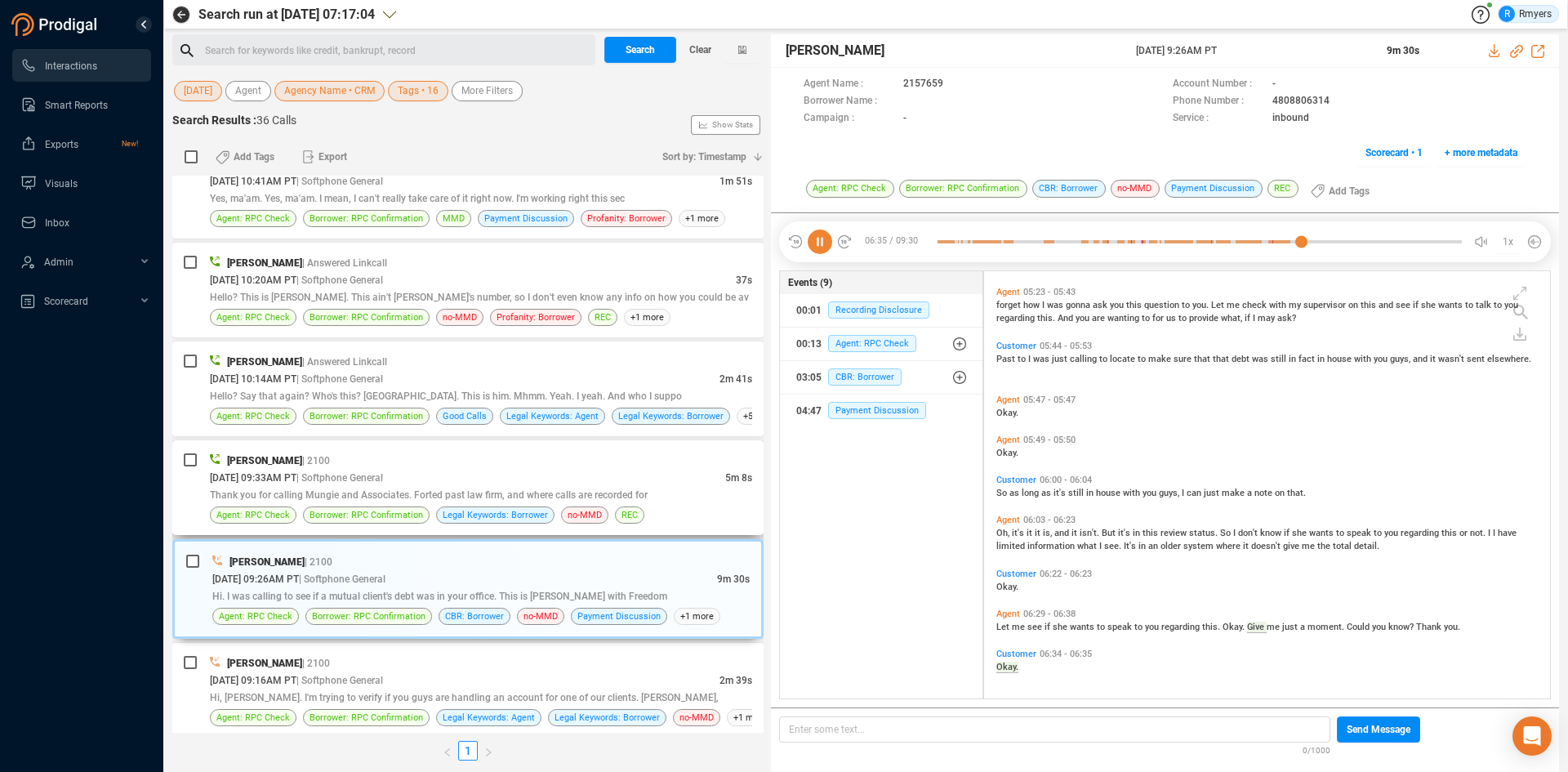 click on "Jalil Farrakhan  | 2100 07/22/2025 @ 09:33AM PT  | Softphone General 5m 8s Thank you for calling Mungie and Associates. Forted past law firm, and where calls are recorded for  Agent: RPC Check Borrower: RPC Confirmation Legal Keywords: Borrower no-MMD REC" at bounding box center [468, 488] 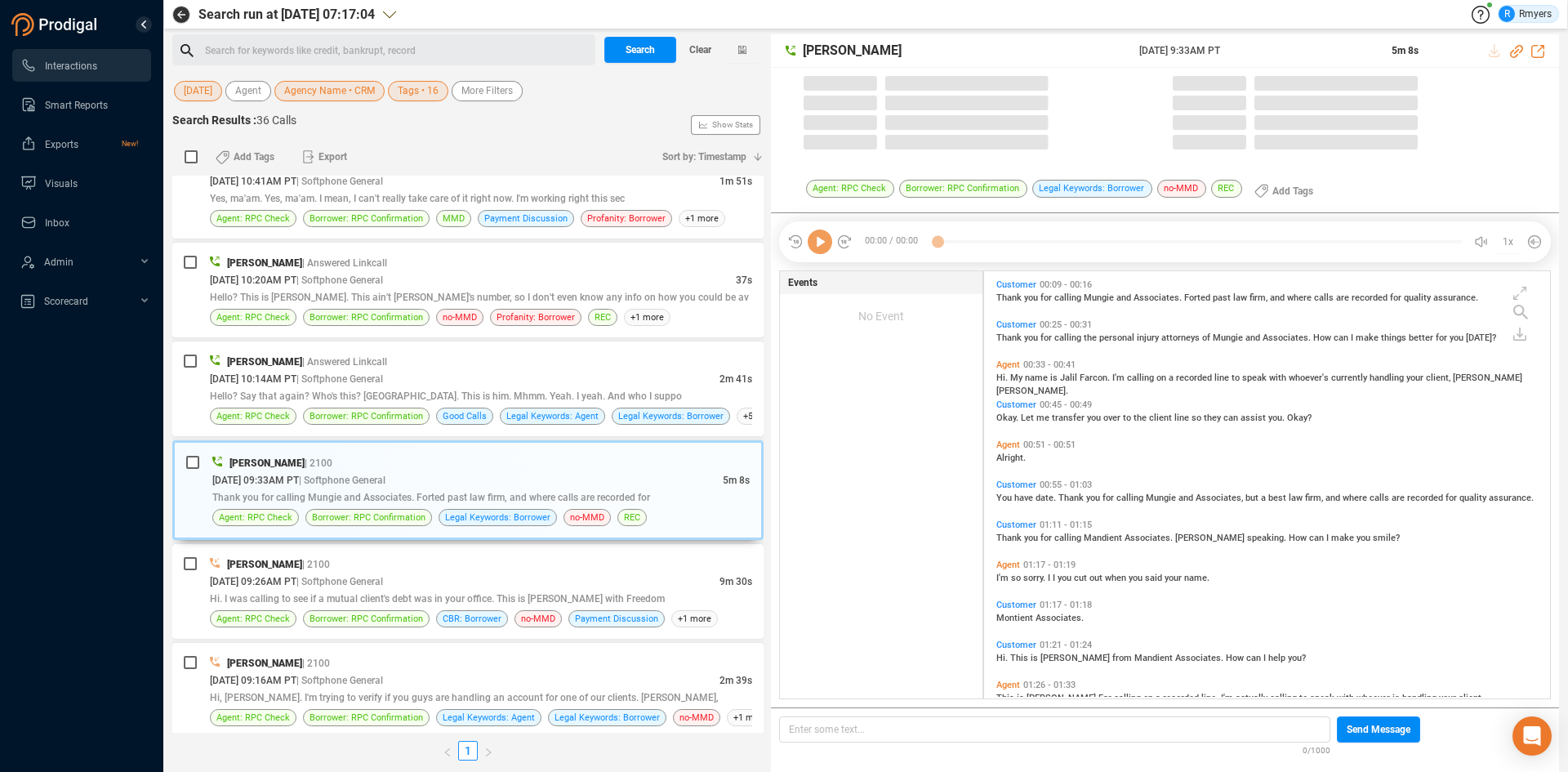 scroll, scrollTop: 5, scrollLeft: 9, axis: both 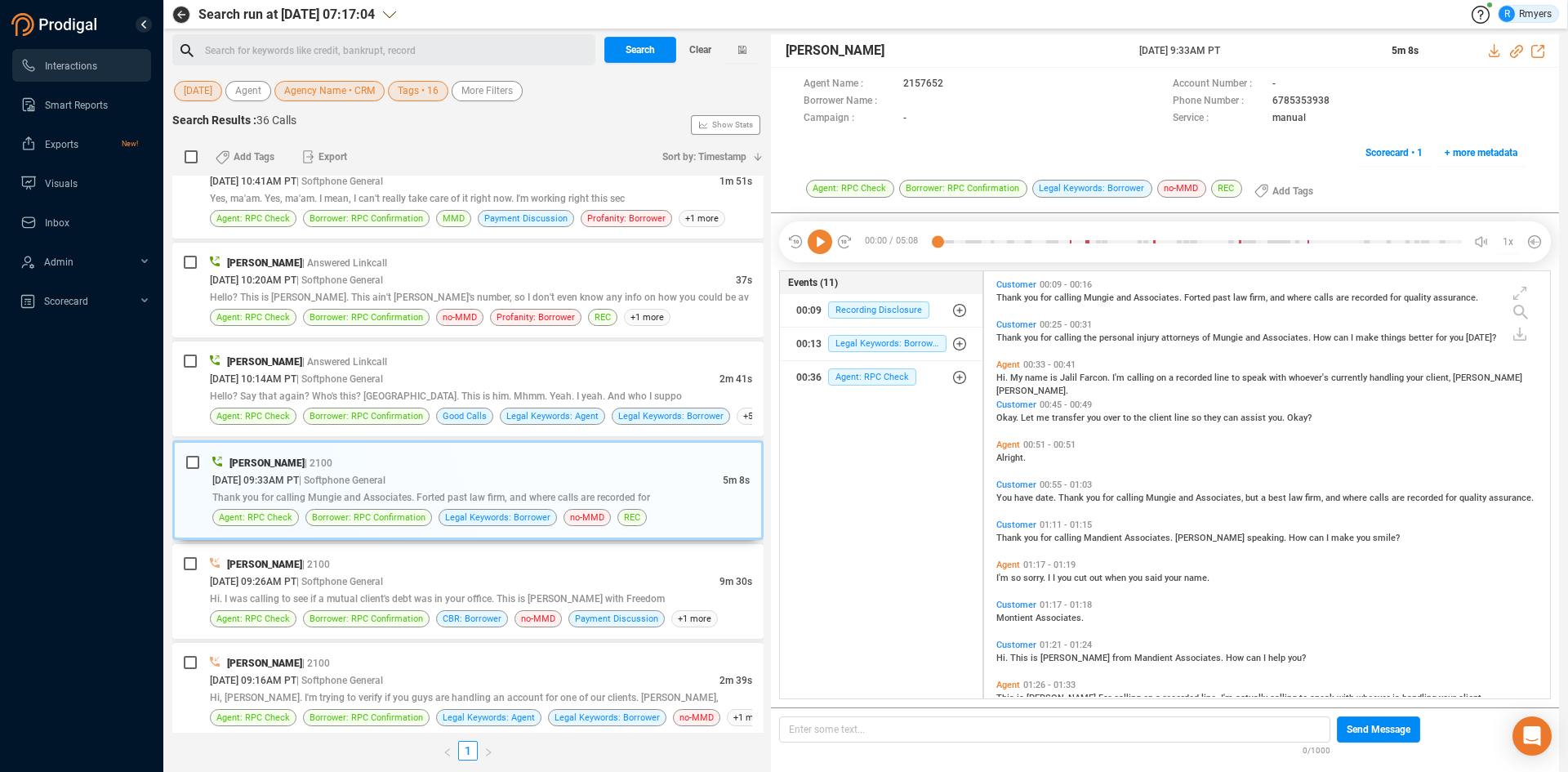 click 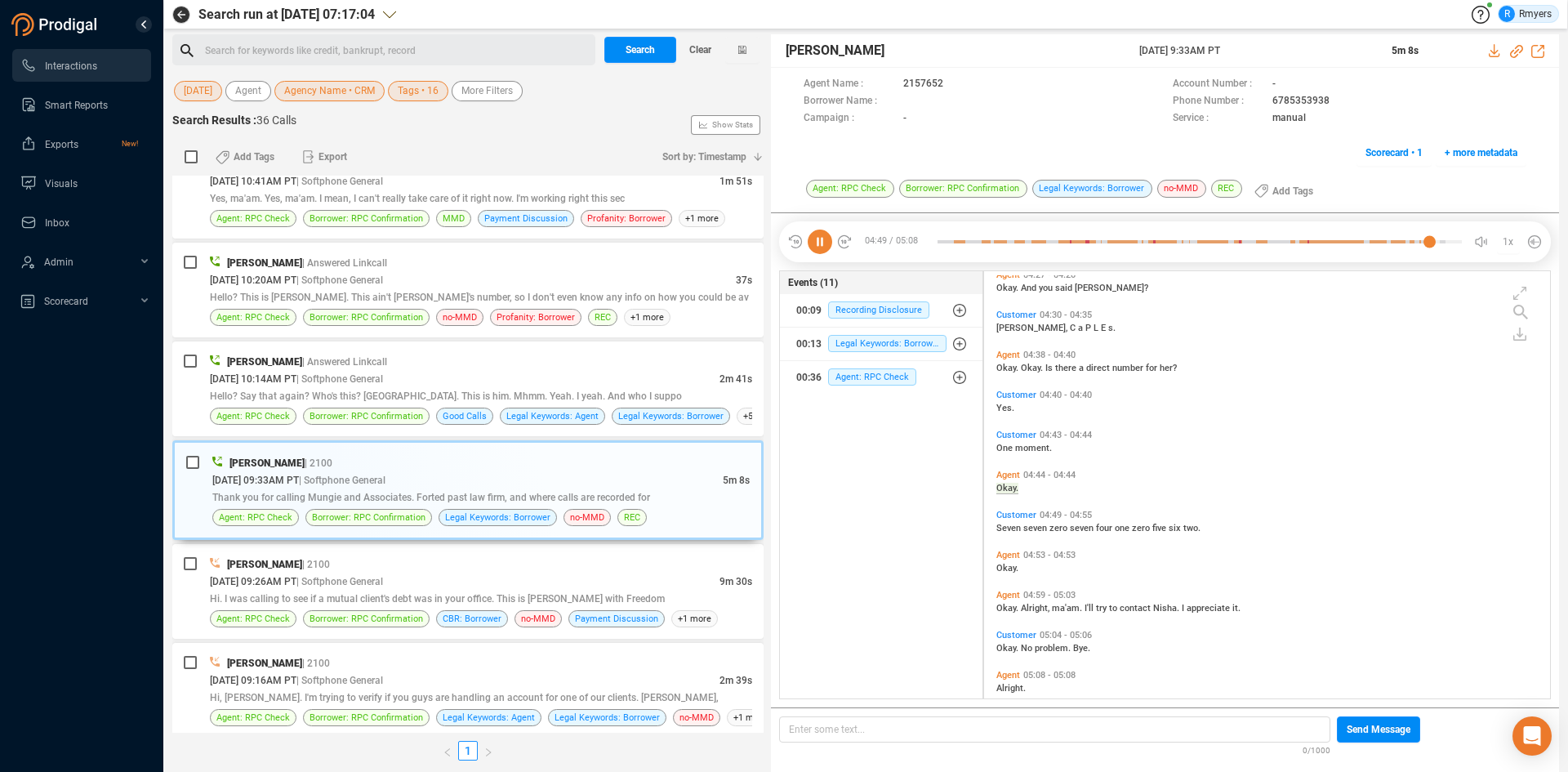 scroll, scrollTop: 1622, scrollLeft: 0, axis: vertical 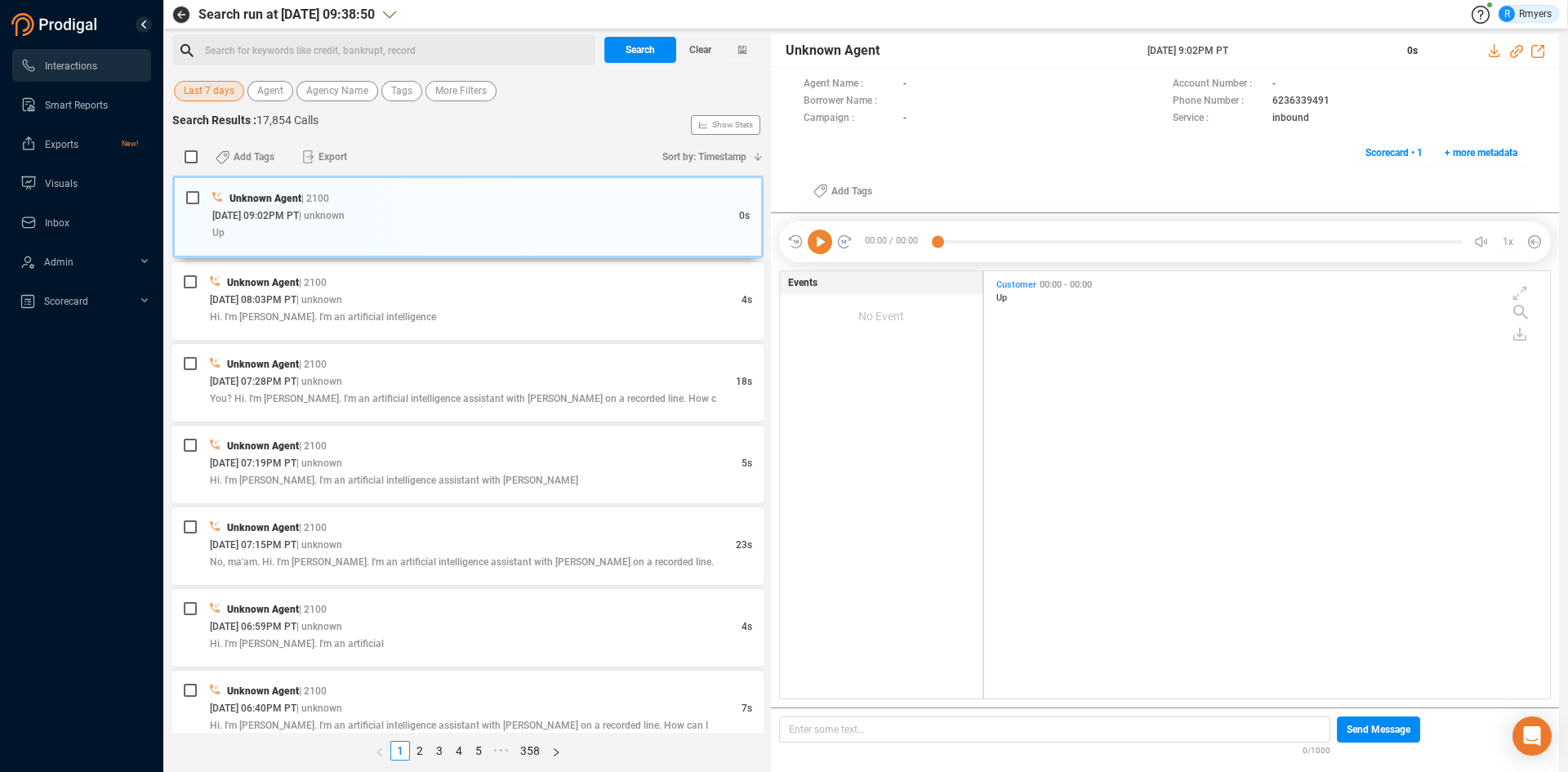 click on "Last 7 days" at bounding box center (209, 91) 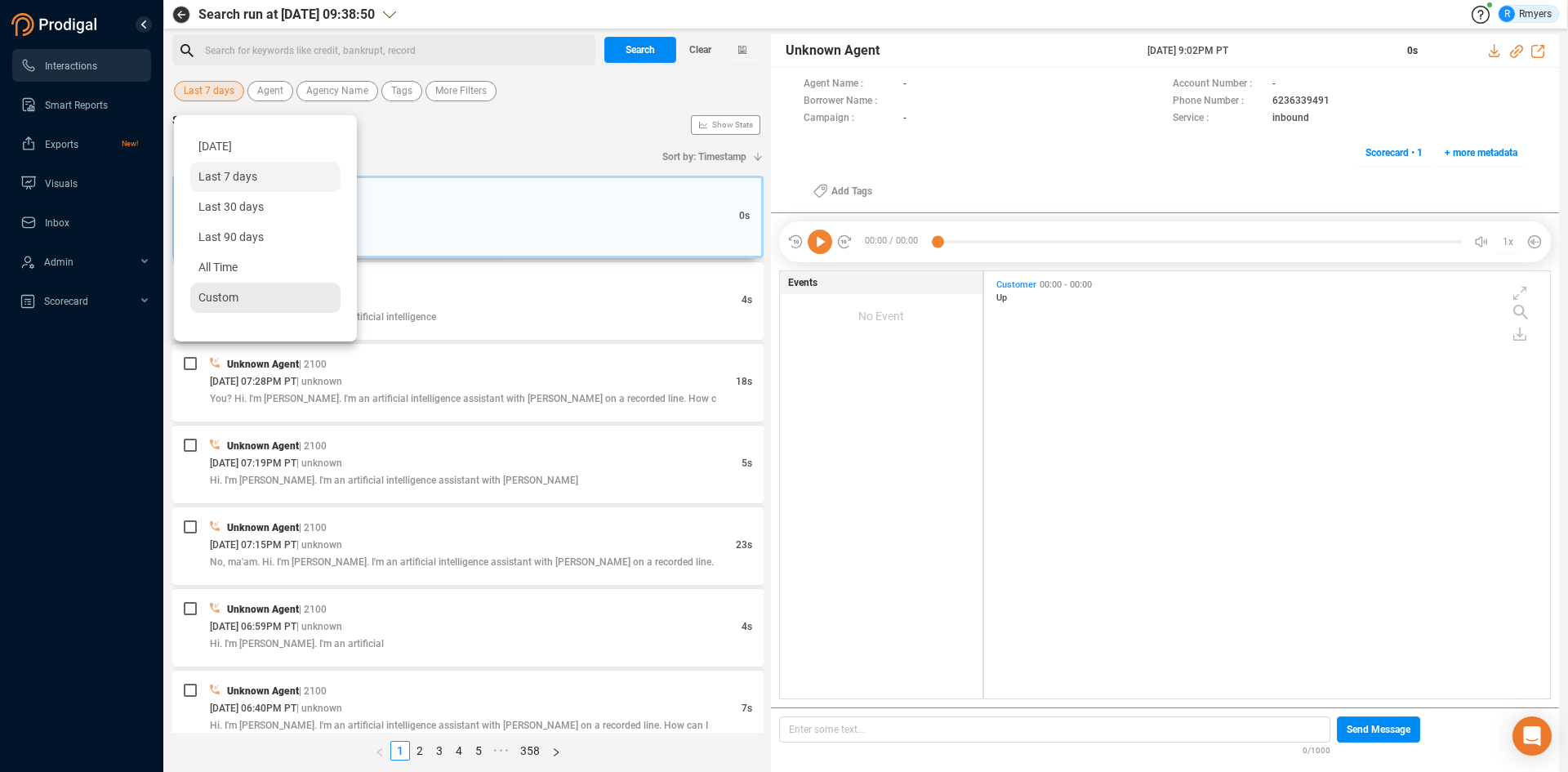 click on "Custom" at bounding box center (265, 297) 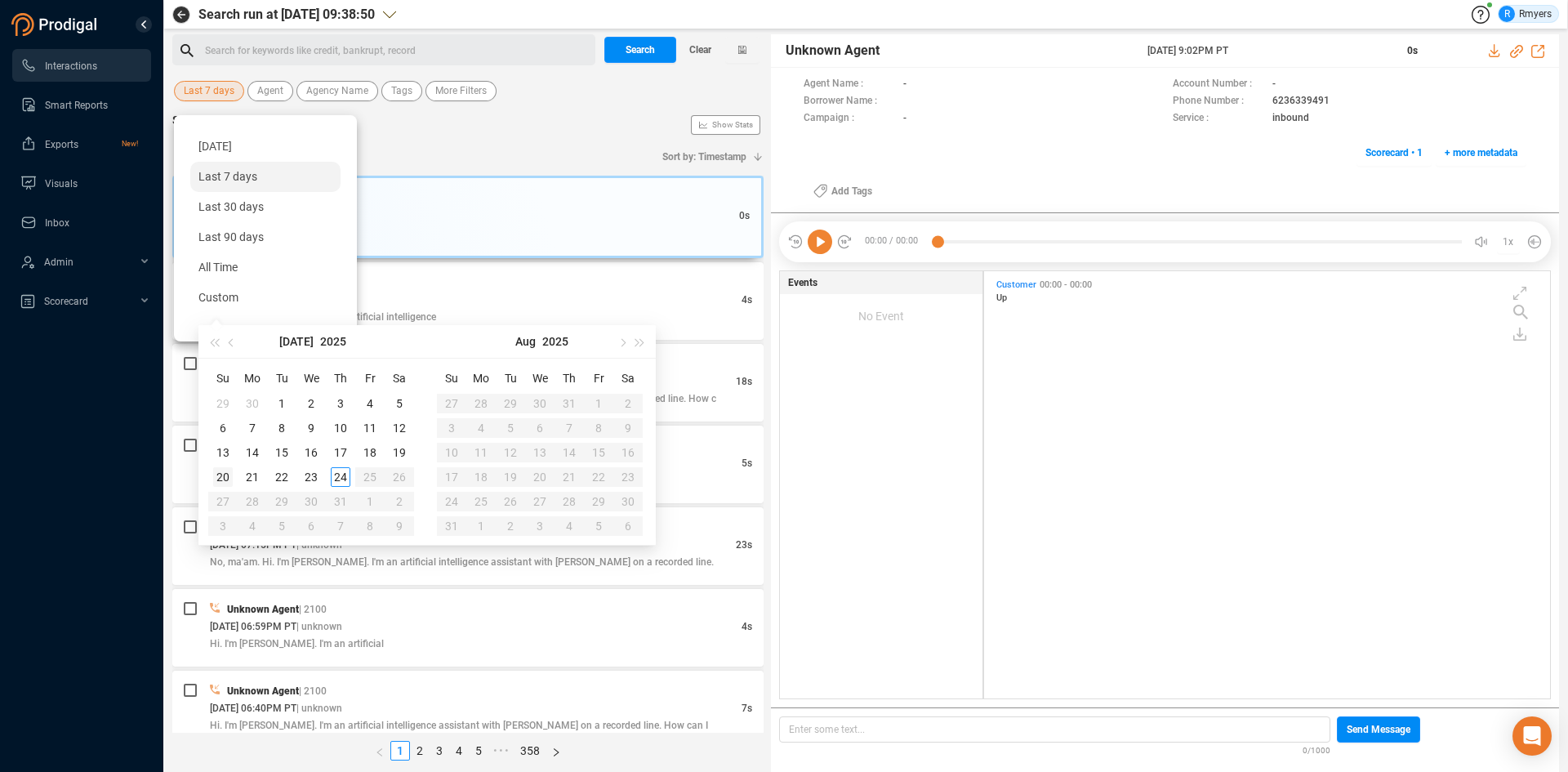 type on "[DATE]" 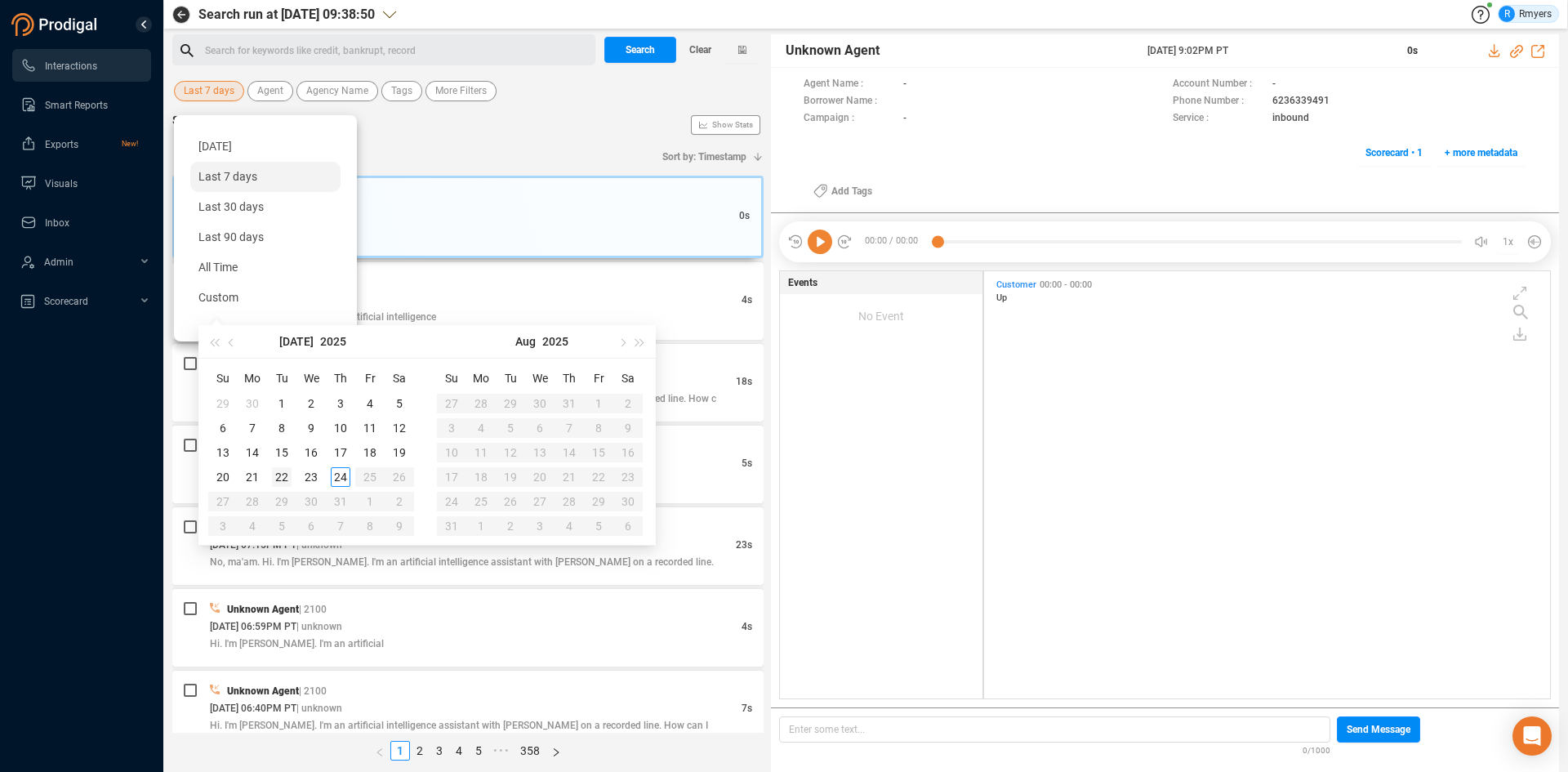 type on "[DATE]" 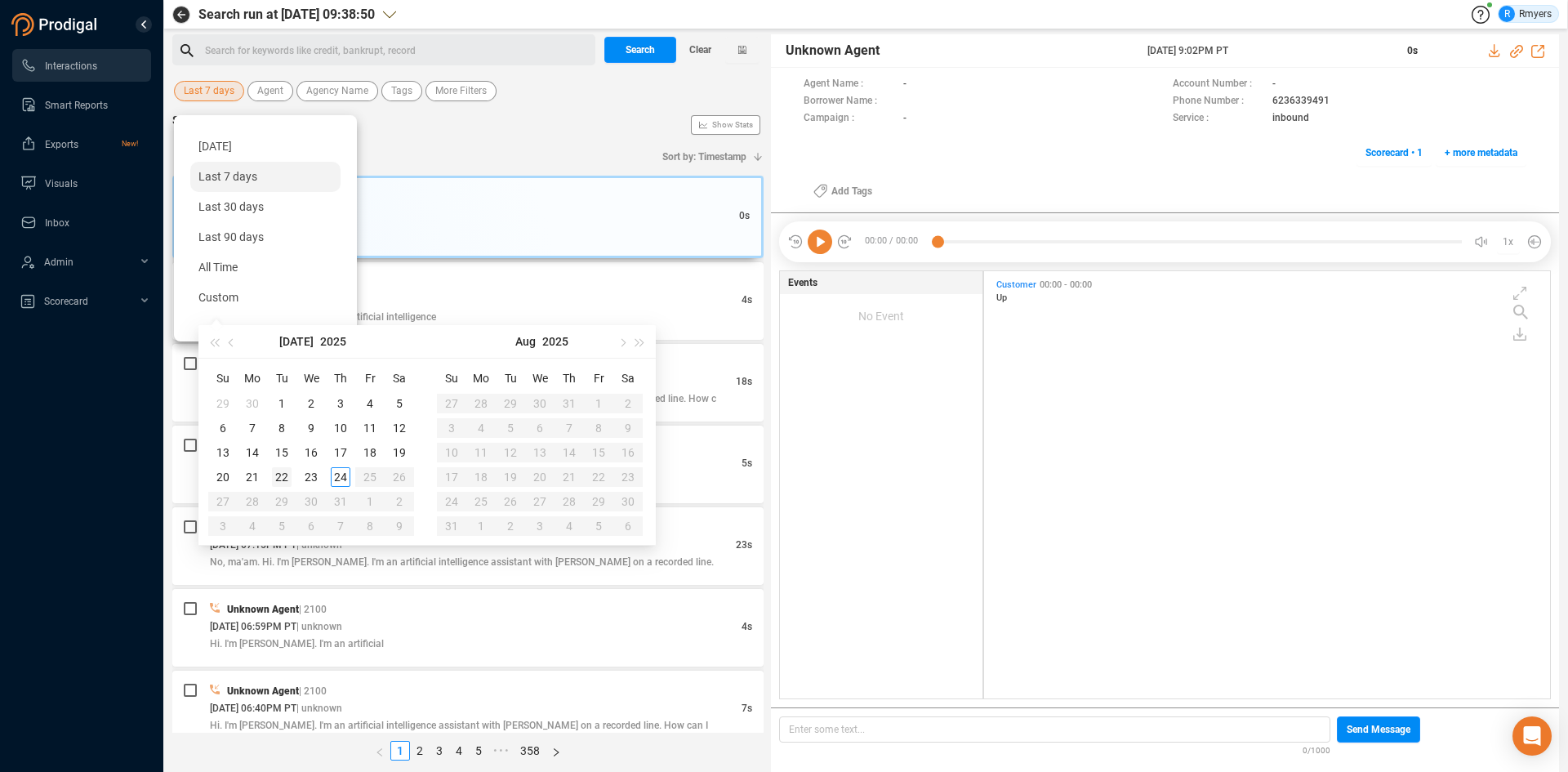 click on "22" at bounding box center (282, 477) 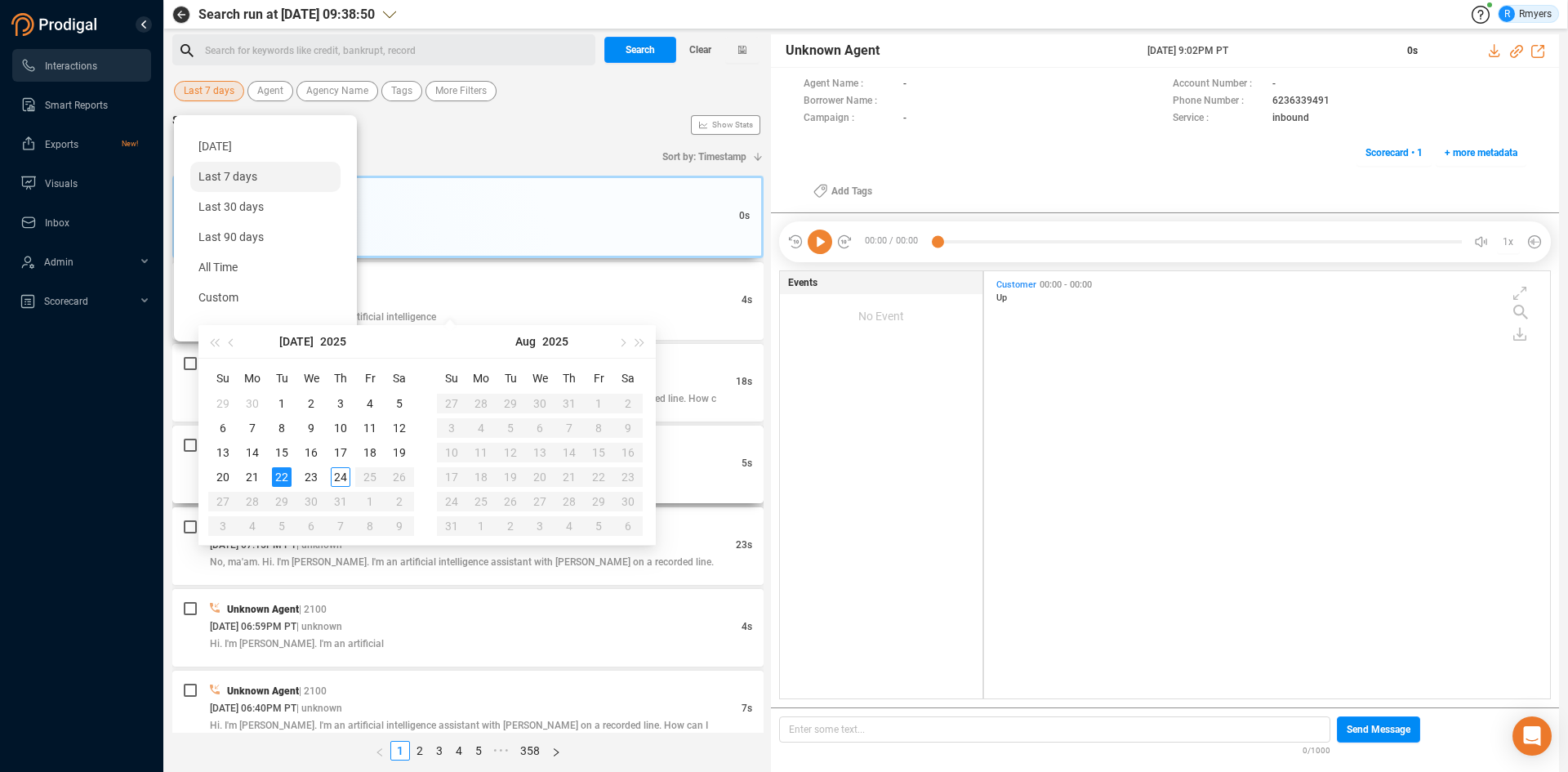click on "22" at bounding box center (282, 477) 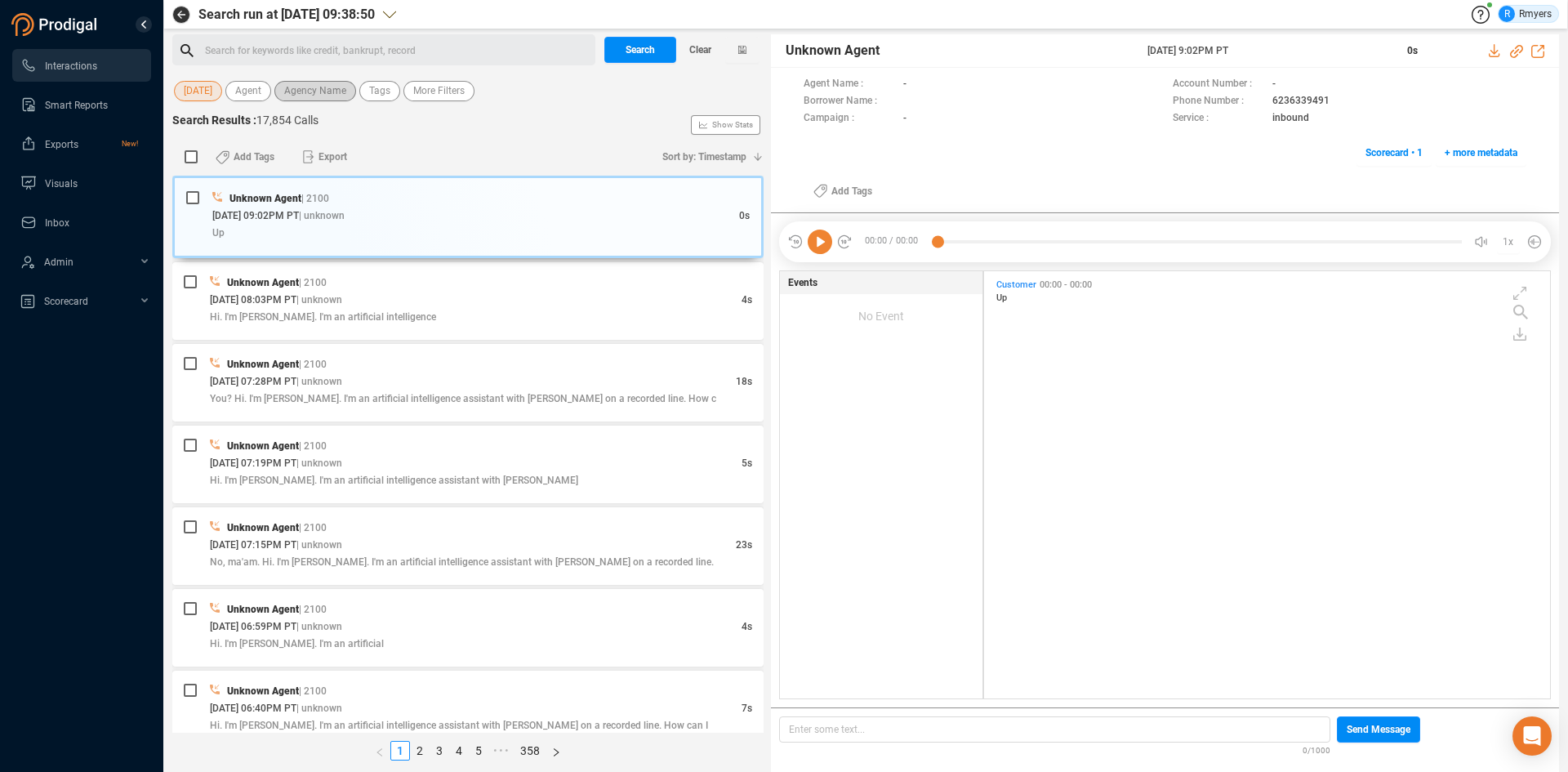 click on "Agency Name" at bounding box center [315, 91] 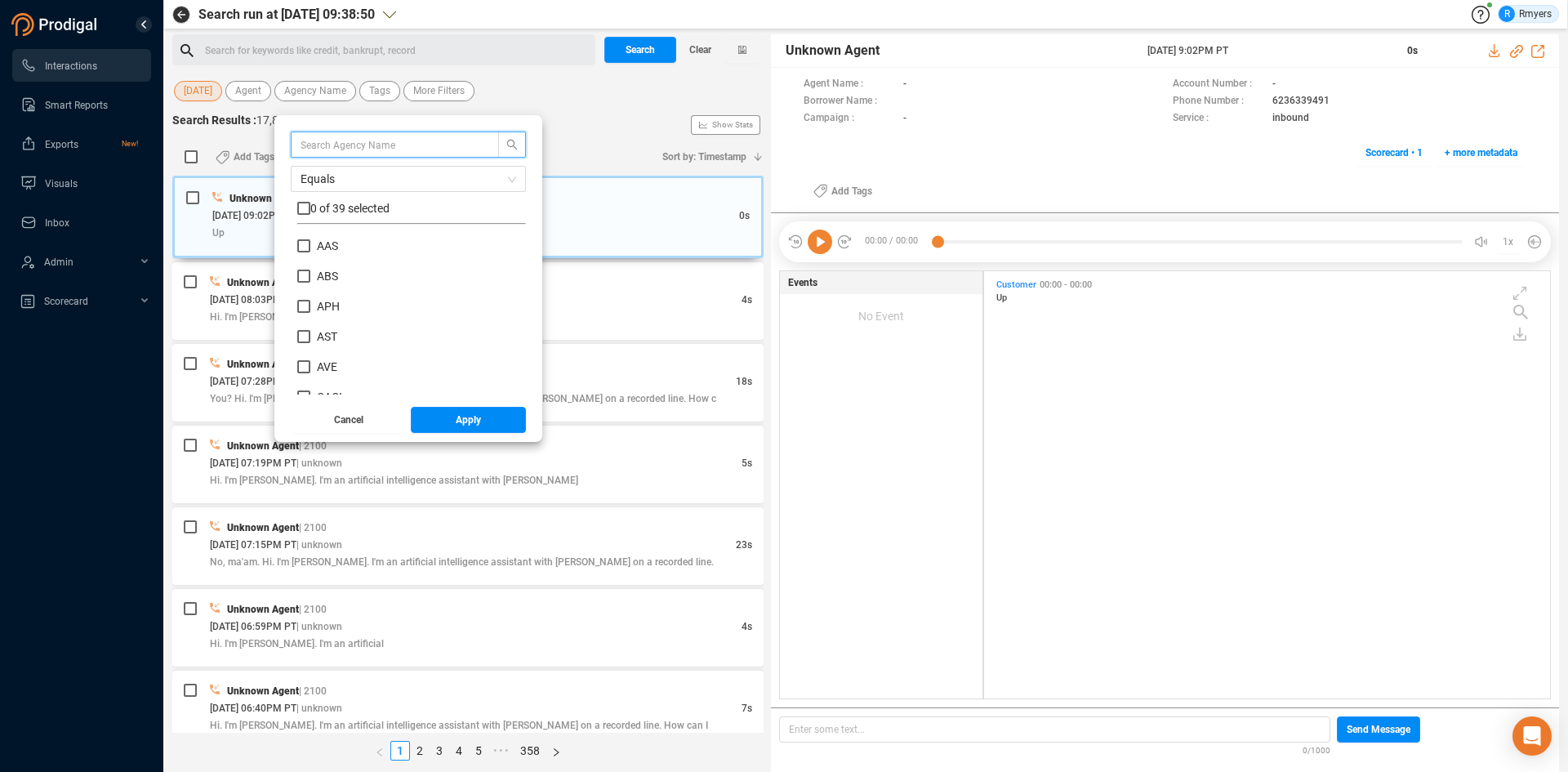 scroll, scrollTop: 5, scrollLeft: 9, axis: both 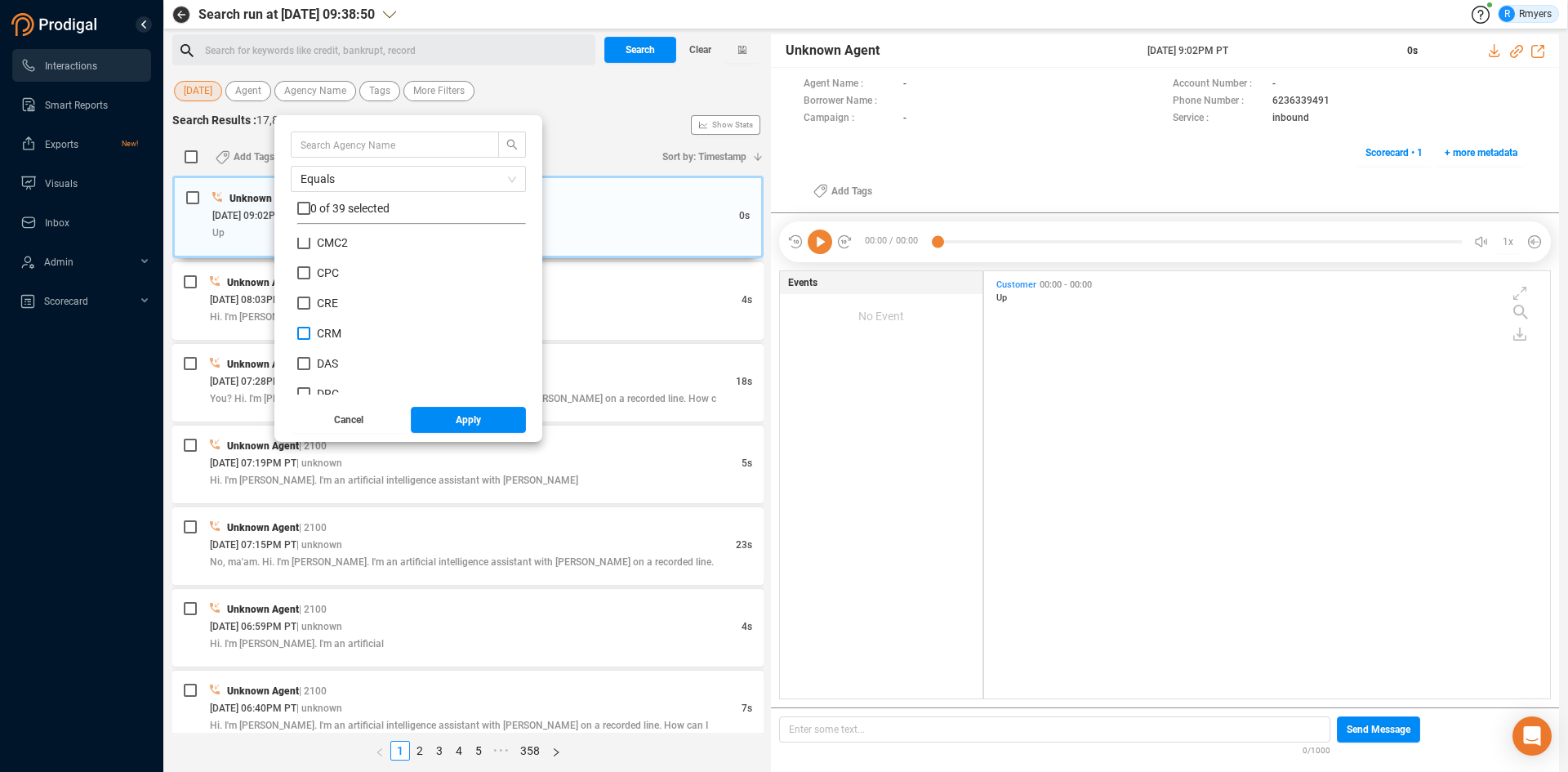 click on "CRM" at bounding box center (329, 333) 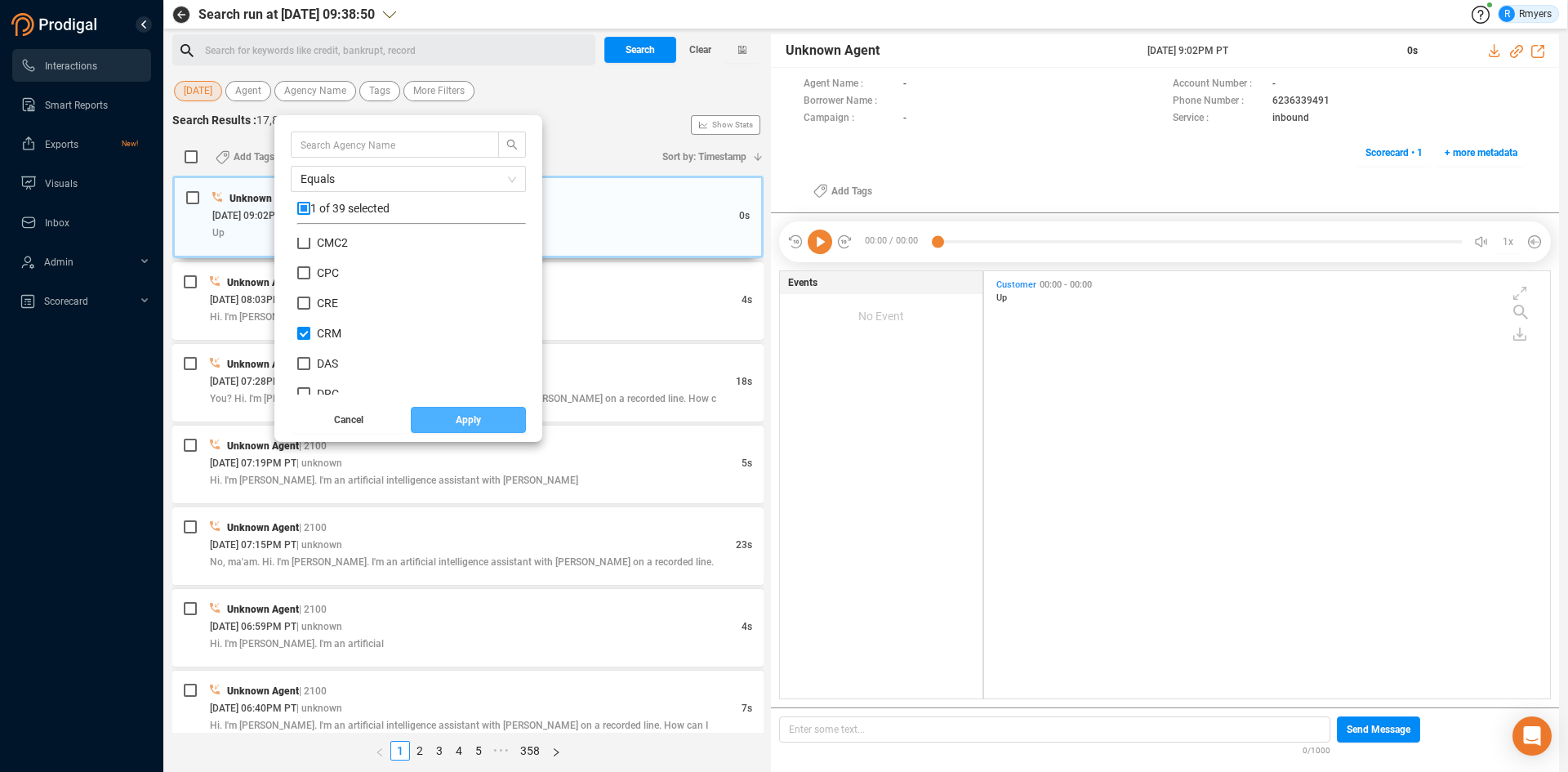 click on "Apply" at bounding box center [469, 420] 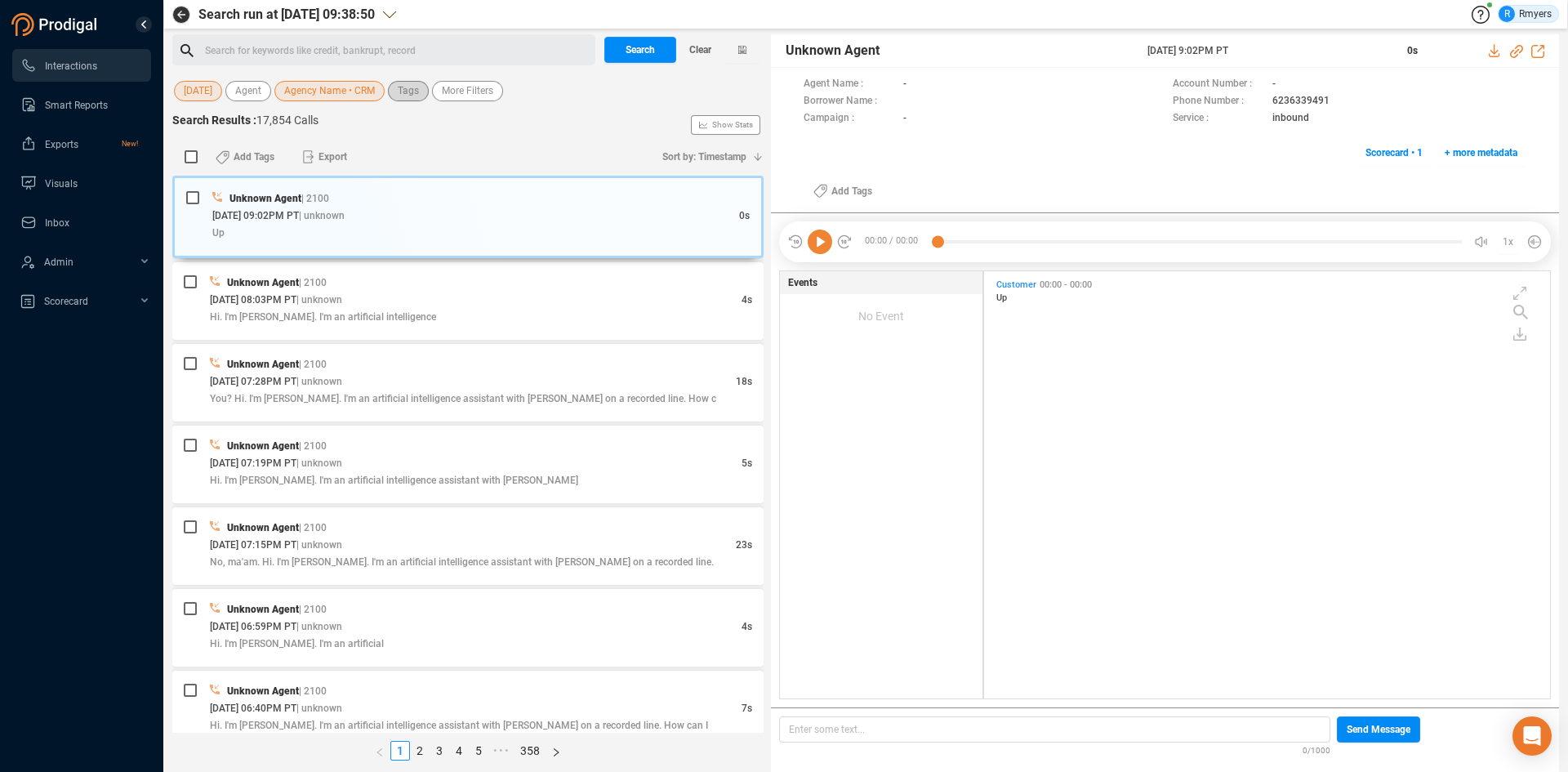 click on "Tags" at bounding box center (408, 91) 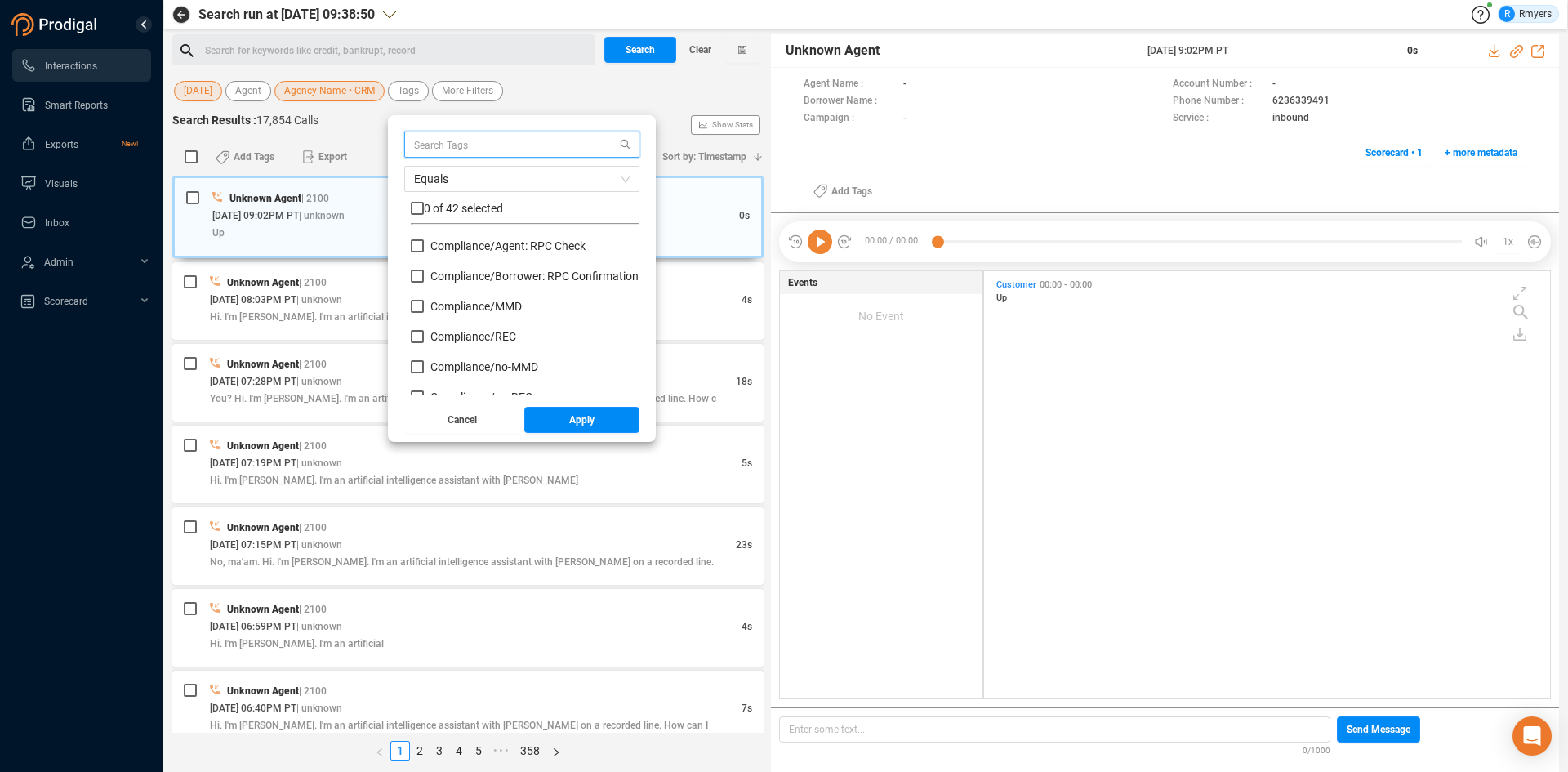 scroll, scrollTop: 5, scrollLeft: 9, axis: both 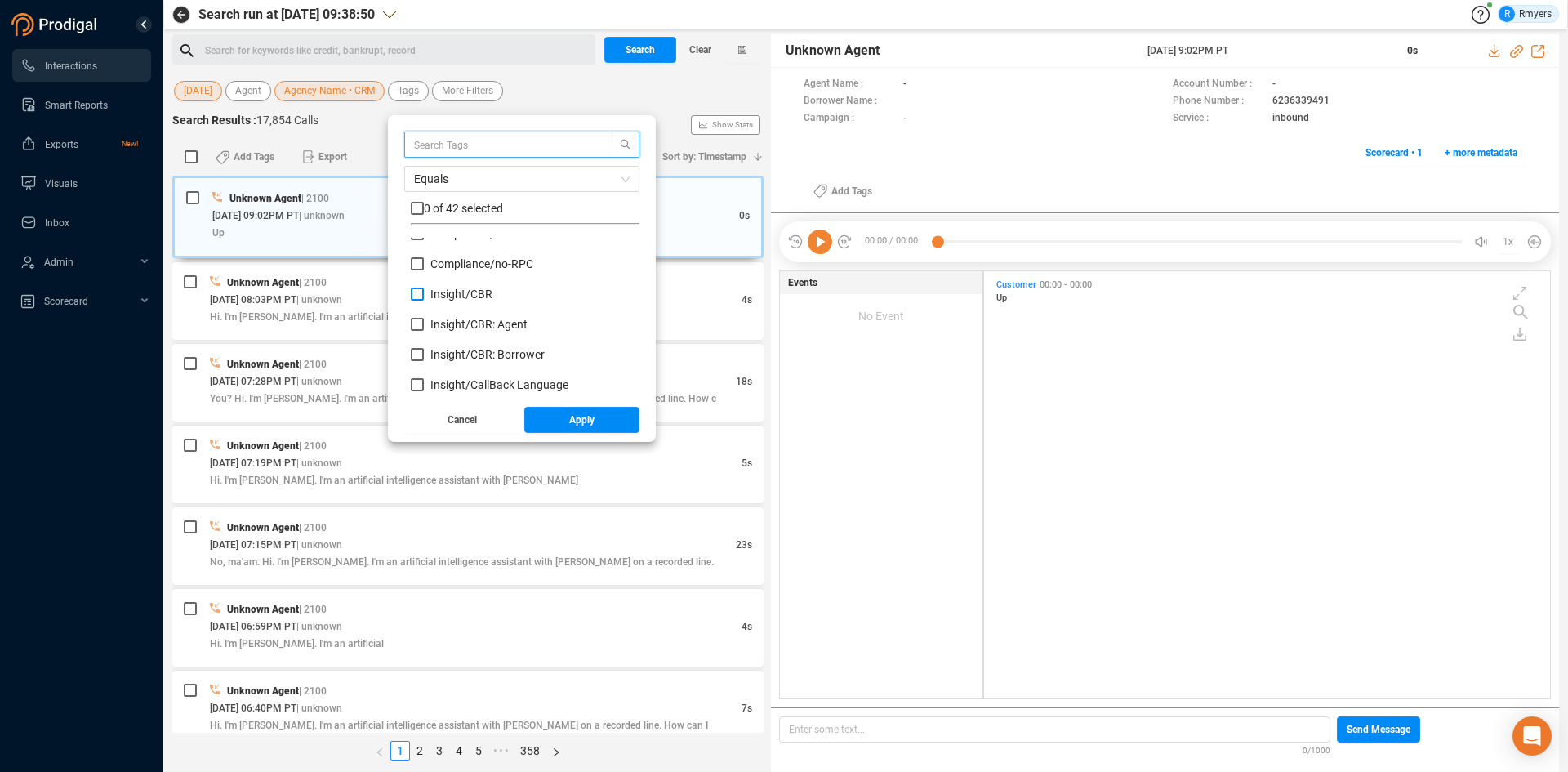 click on "Insight/ CBR" at bounding box center (461, 294) 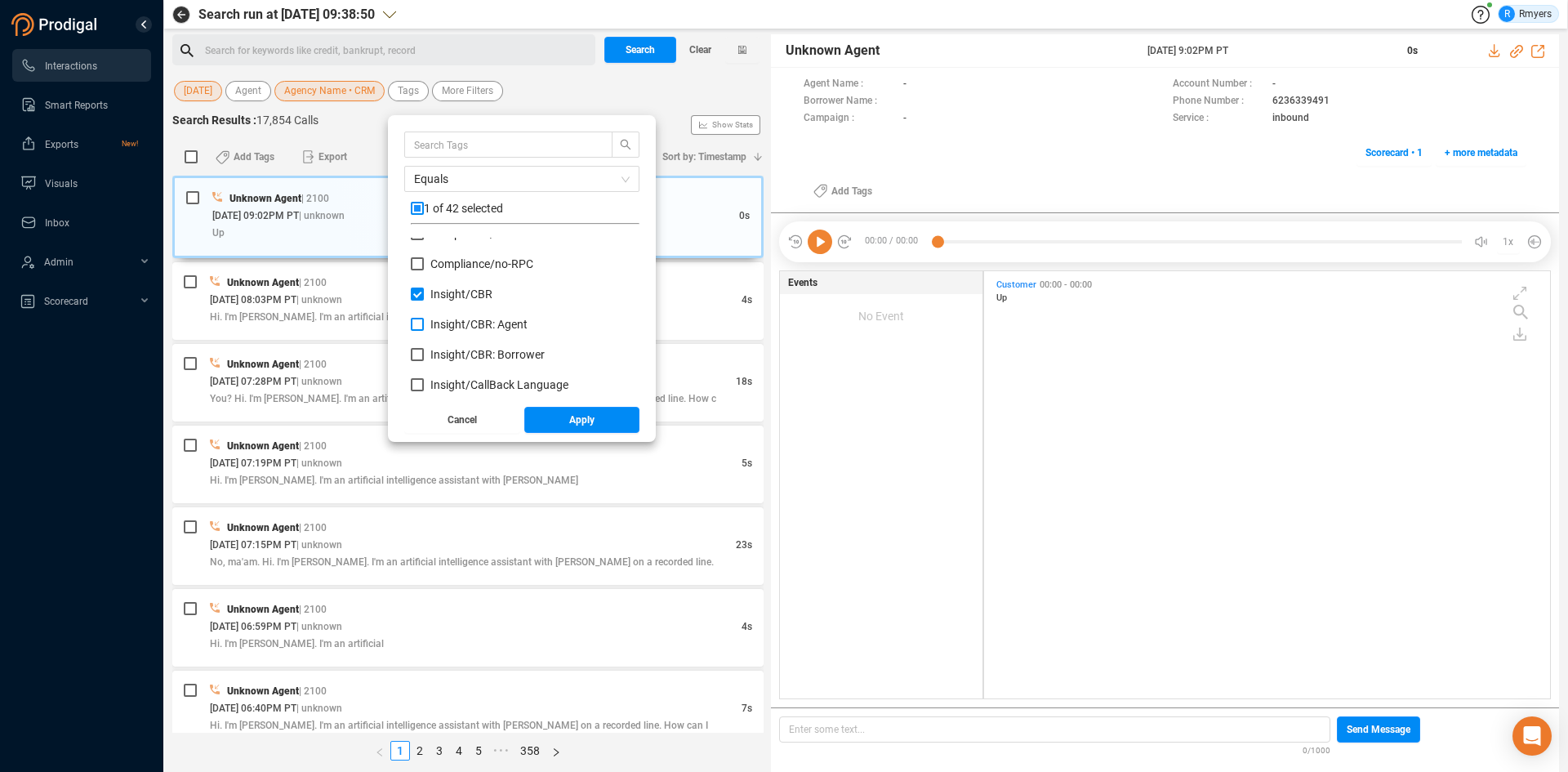 click on "Insight/ CBR: Agent" at bounding box center [479, 324] 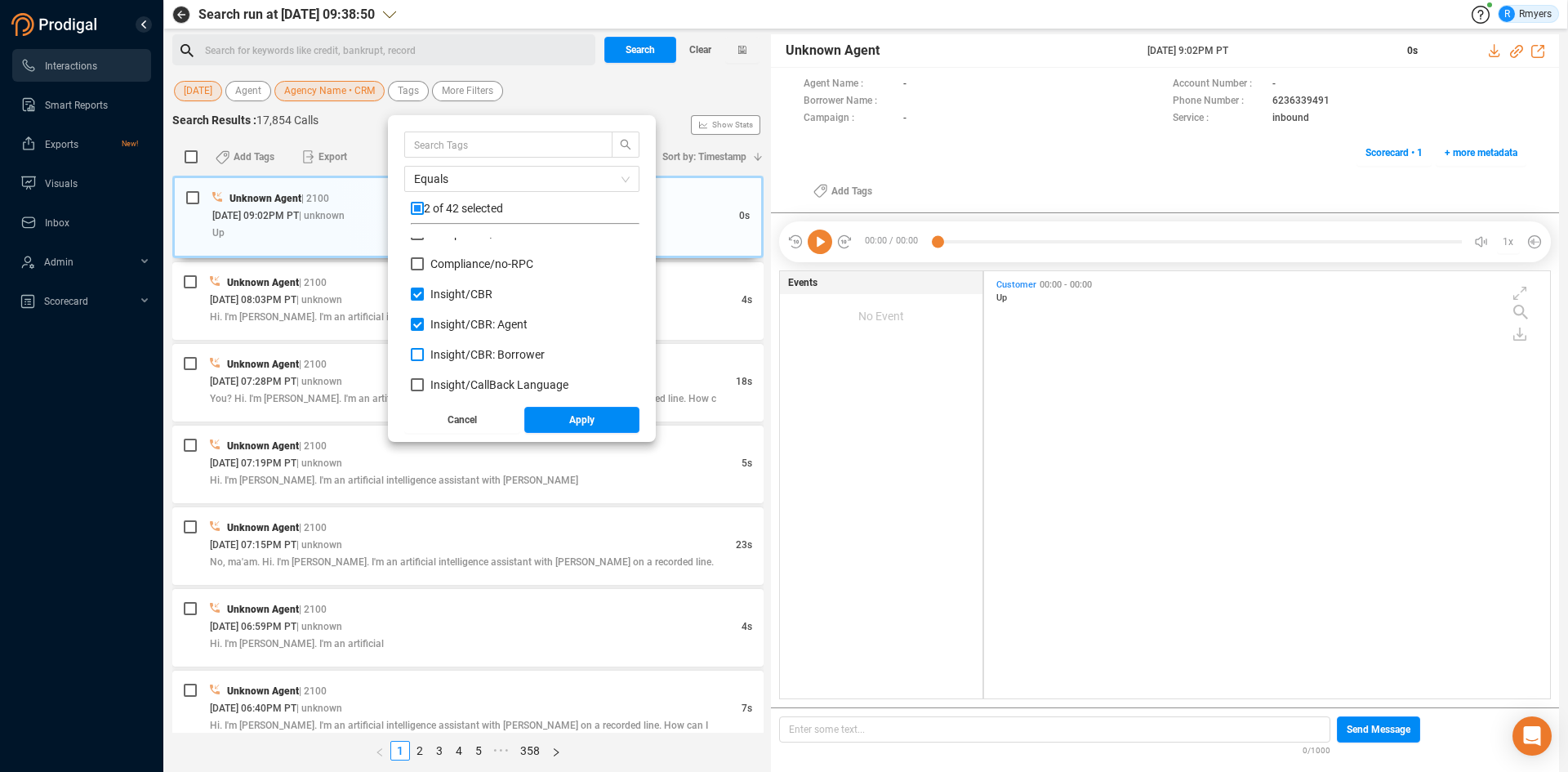 click on "Insight/ CBR: Borrower" at bounding box center (488, 355) 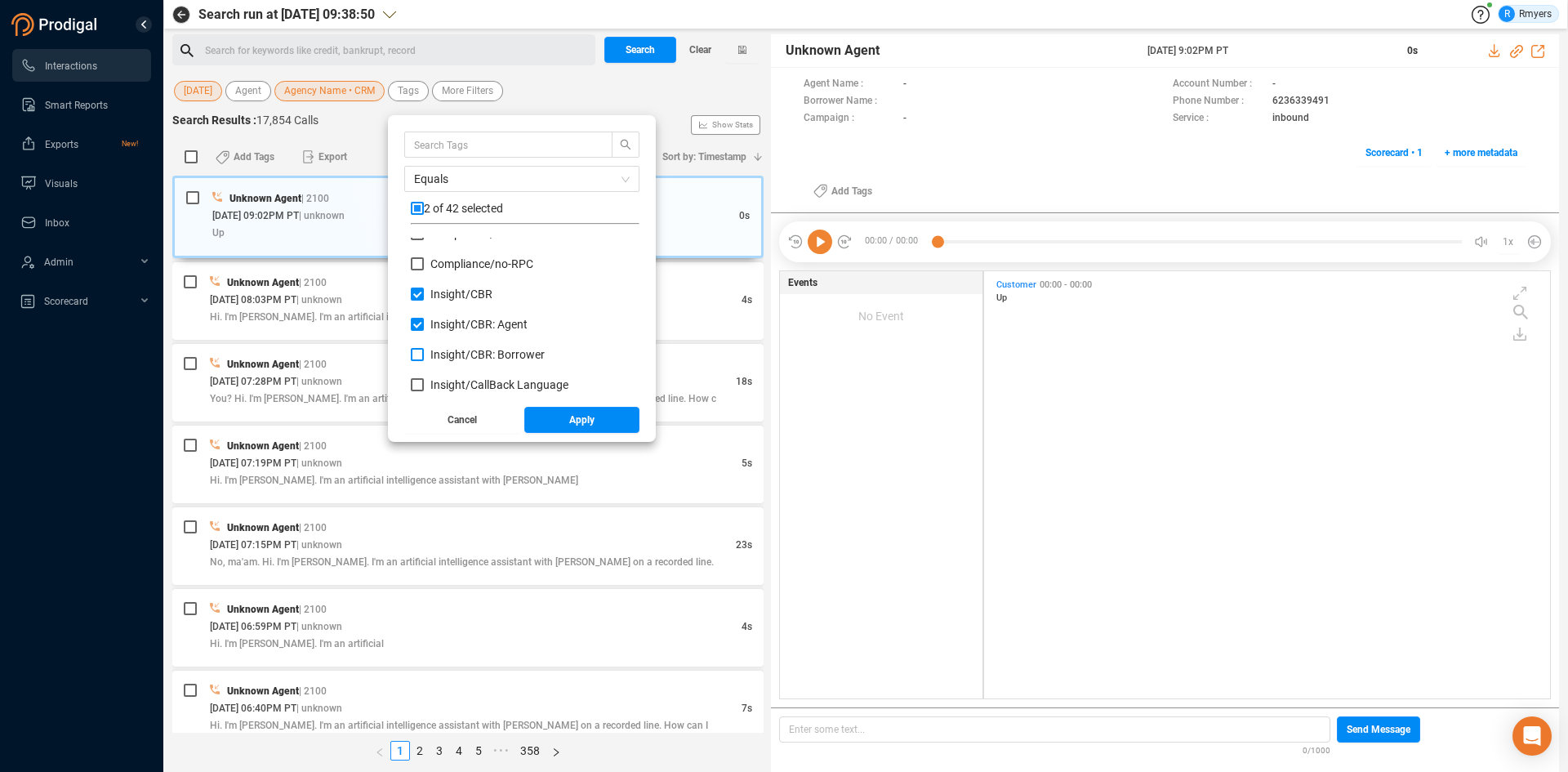 click on "Insight/ CBR: Borrower" at bounding box center (417, 355) 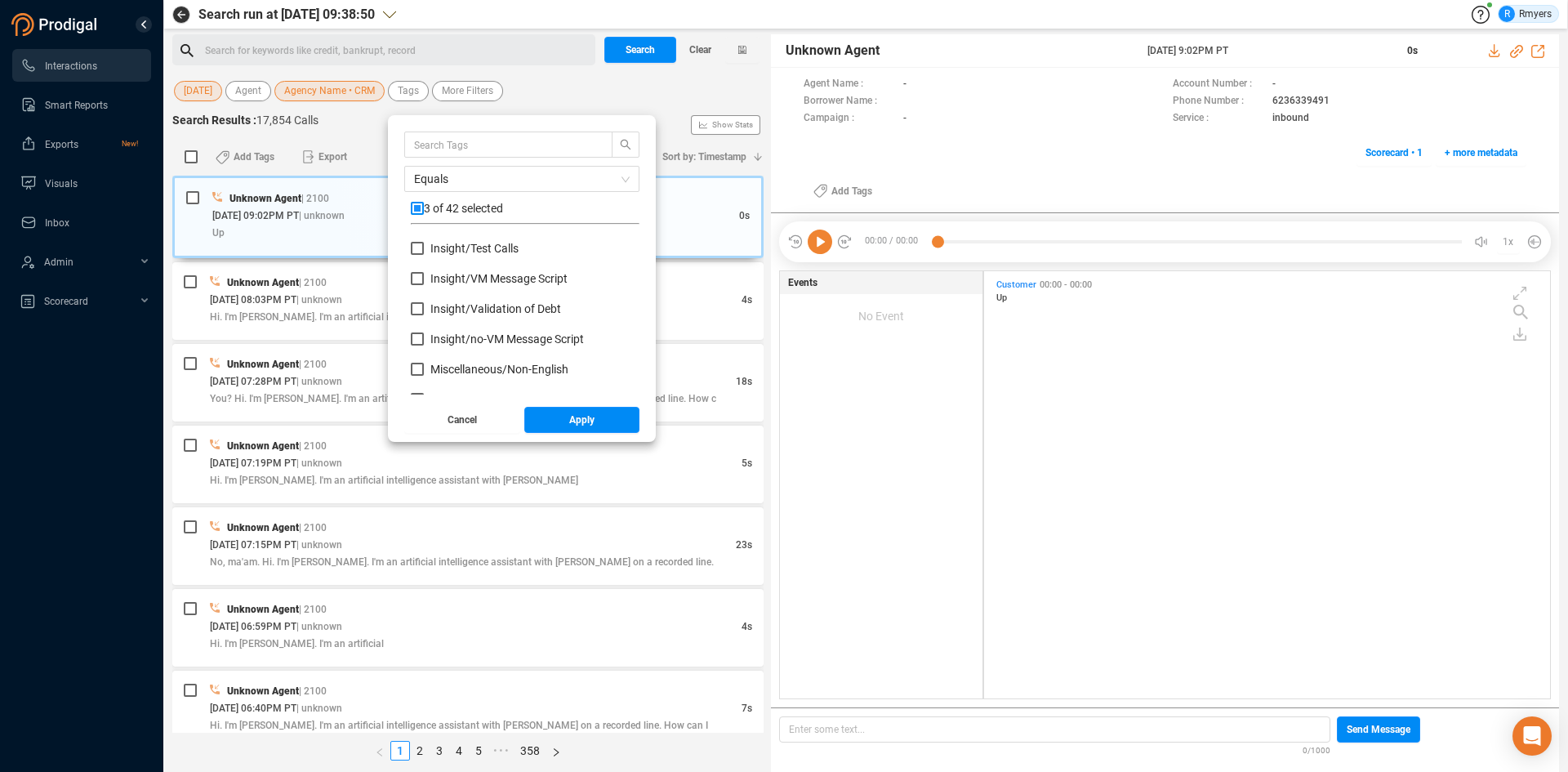 scroll, scrollTop: 735, scrollLeft: 0, axis: vertical 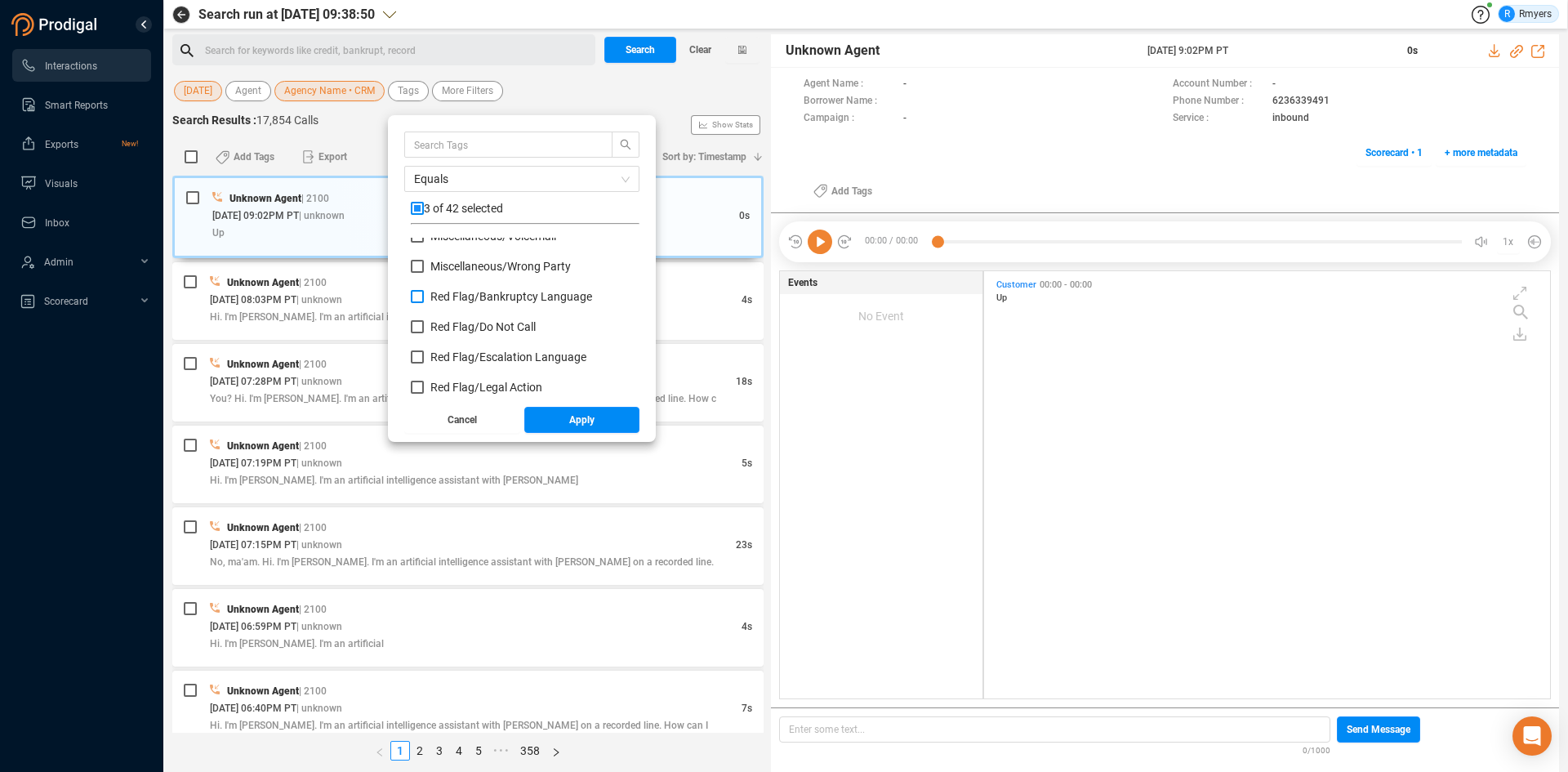 click on "Red Flag/ Bankruptcy Language" at bounding box center [511, 297] 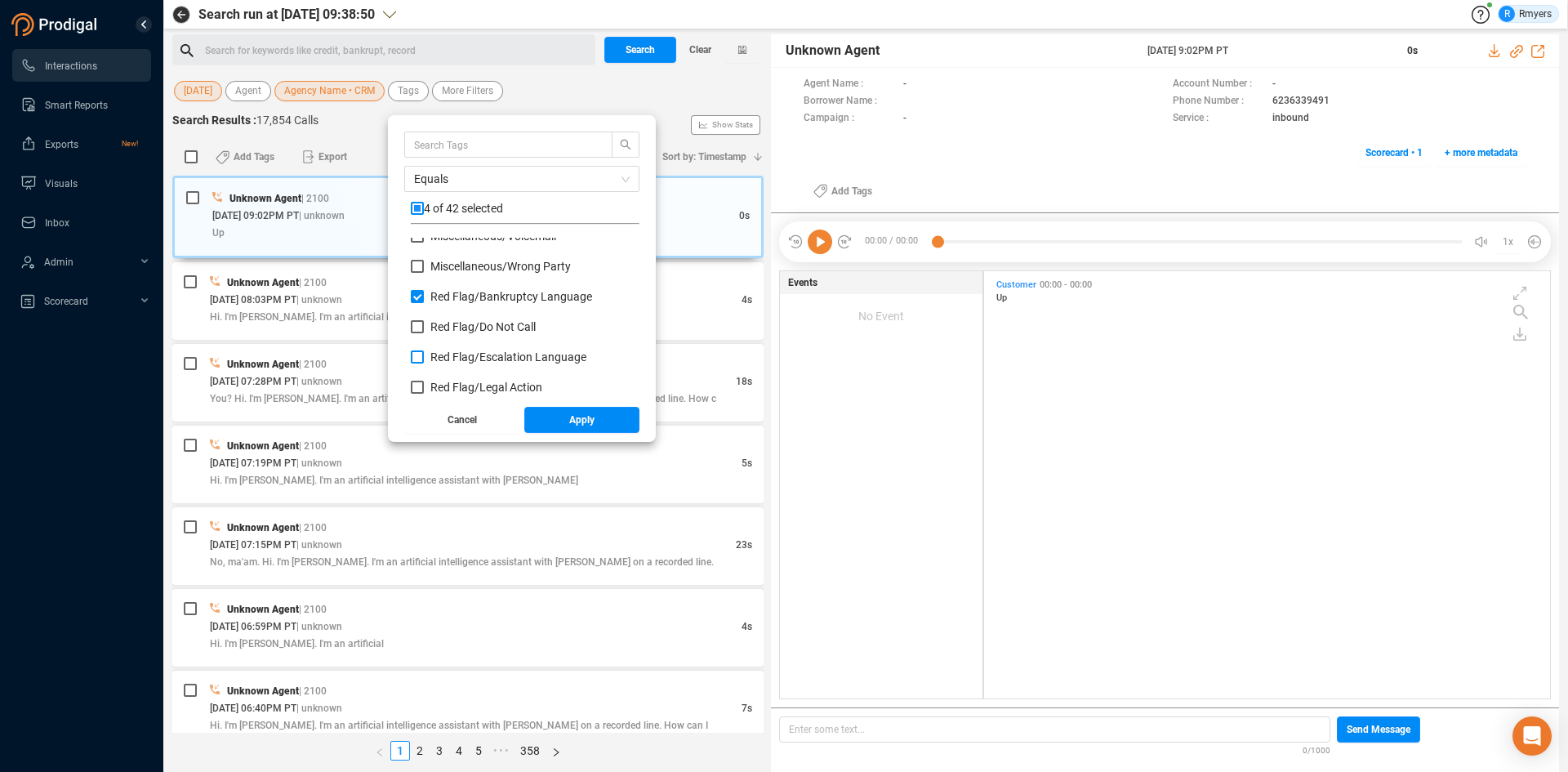 click on "Red Flag/ Escalation Language" at bounding box center [508, 357] 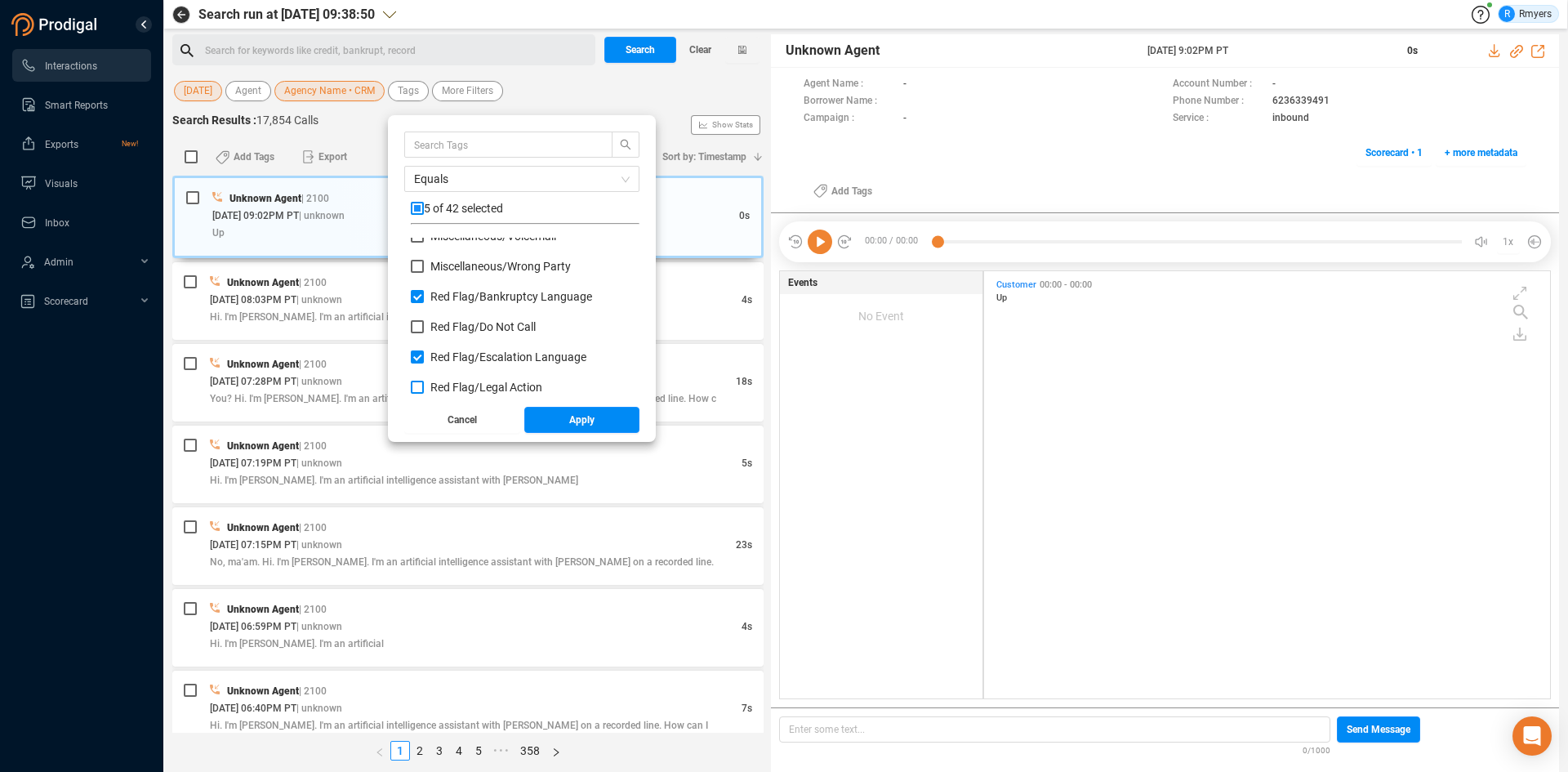 click on "Red Flag/ Legal Action" at bounding box center [486, 387] 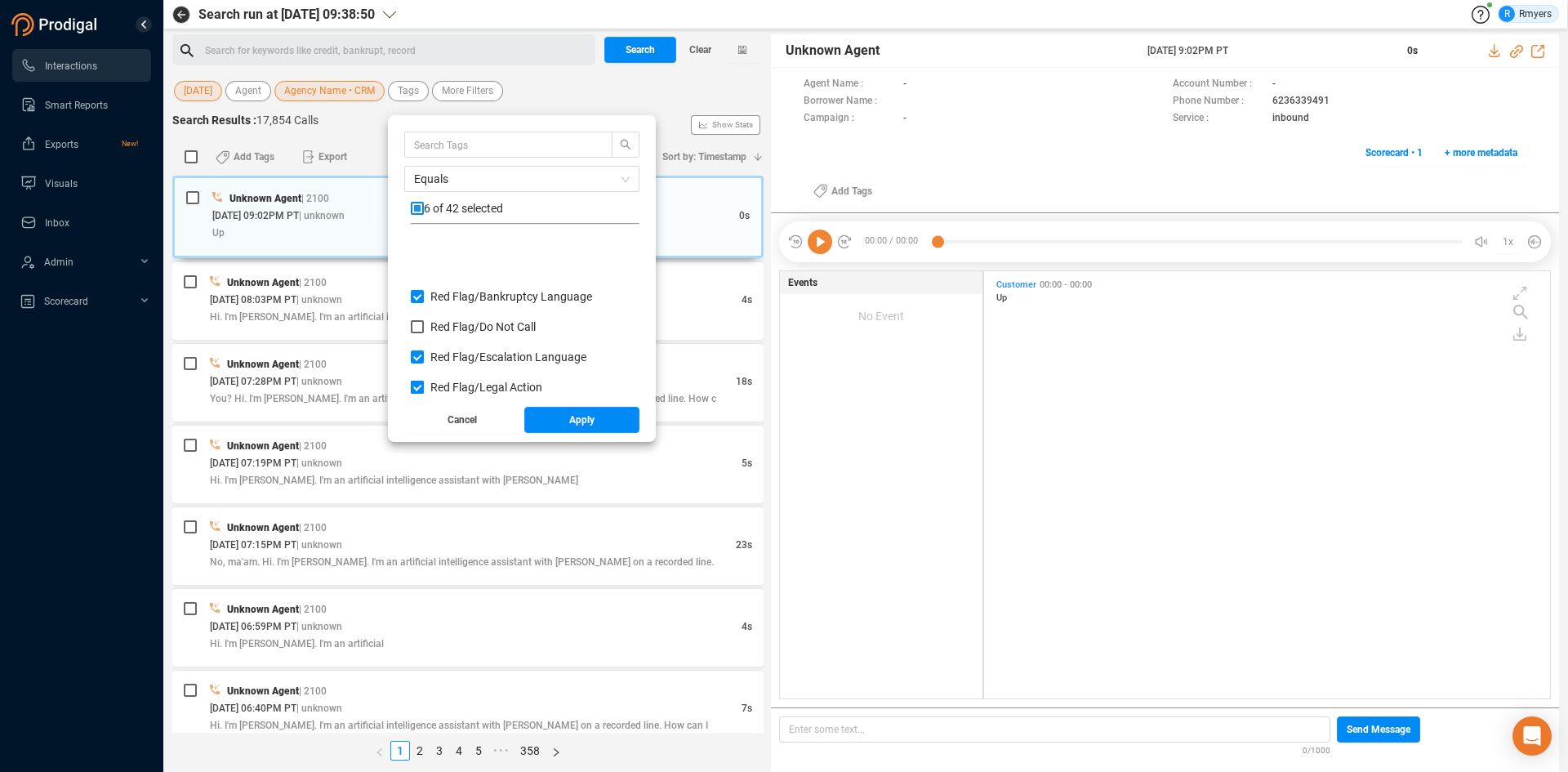 scroll, scrollTop: 817, scrollLeft: 0, axis: vertical 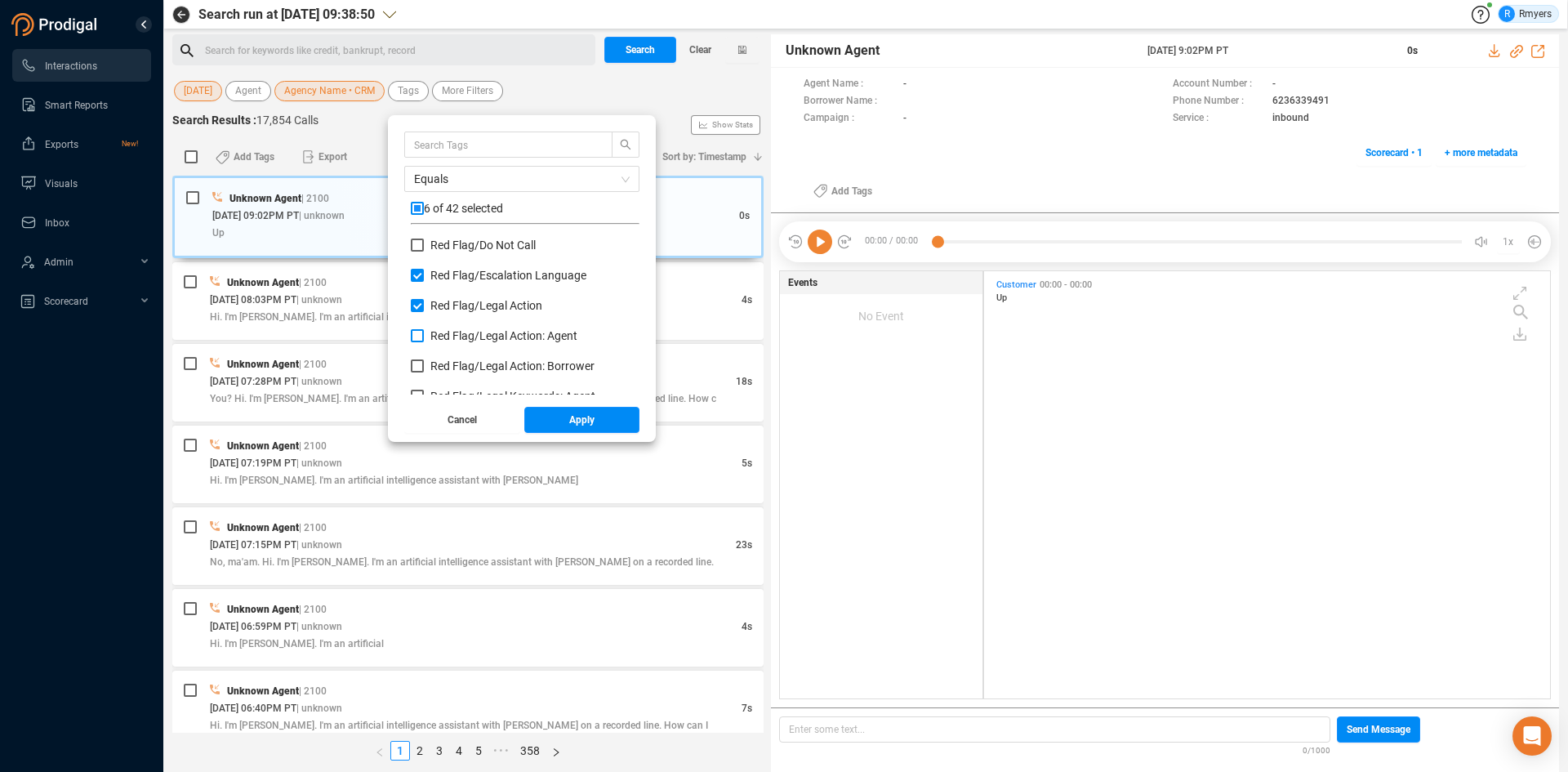 click on "Red Flag/ Legal Action: Agent" at bounding box center [504, 336] 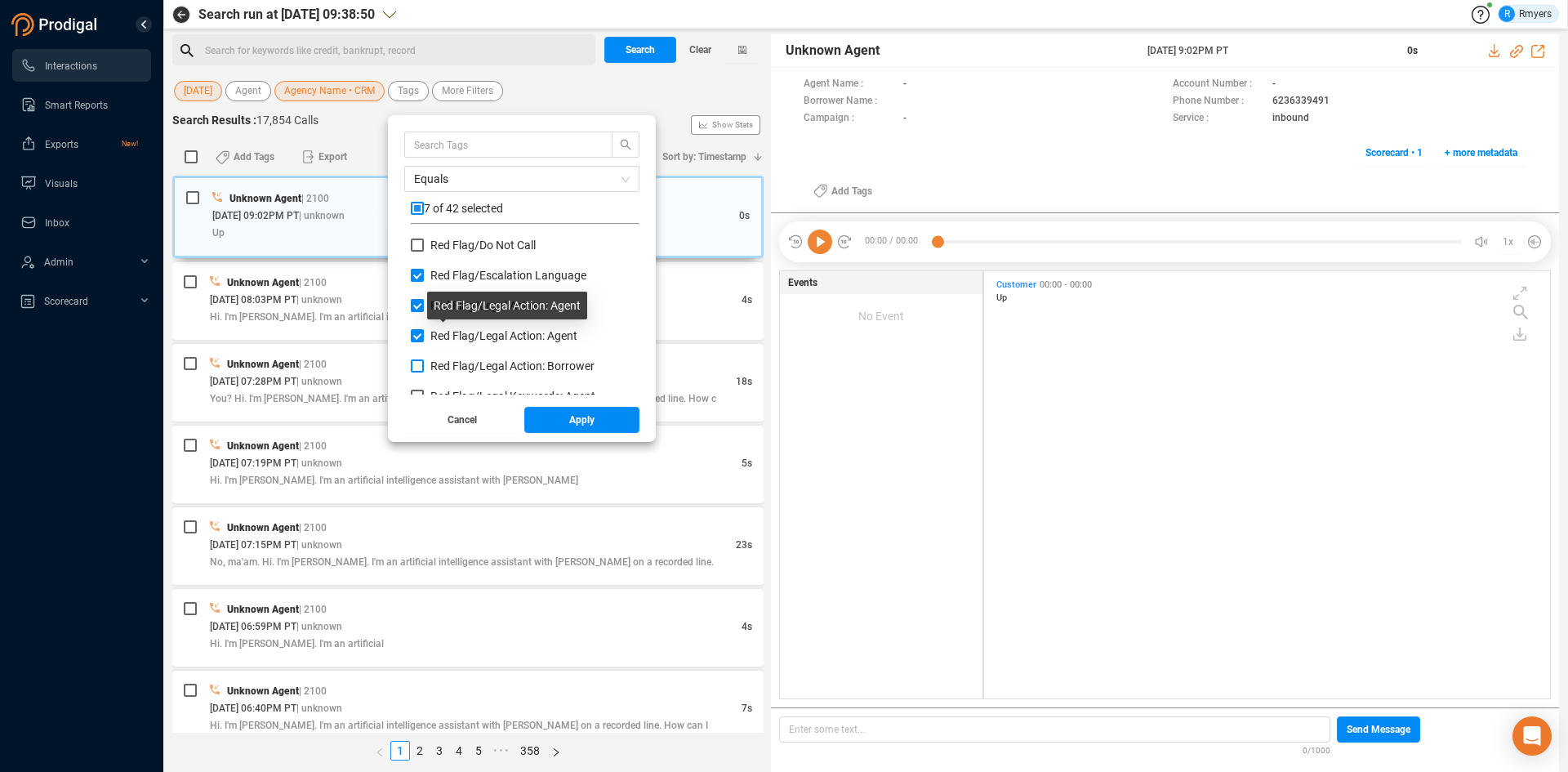 click on "Red Flag/ Legal Action: Borrower" at bounding box center (512, 366) 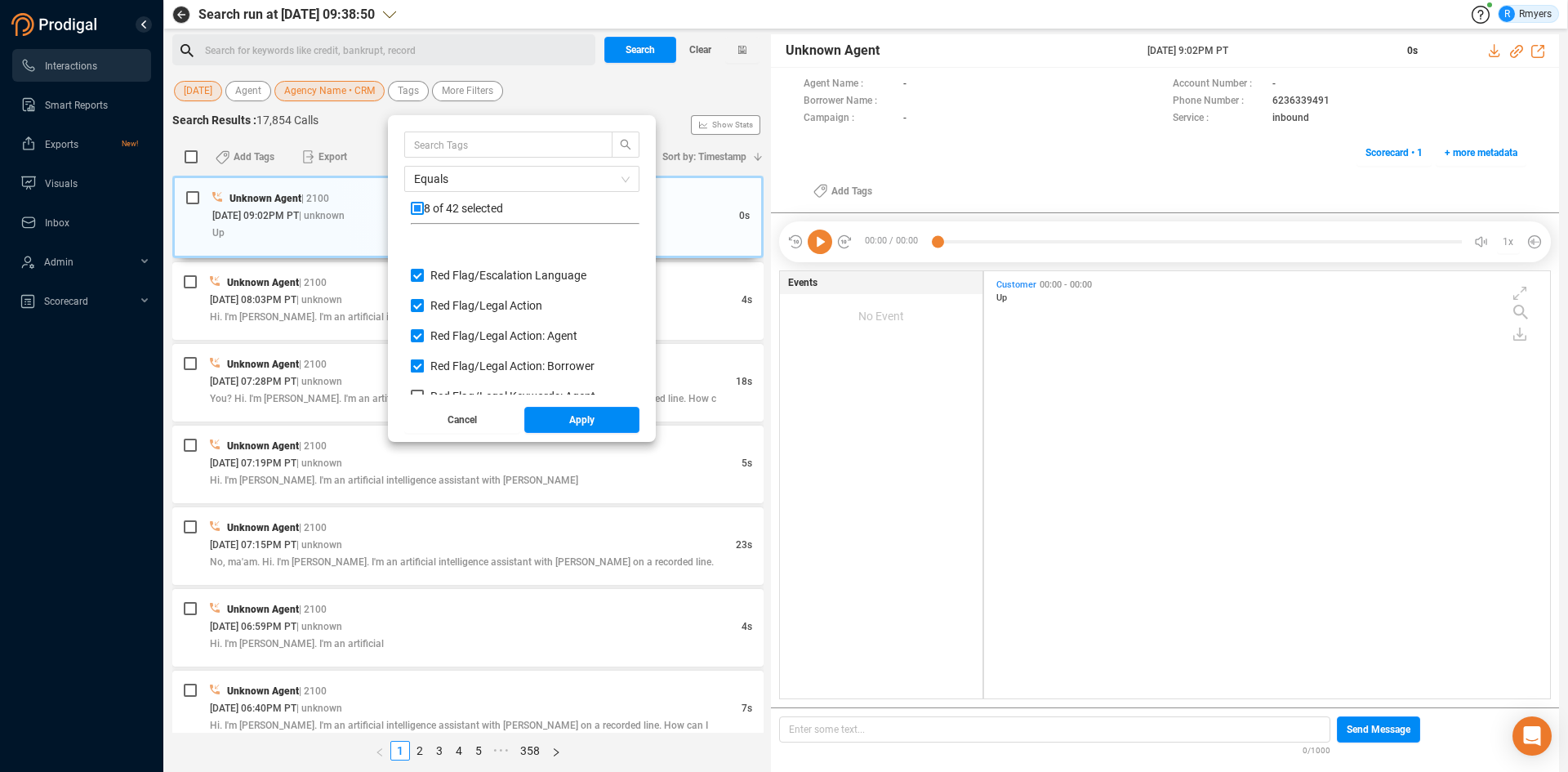 scroll, scrollTop: 899, scrollLeft: 0, axis: vertical 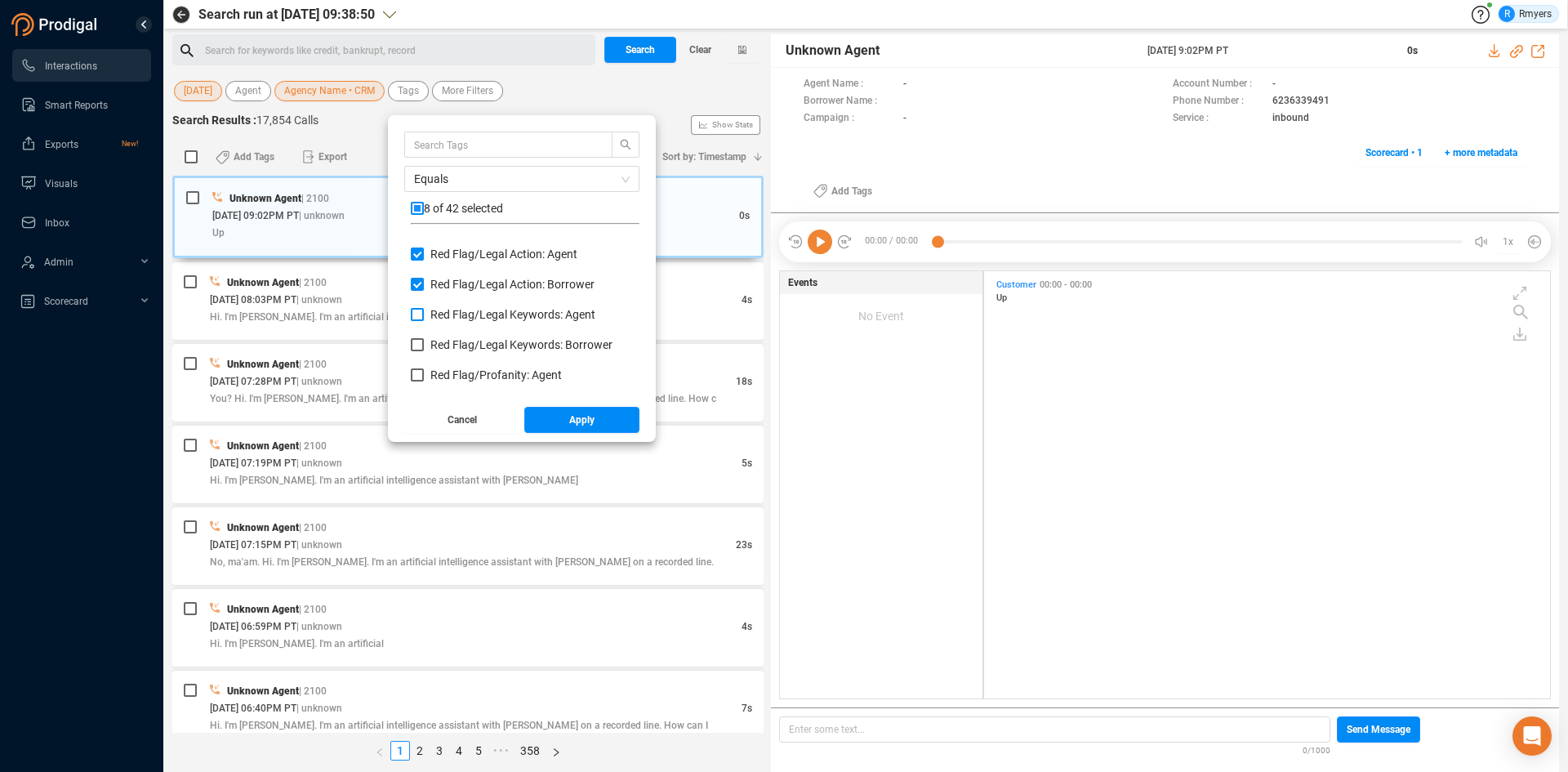 click on "Red Flag/ Legal Keywords: Agent" at bounding box center [513, 315] 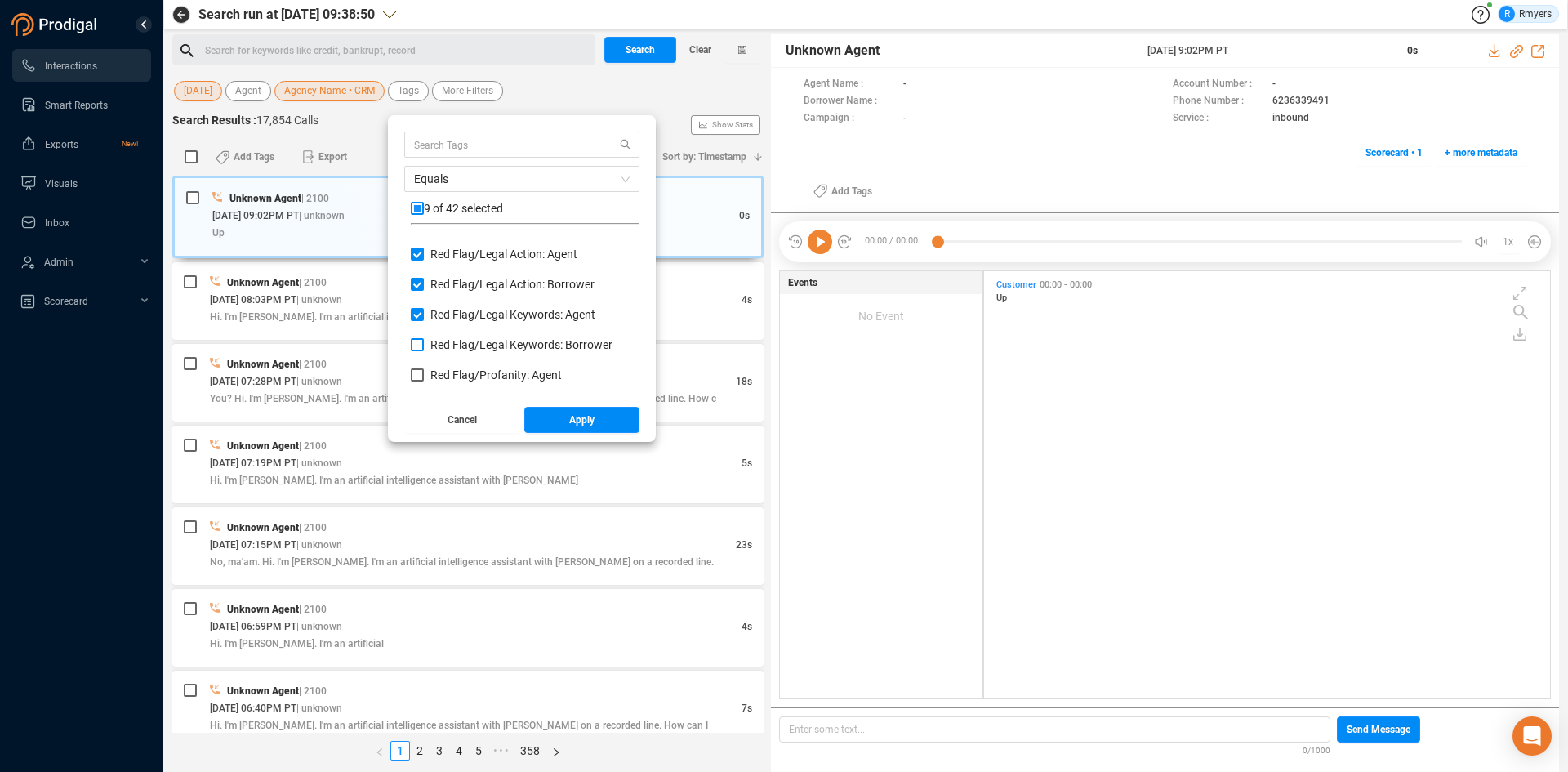 click on "Red Flag/ Legal Keywords: Borrower" at bounding box center (514, 345) 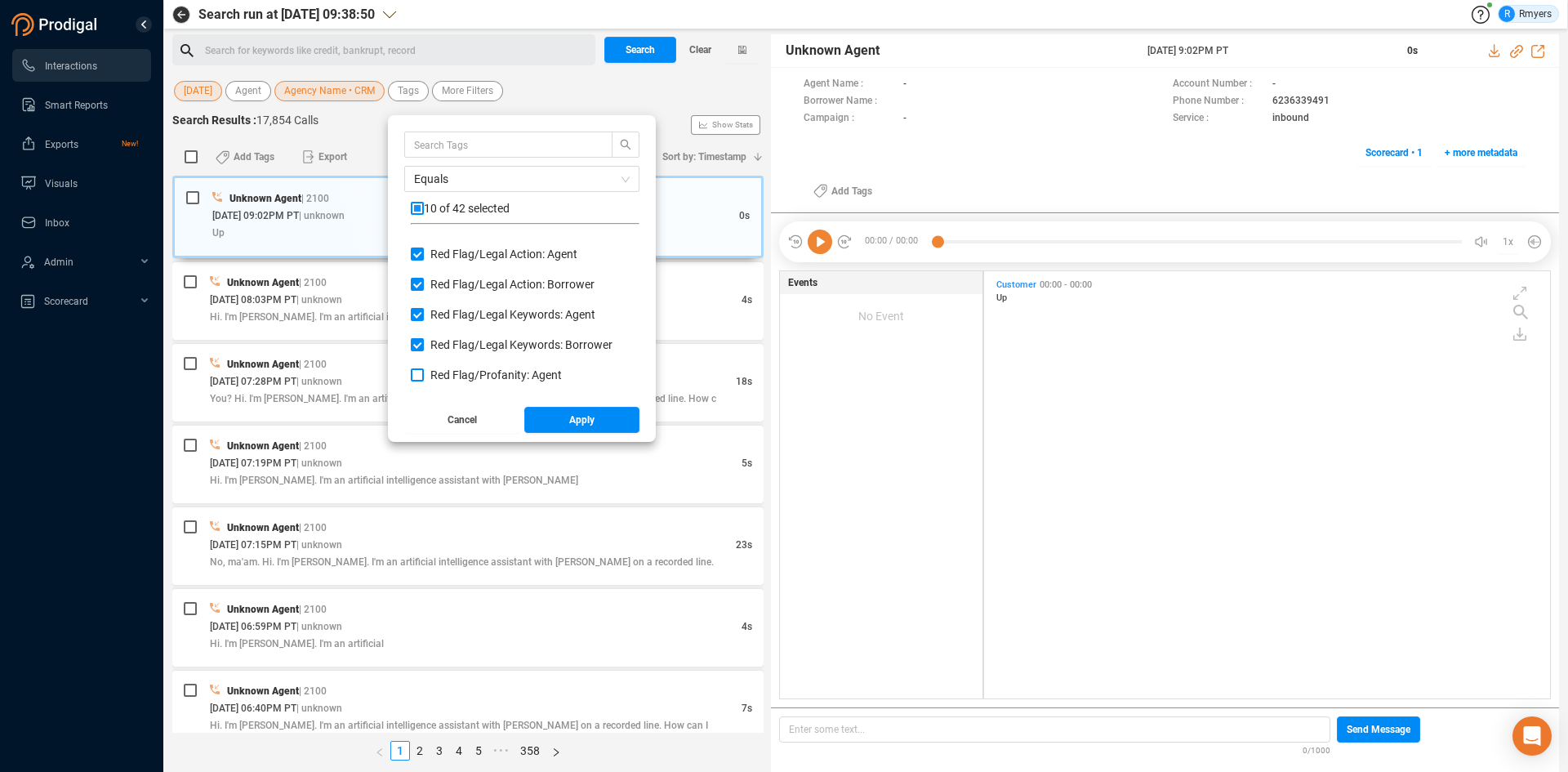 click on "Red Flag/ Profanity: Agent" at bounding box center [496, 375] 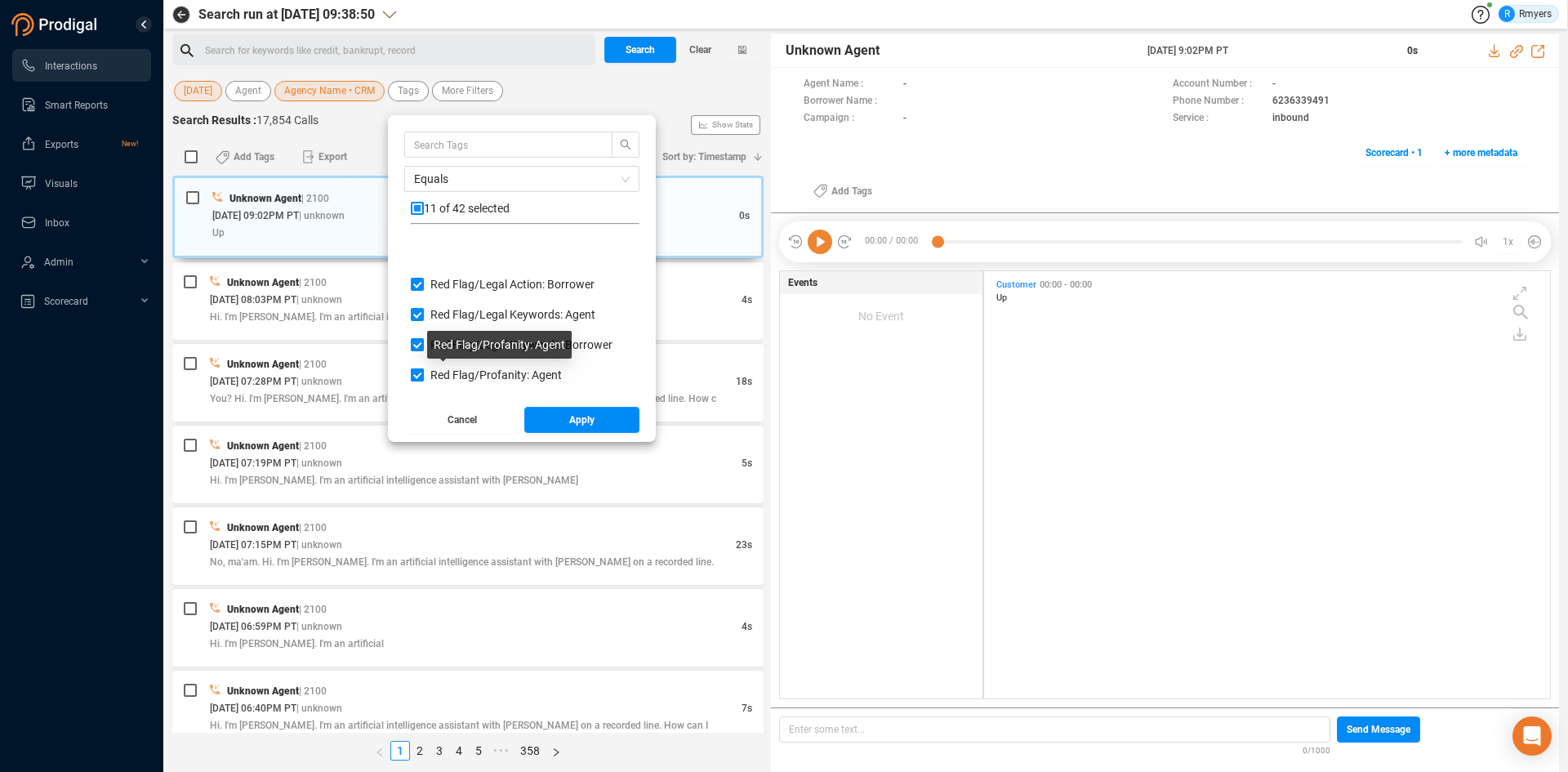 scroll, scrollTop: 980, scrollLeft: 0, axis: vertical 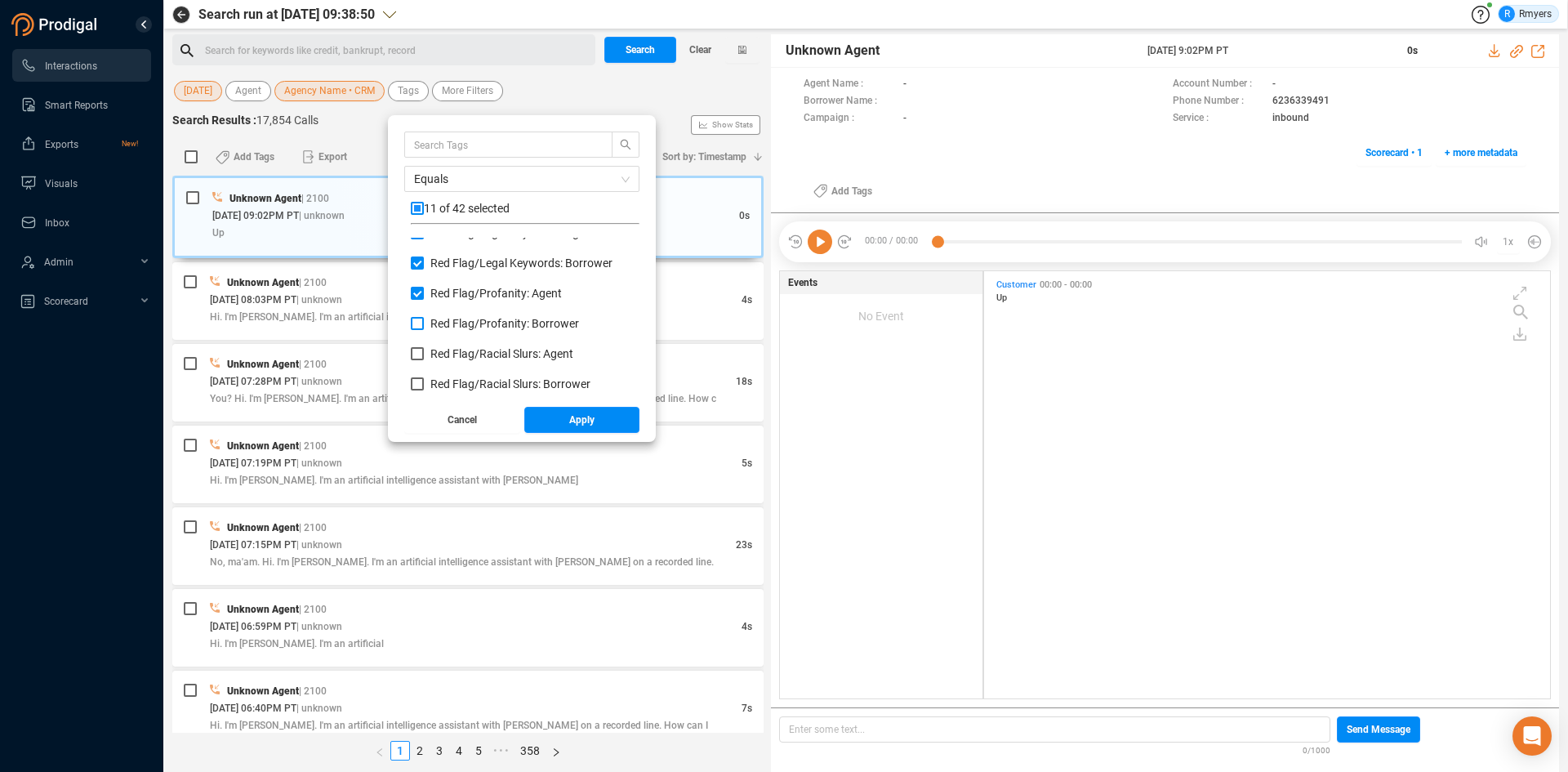 click on "Red Flag/ Profanity: Borrower" at bounding box center (505, 324) 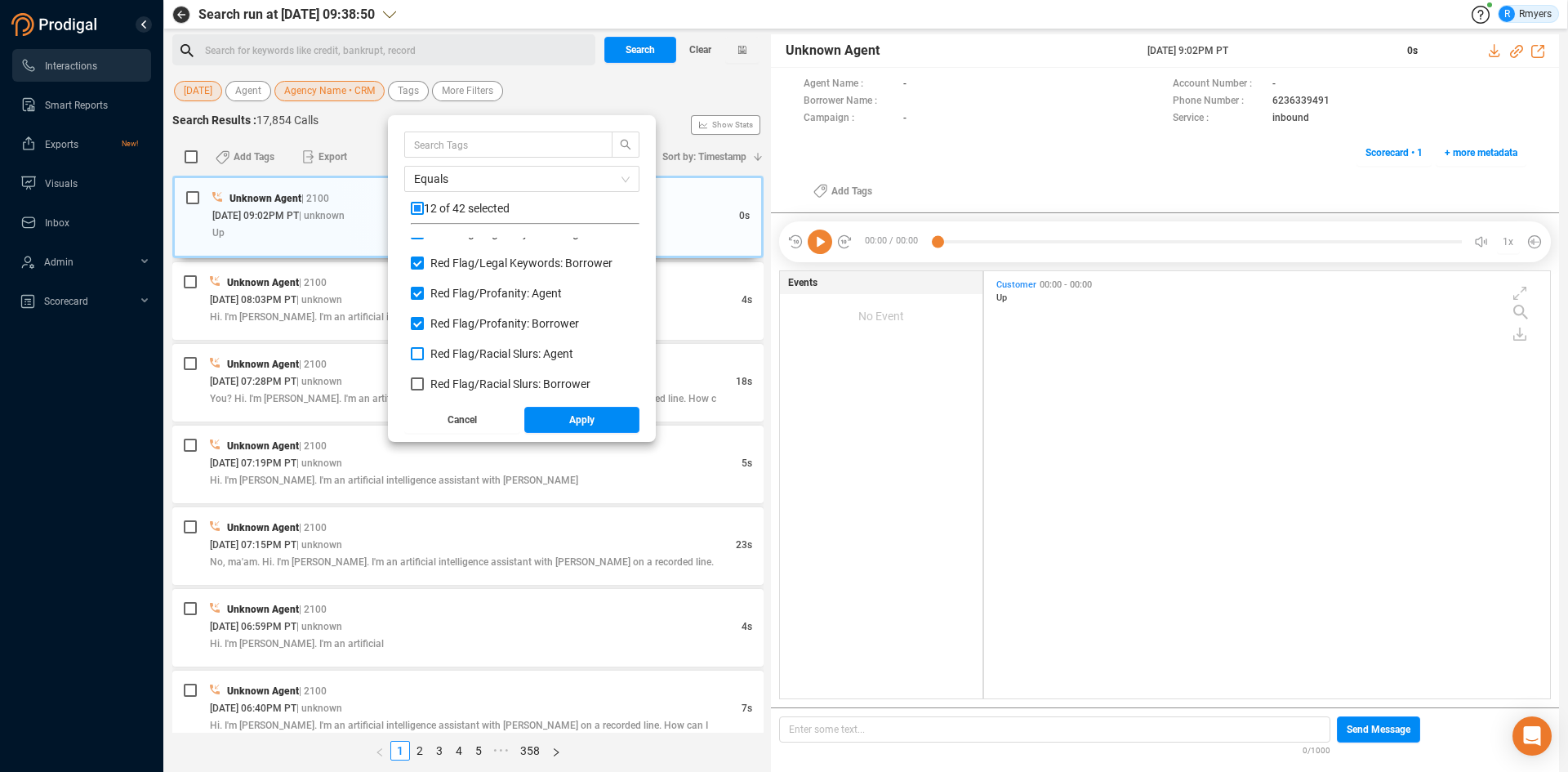 drag, startPoint x: 434, startPoint y: 348, endPoint x: 434, endPoint y: 362, distance: 14 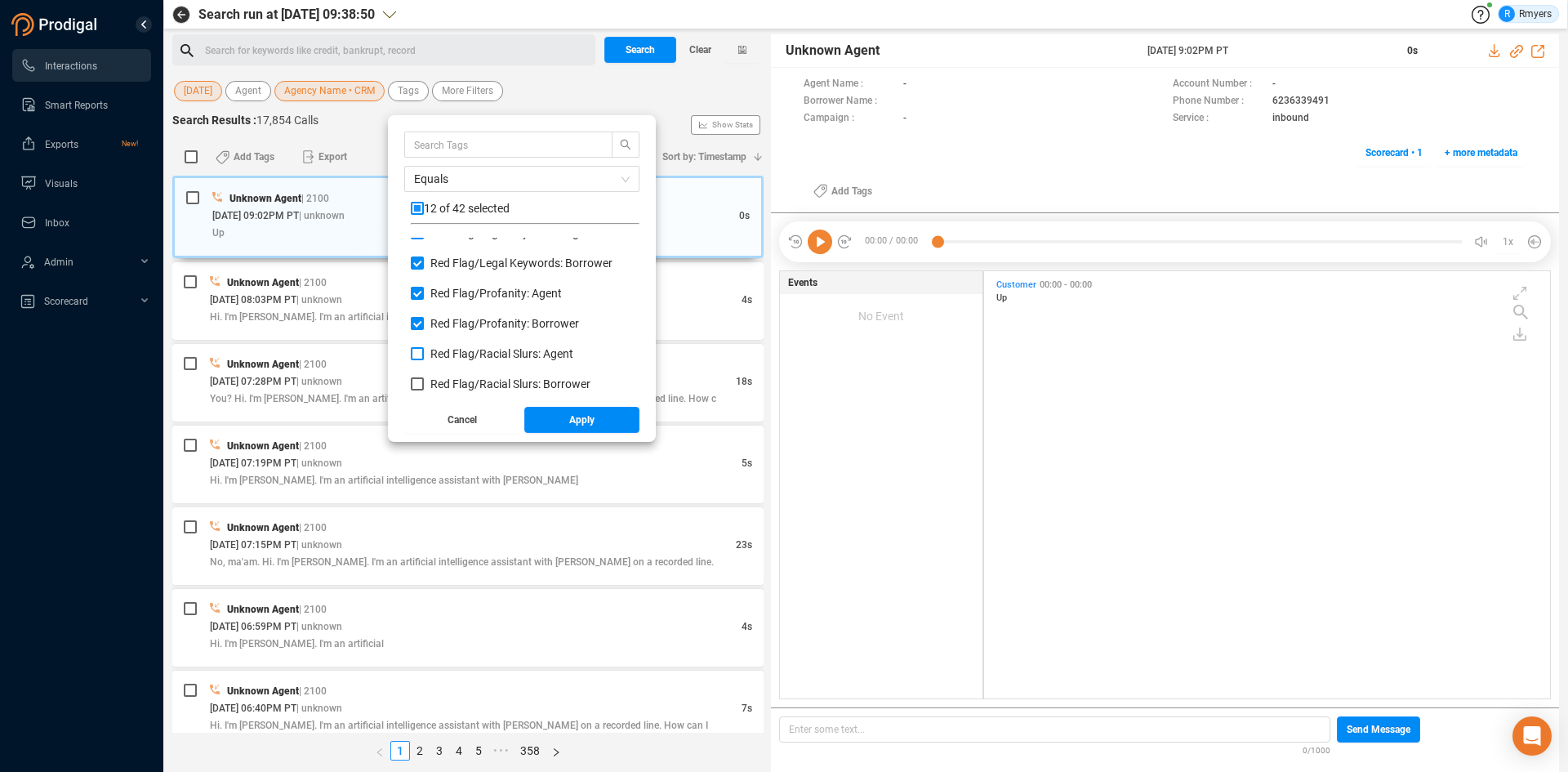 click on "Red Flag/ Racial Slurs: Agent" at bounding box center (501, 354) 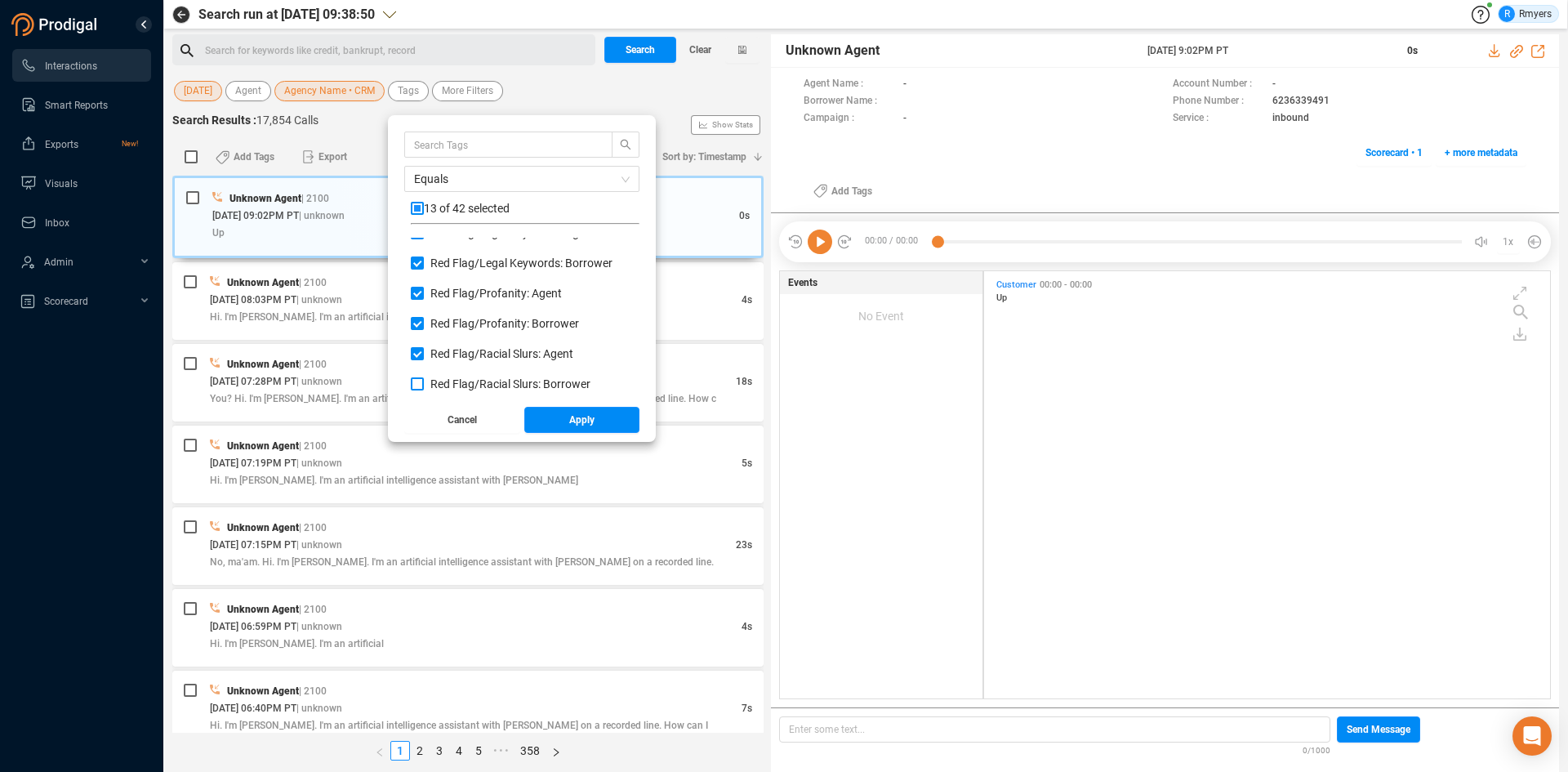 click on "Red Flag/ Racial Slurs: Borrower" at bounding box center (504, 384) 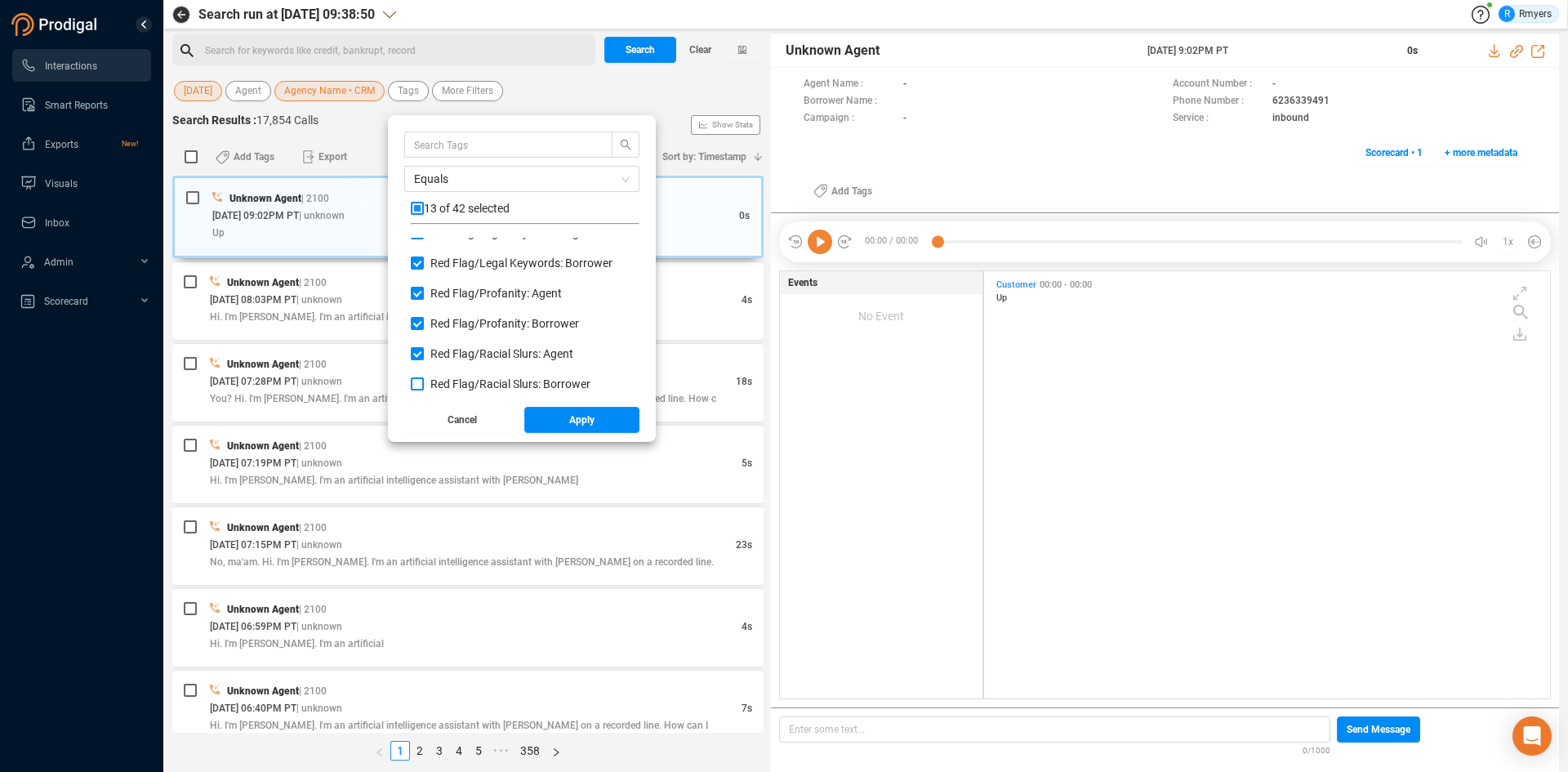 click on "Red Flag/ Racial Slurs: Borrower" at bounding box center [417, 384] 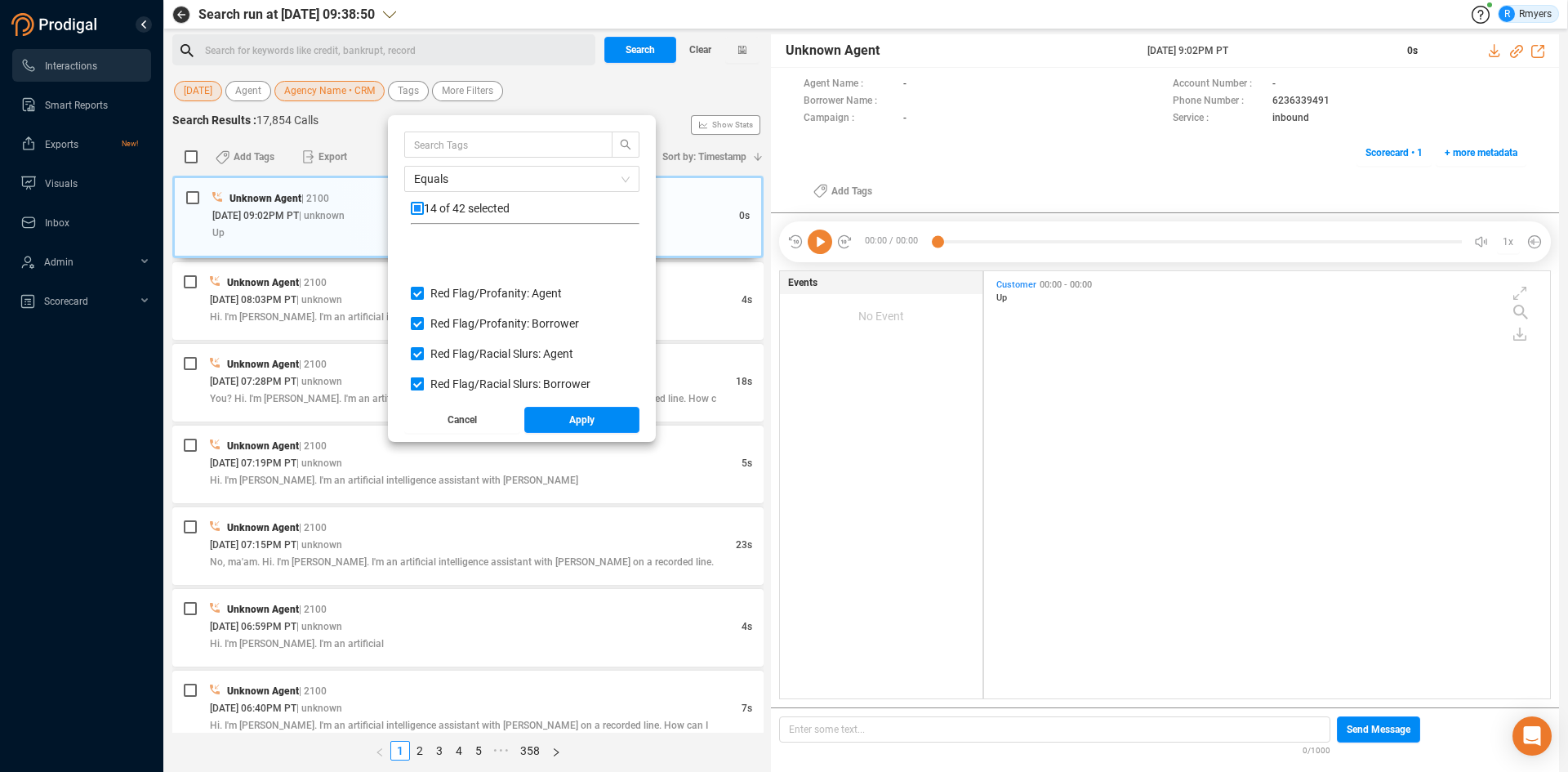 scroll, scrollTop: 1062, scrollLeft: 0, axis: vertical 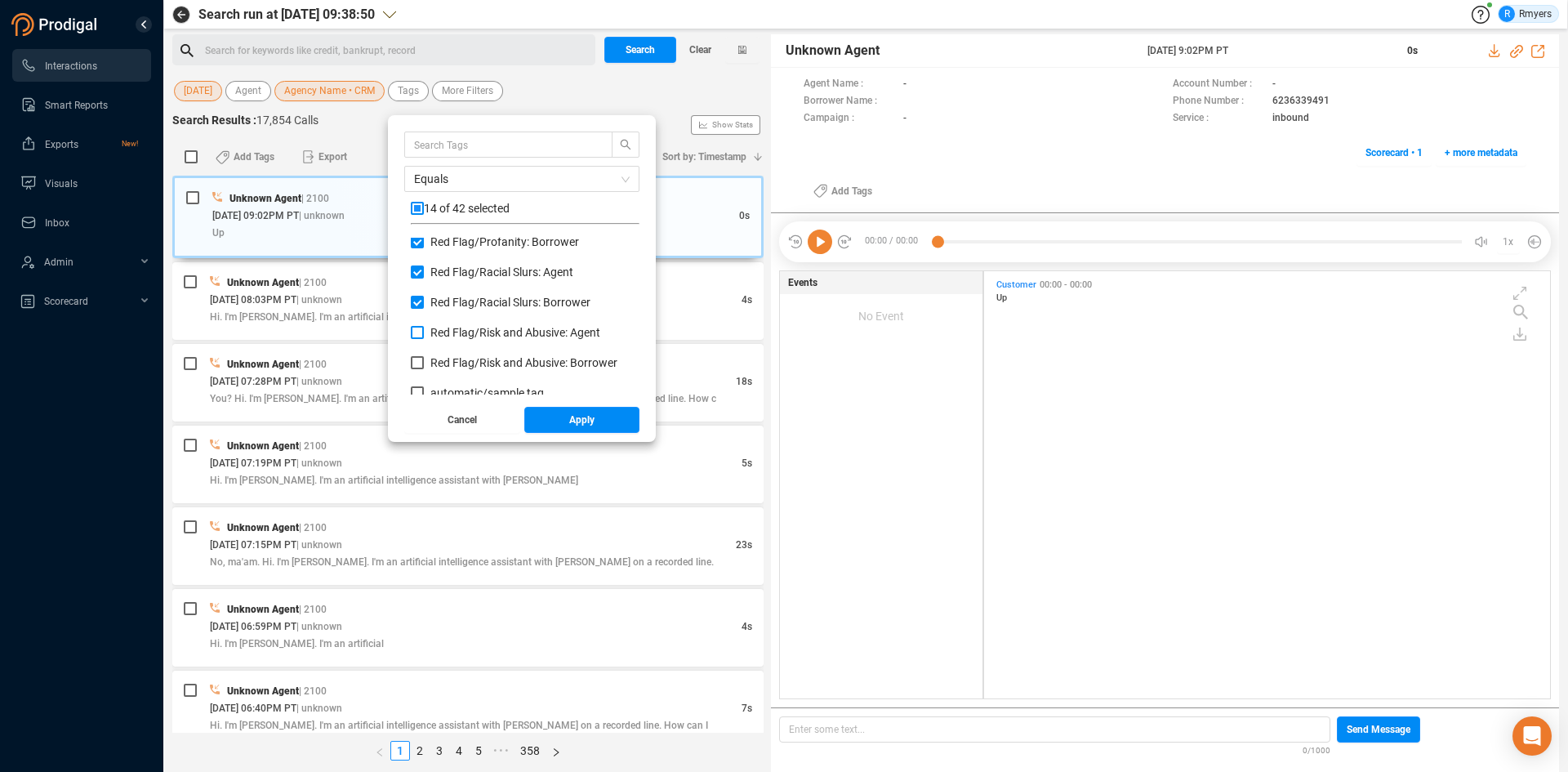 click on "Red Flag/ Risk and Abusive: Agent" at bounding box center [515, 332] 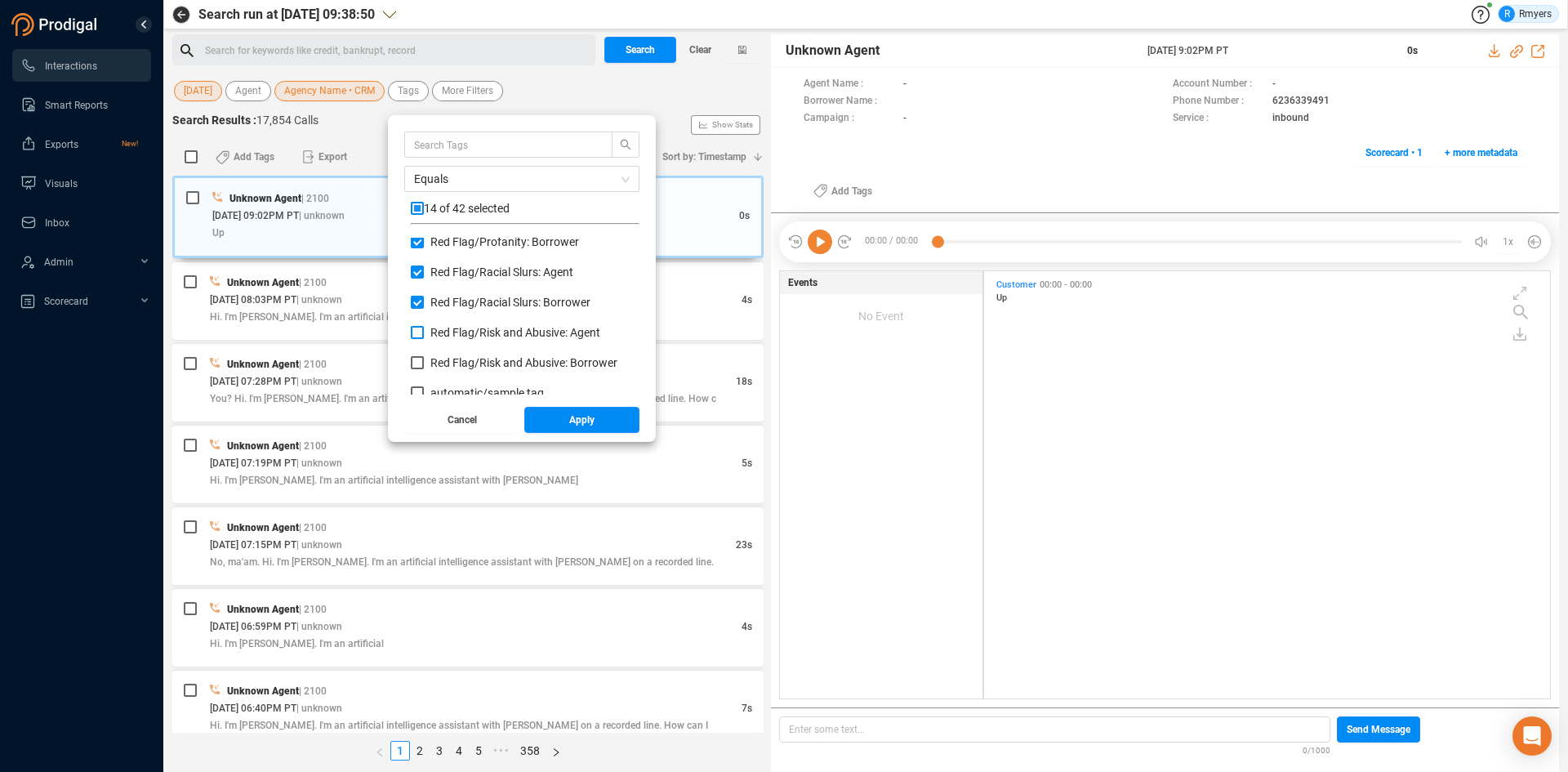 click on "Red Flag/ Risk and Abusive: Agent" at bounding box center (417, 332) 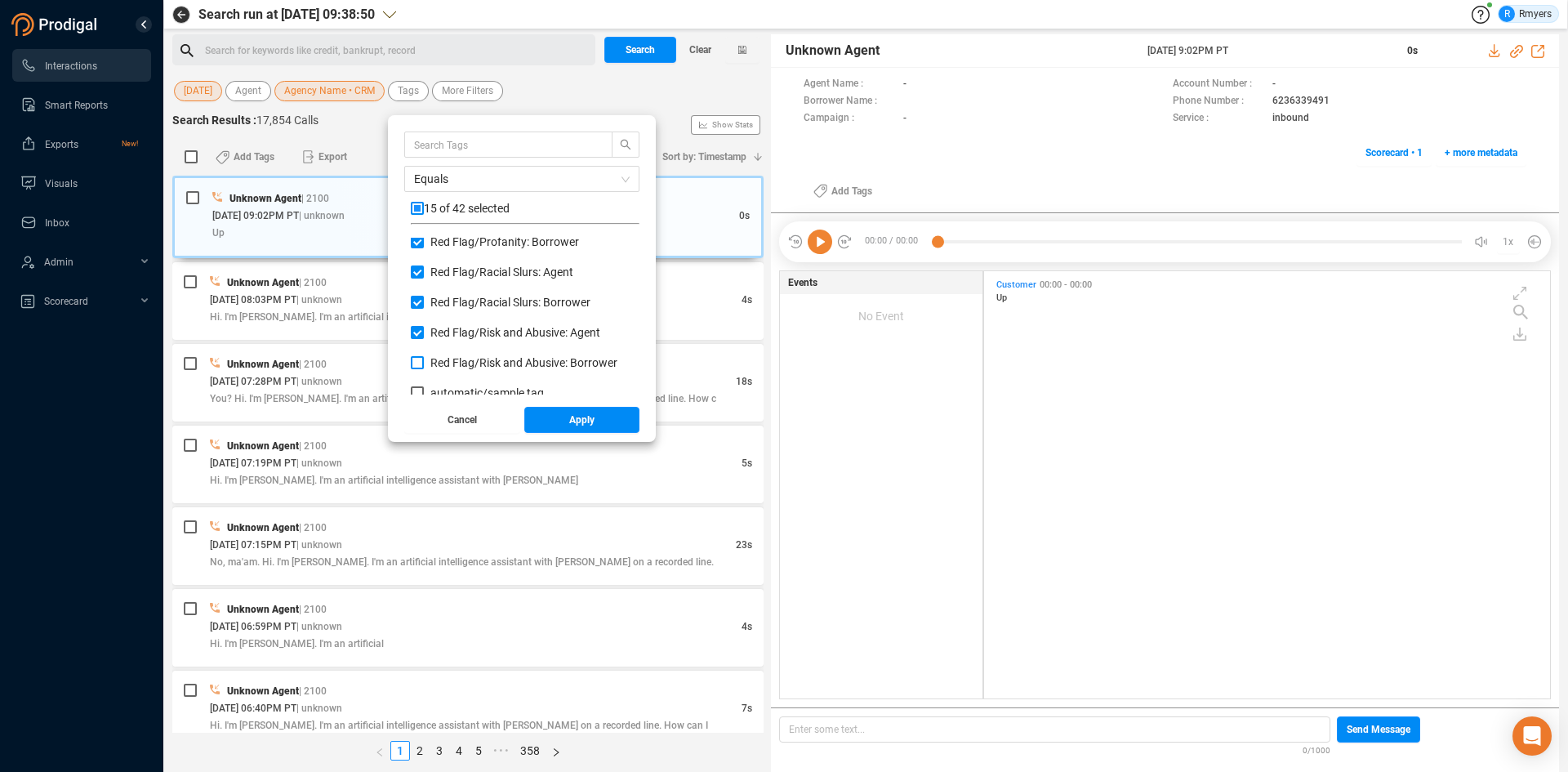 click on "Red Flag/ Risk and Abusive: Borrower" at bounding box center (523, 363) 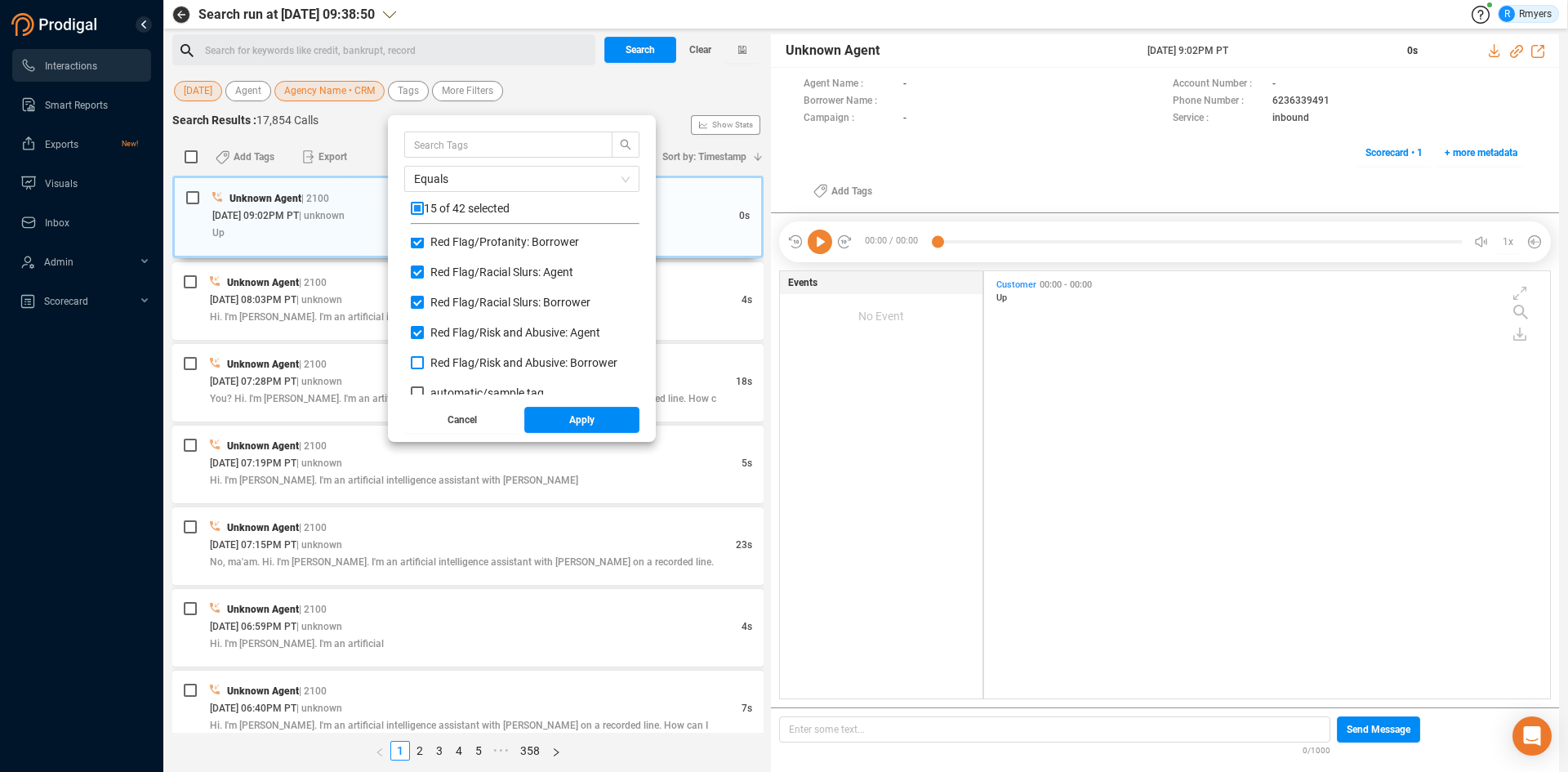 click on "Red Flag/ Risk and Abusive: Borrower" at bounding box center (417, 363) 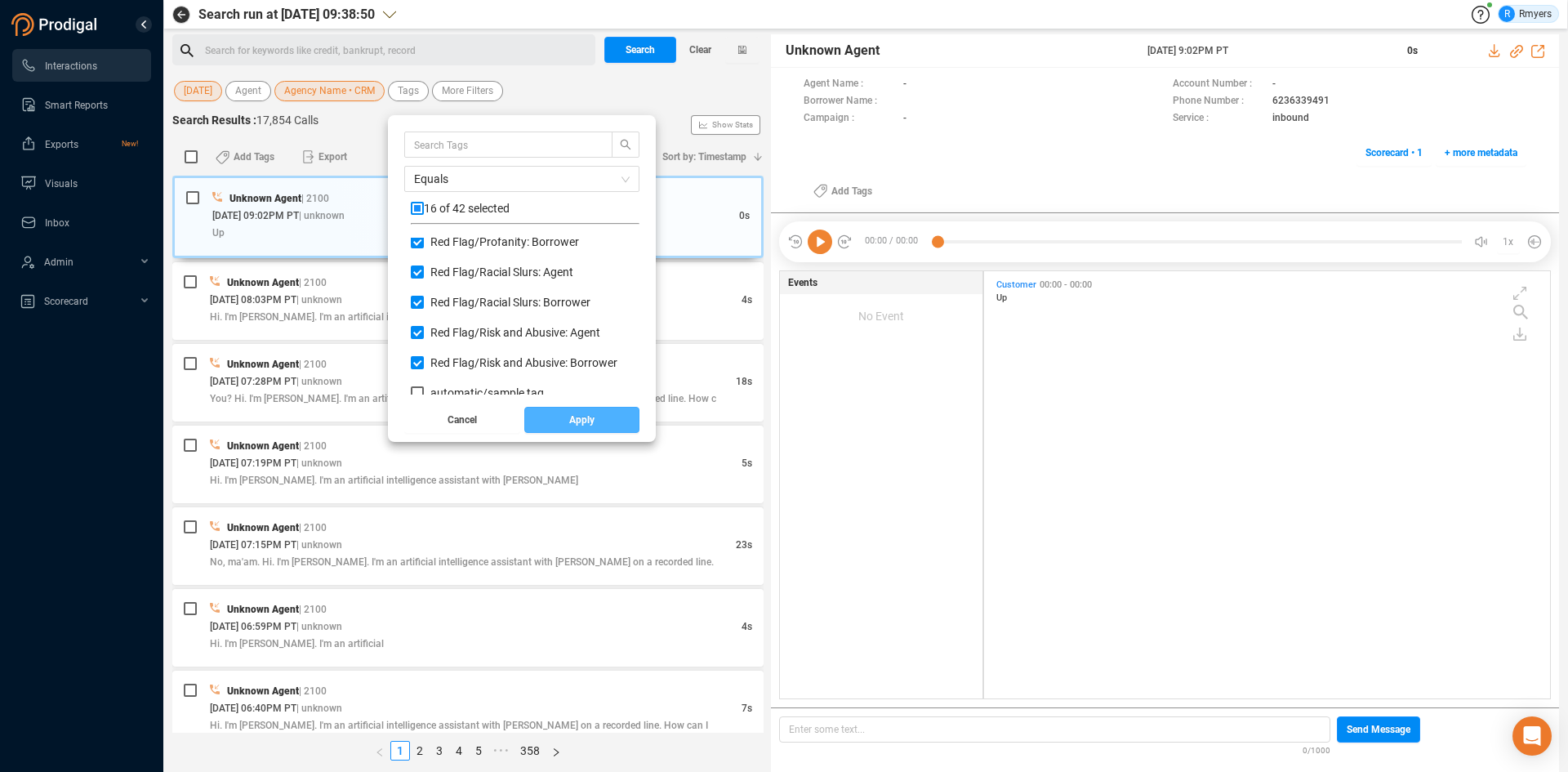 click on "Apply" at bounding box center [581, 420] 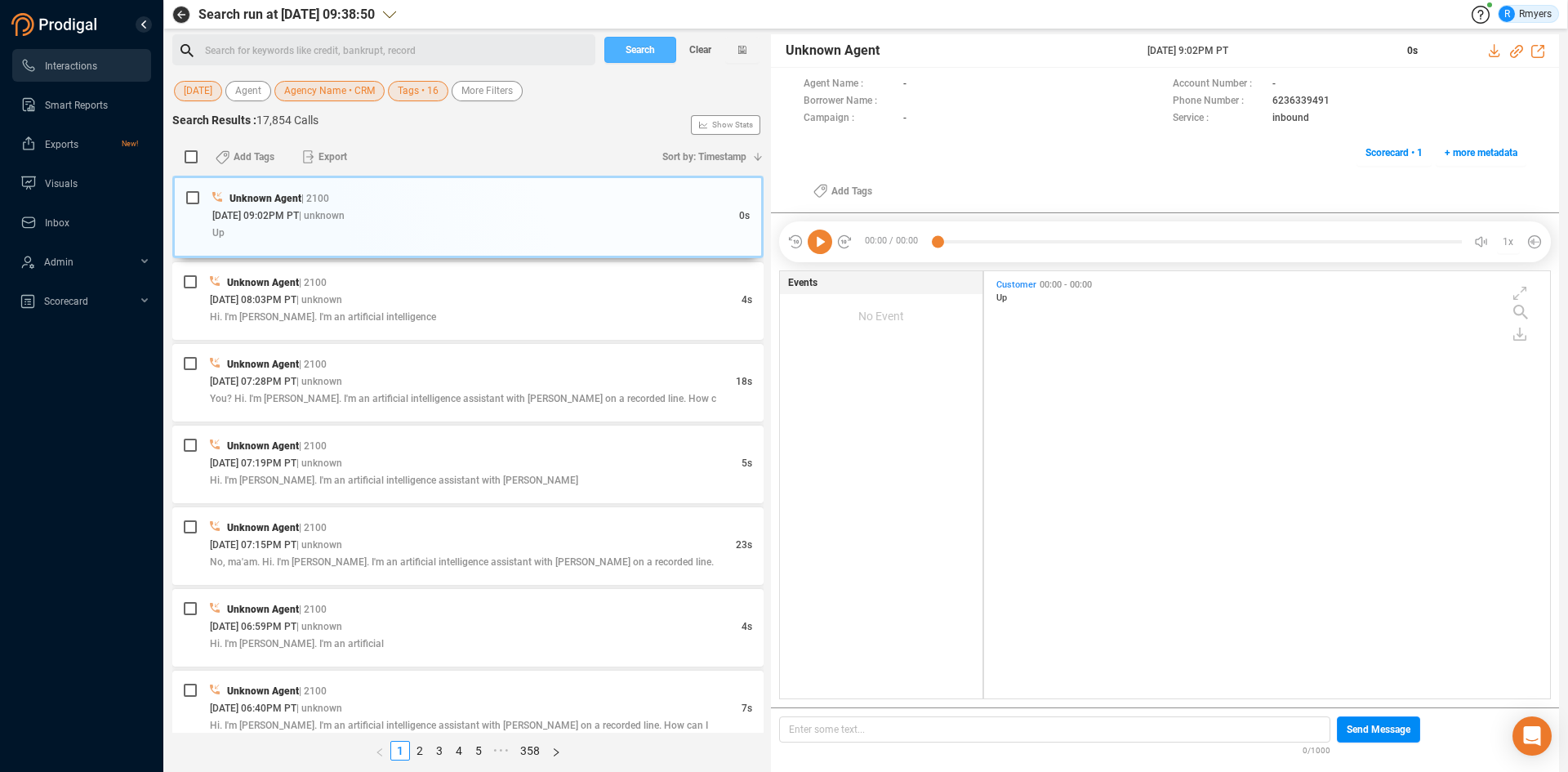 click on "Search" at bounding box center (640, 50) 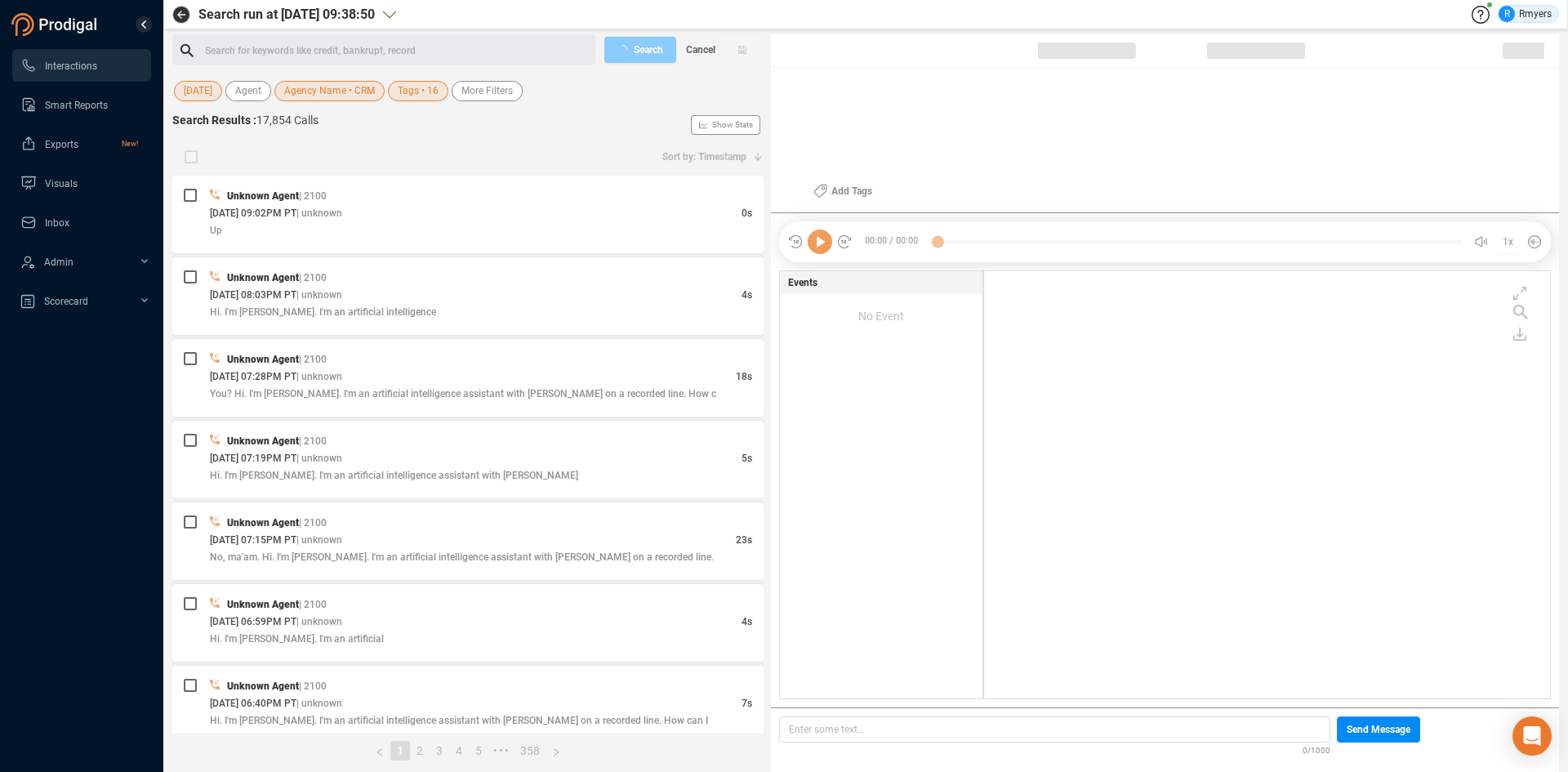 scroll, scrollTop: 5, scrollLeft: 9, axis: both 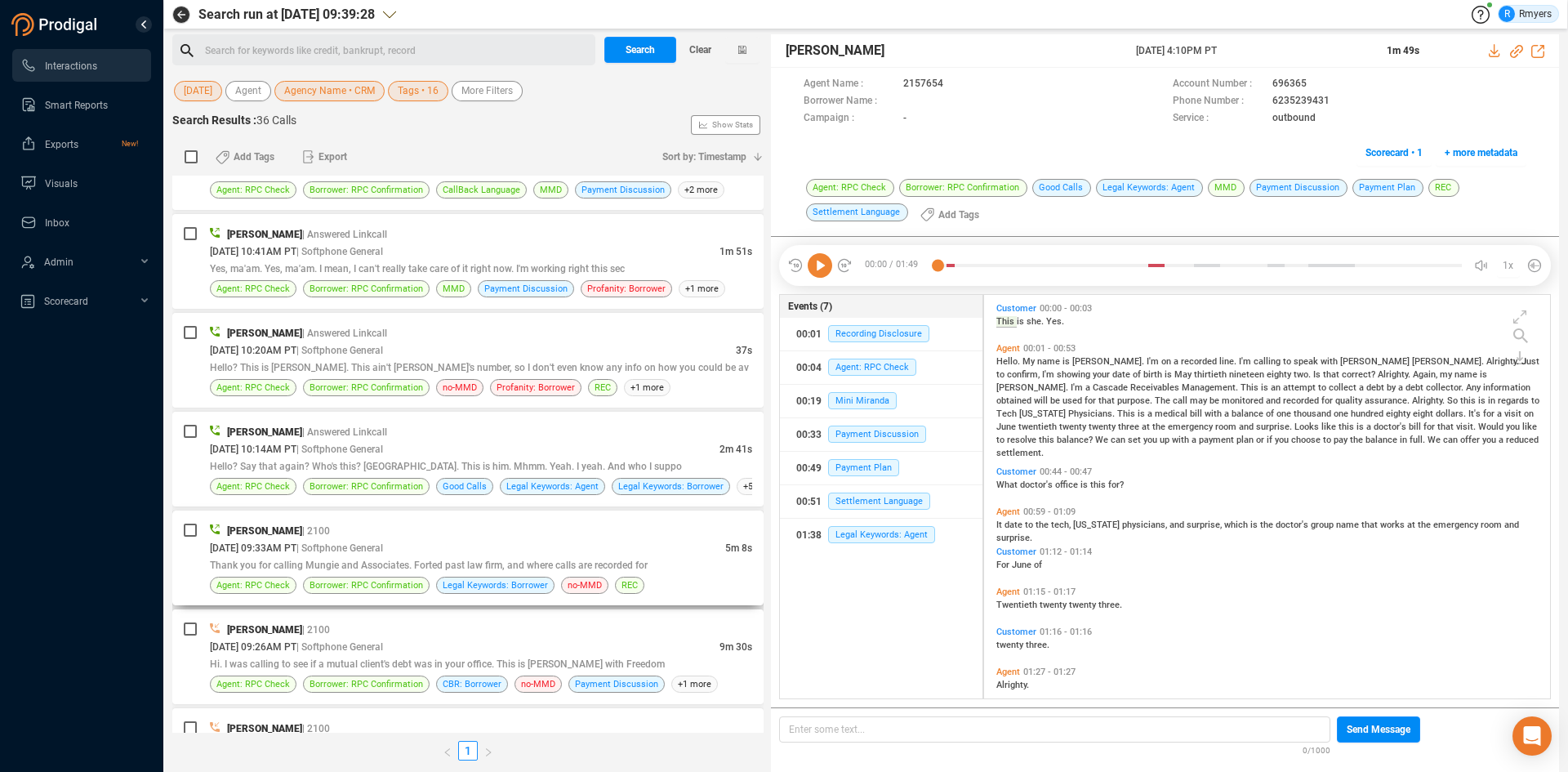 click on "| Softphone General" at bounding box center (340, 548) 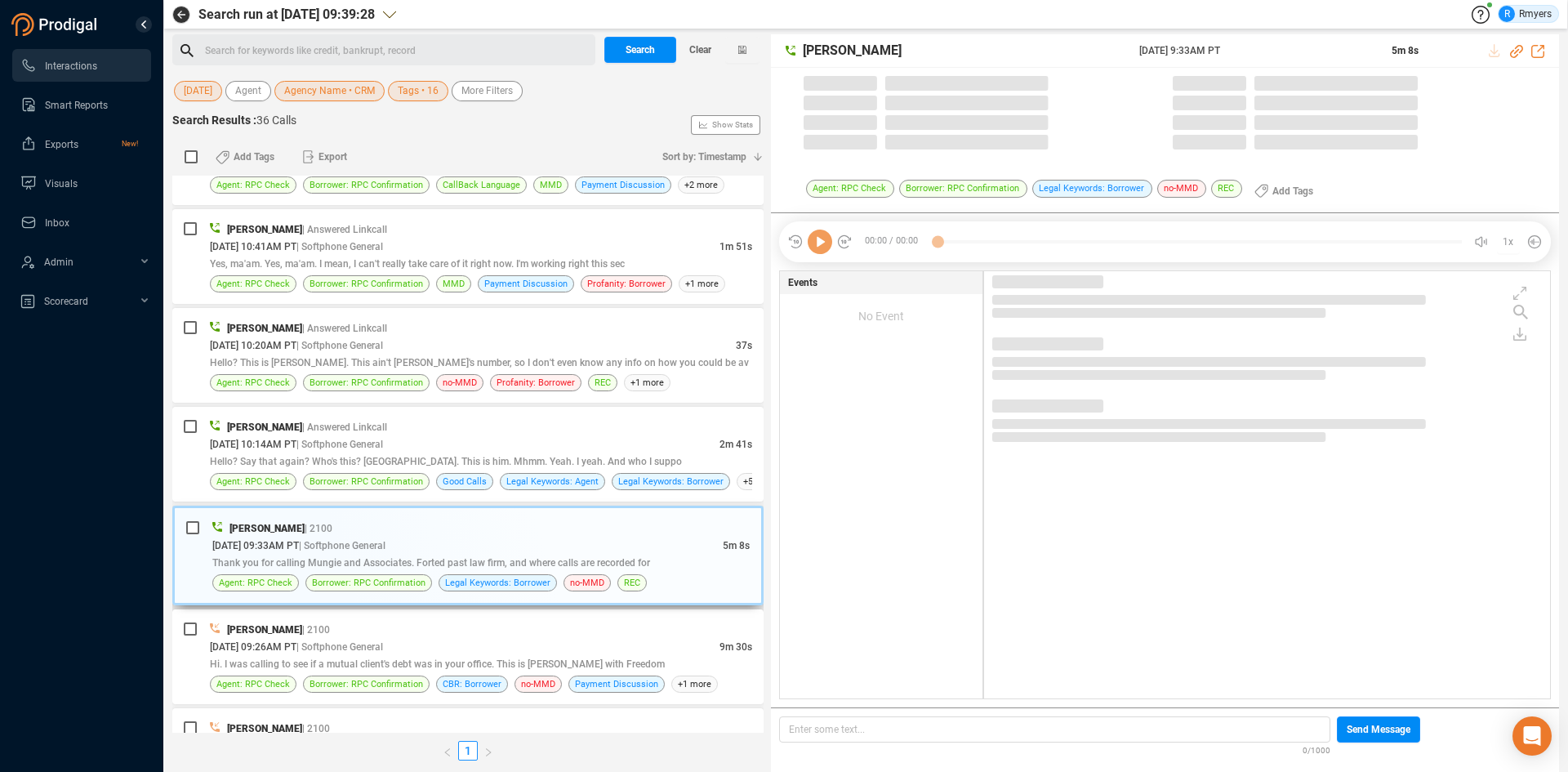 scroll, scrollTop: 2037, scrollLeft: 0, axis: vertical 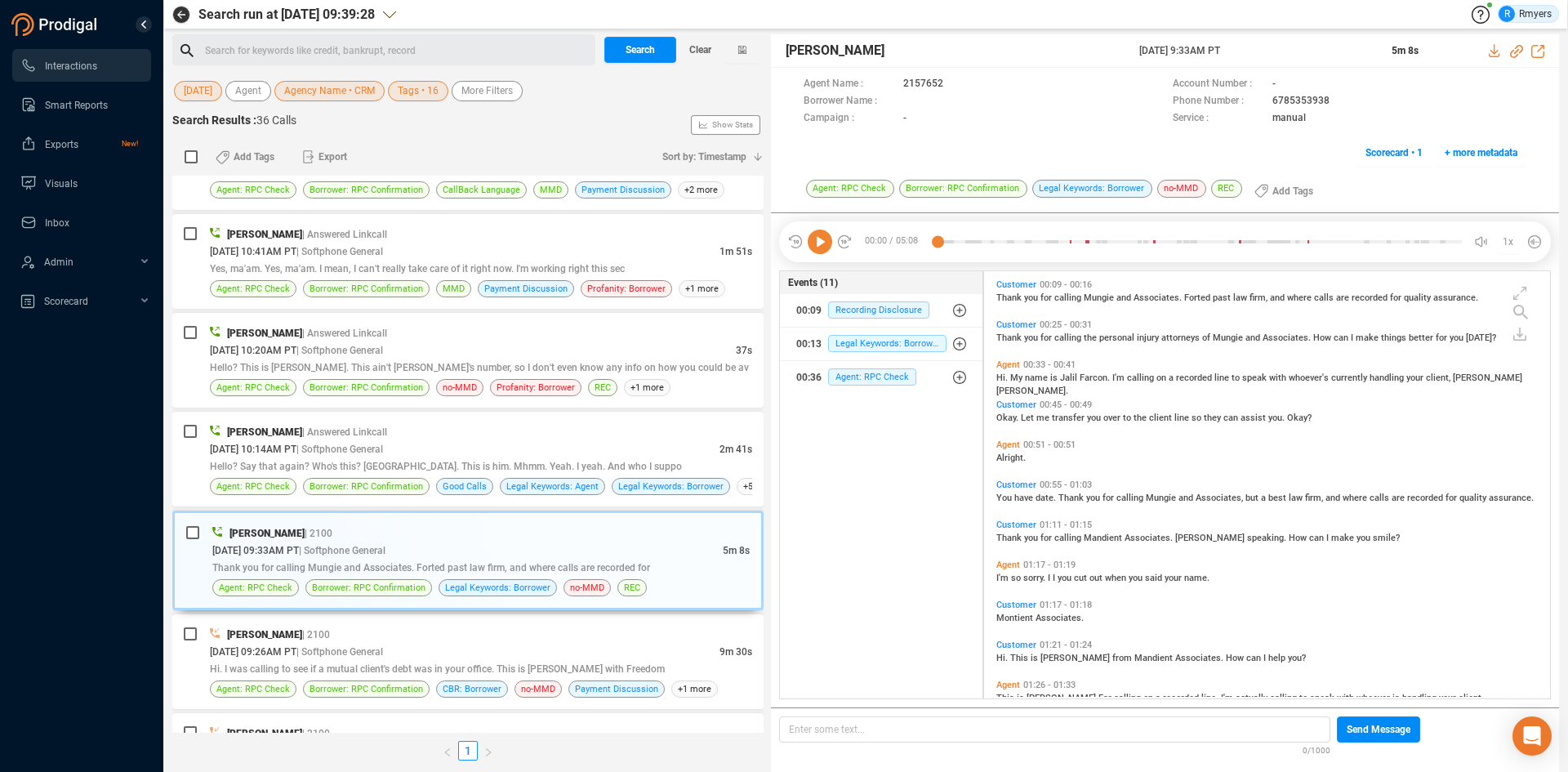 click 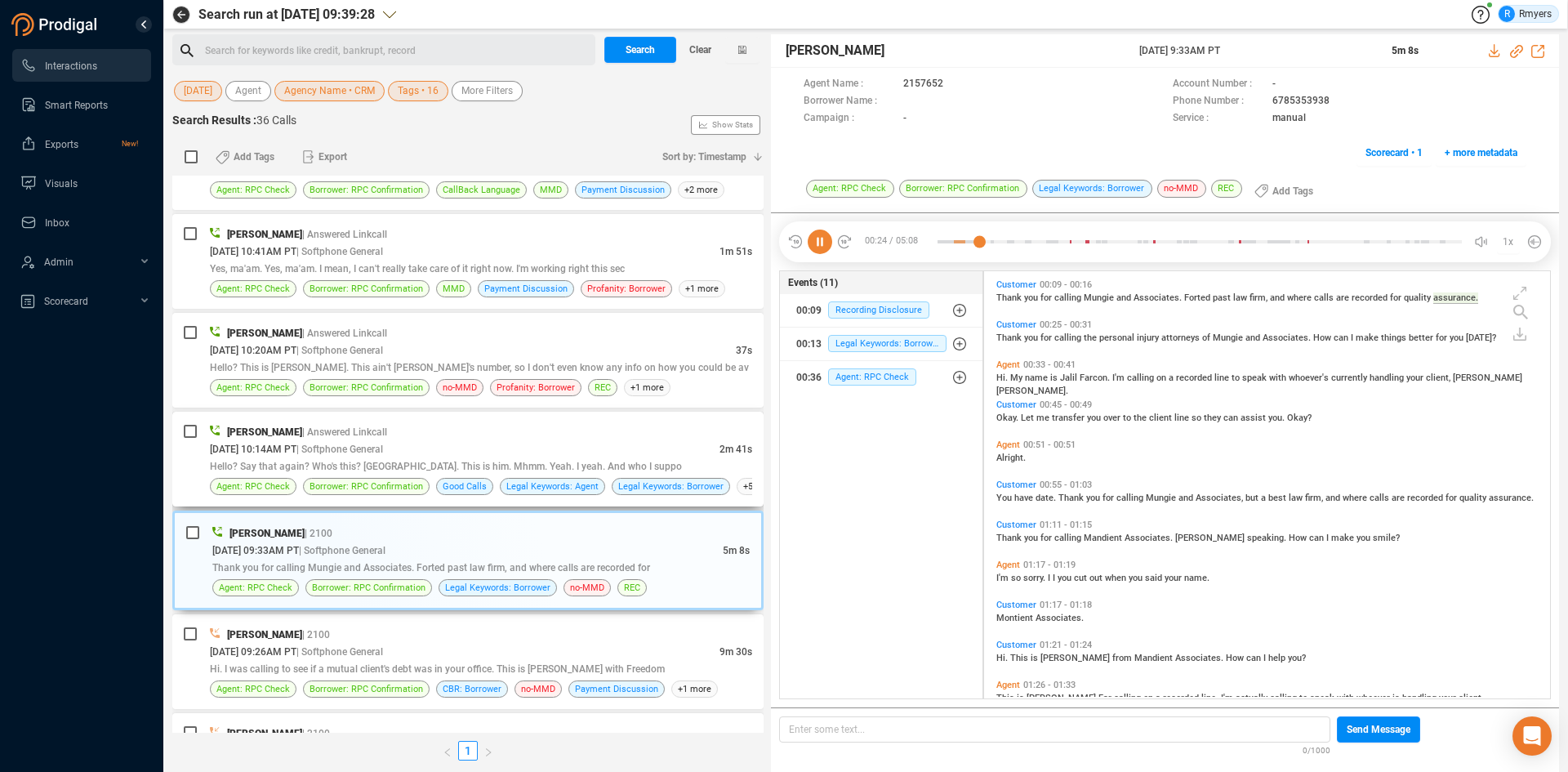 click on "[PERSON_NAME]  | Answered Linkcall" at bounding box center [481, 431] 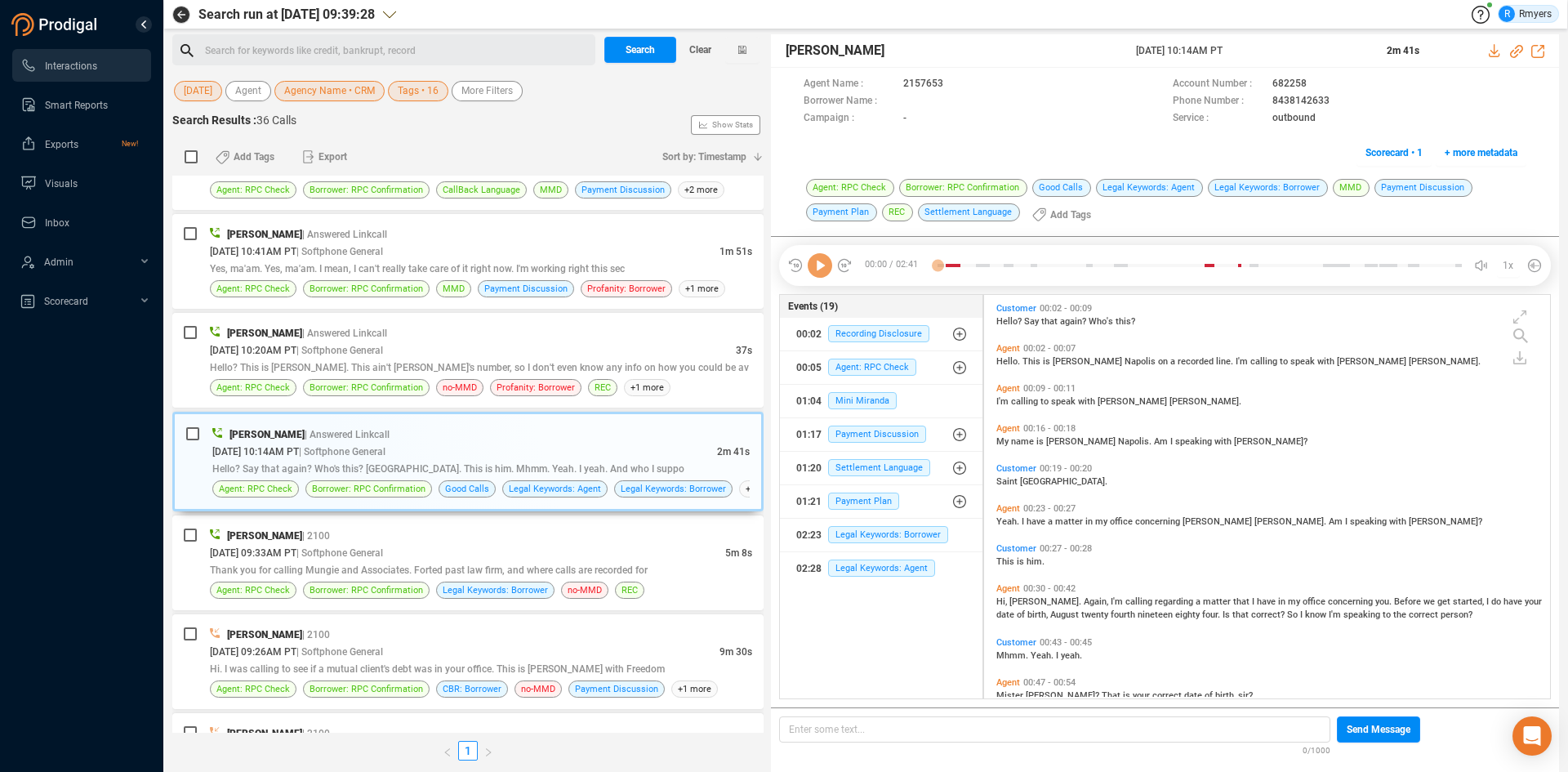 scroll, scrollTop: 5, scrollLeft: 9, axis: both 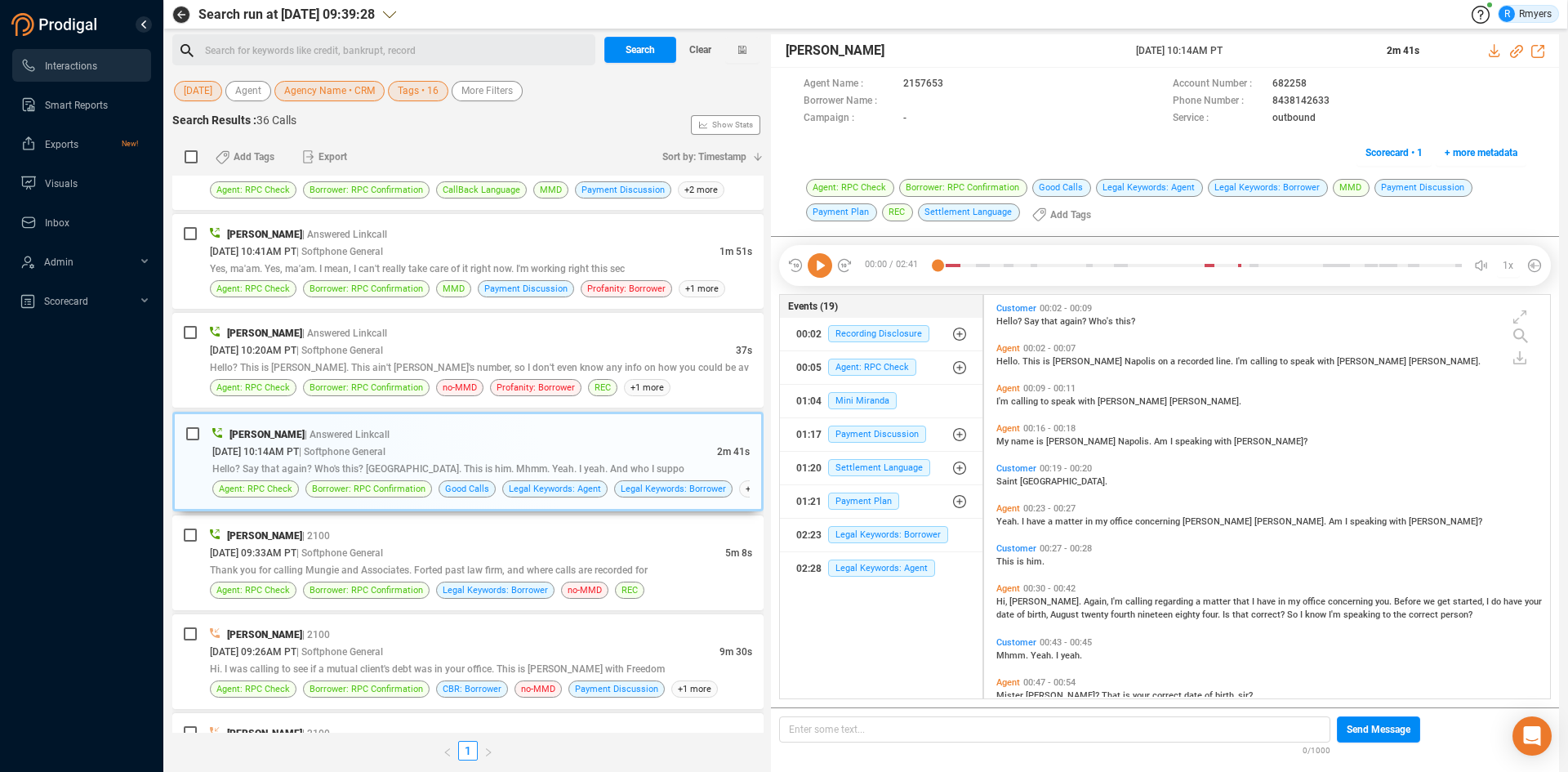click 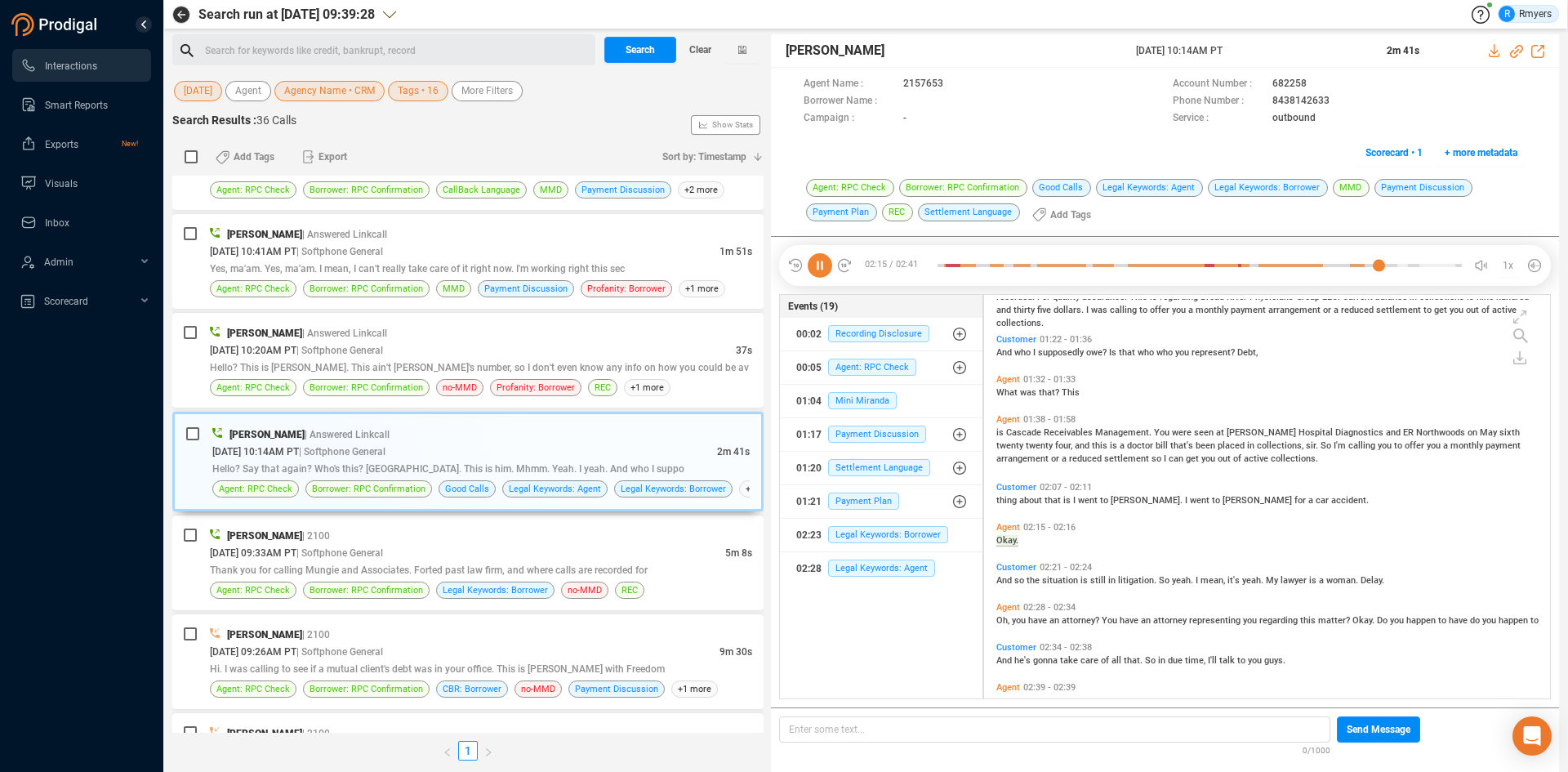 scroll, scrollTop: 498, scrollLeft: 0, axis: vertical 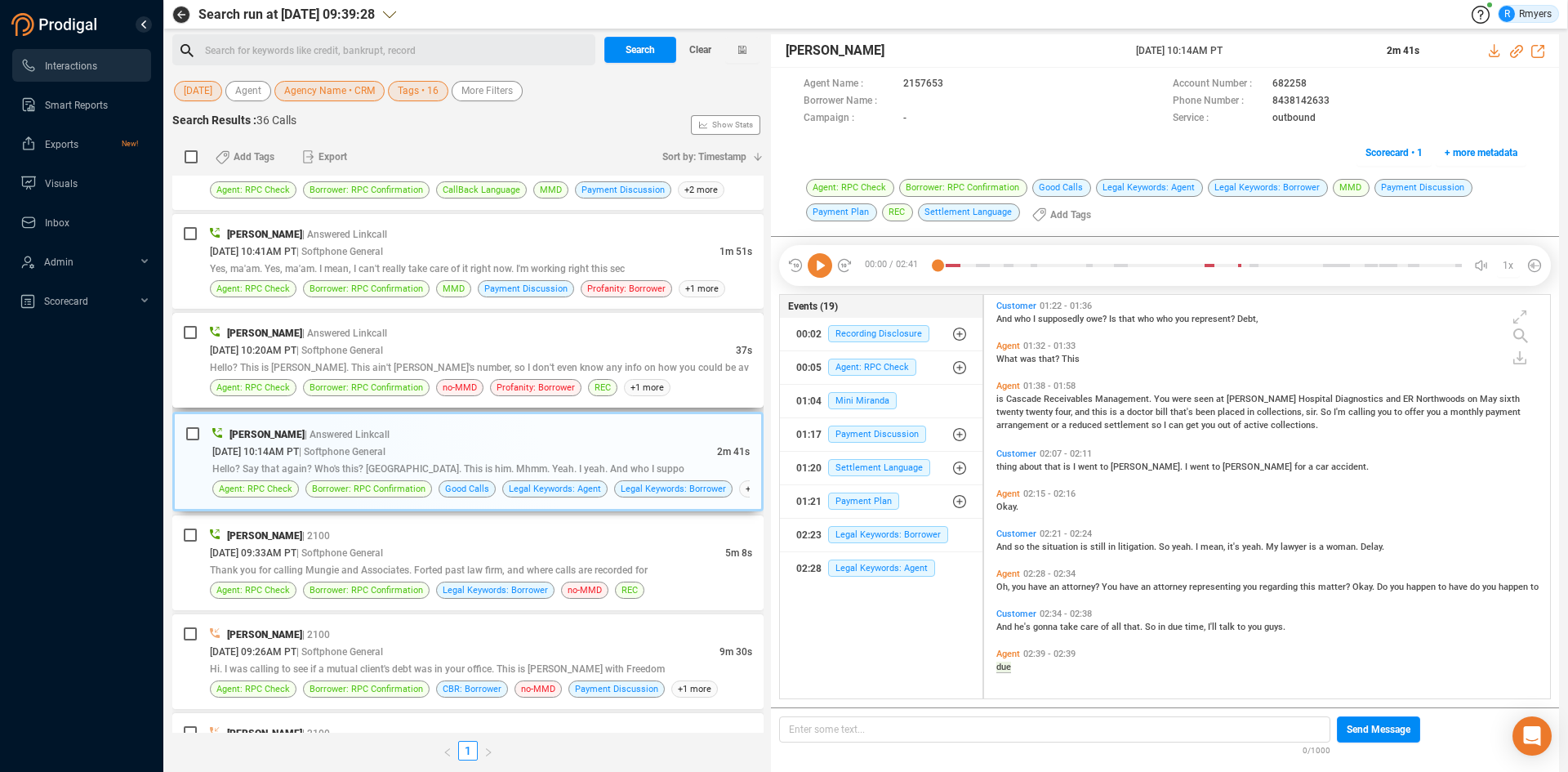 click on "Hello? This is [PERSON_NAME]. This ain't [PERSON_NAME]'s number, so I don't even know any info on how you could be av" at bounding box center [481, 367] 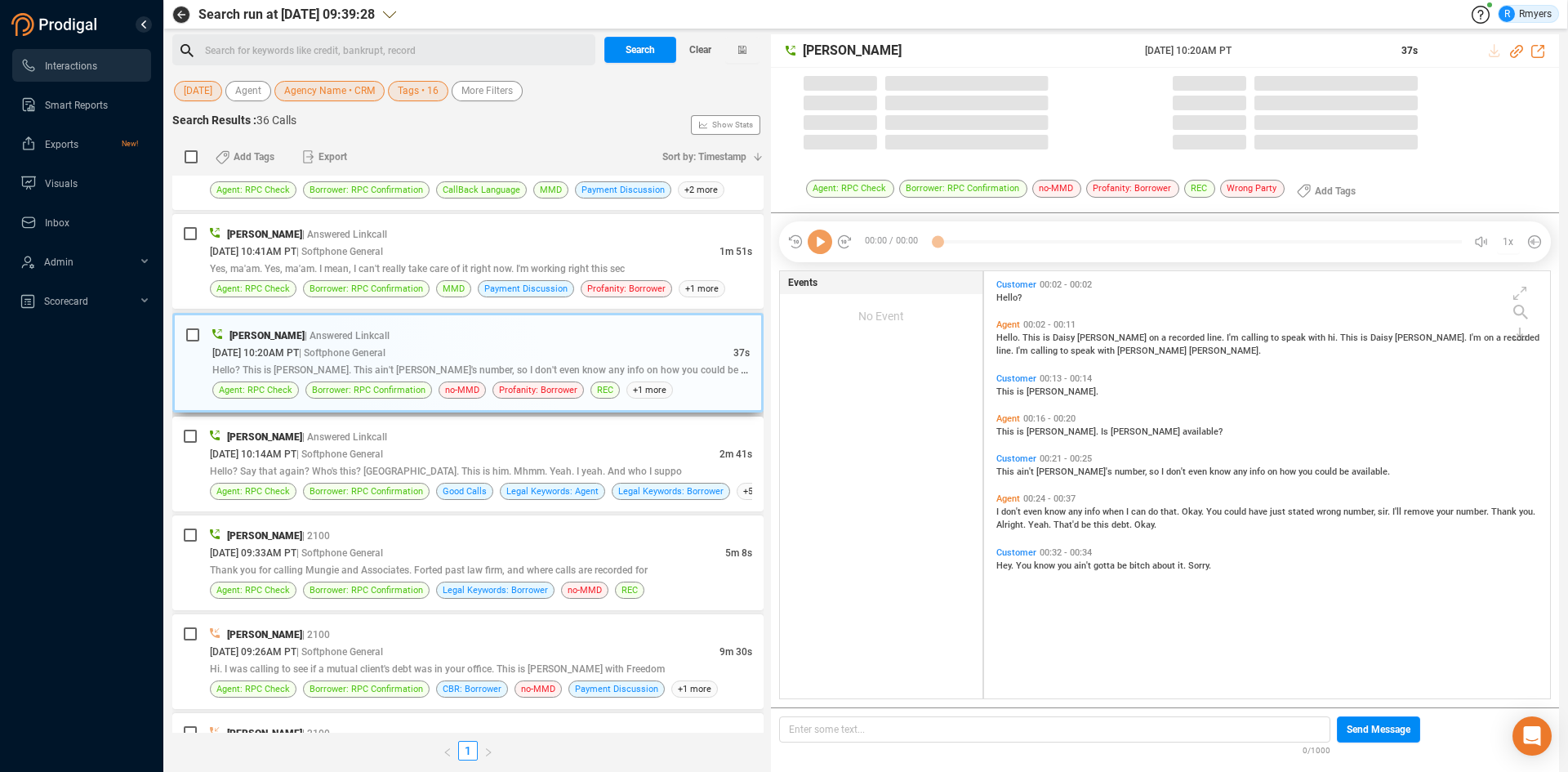 scroll, scrollTop: 5, scrollLeft: 9, axis: both 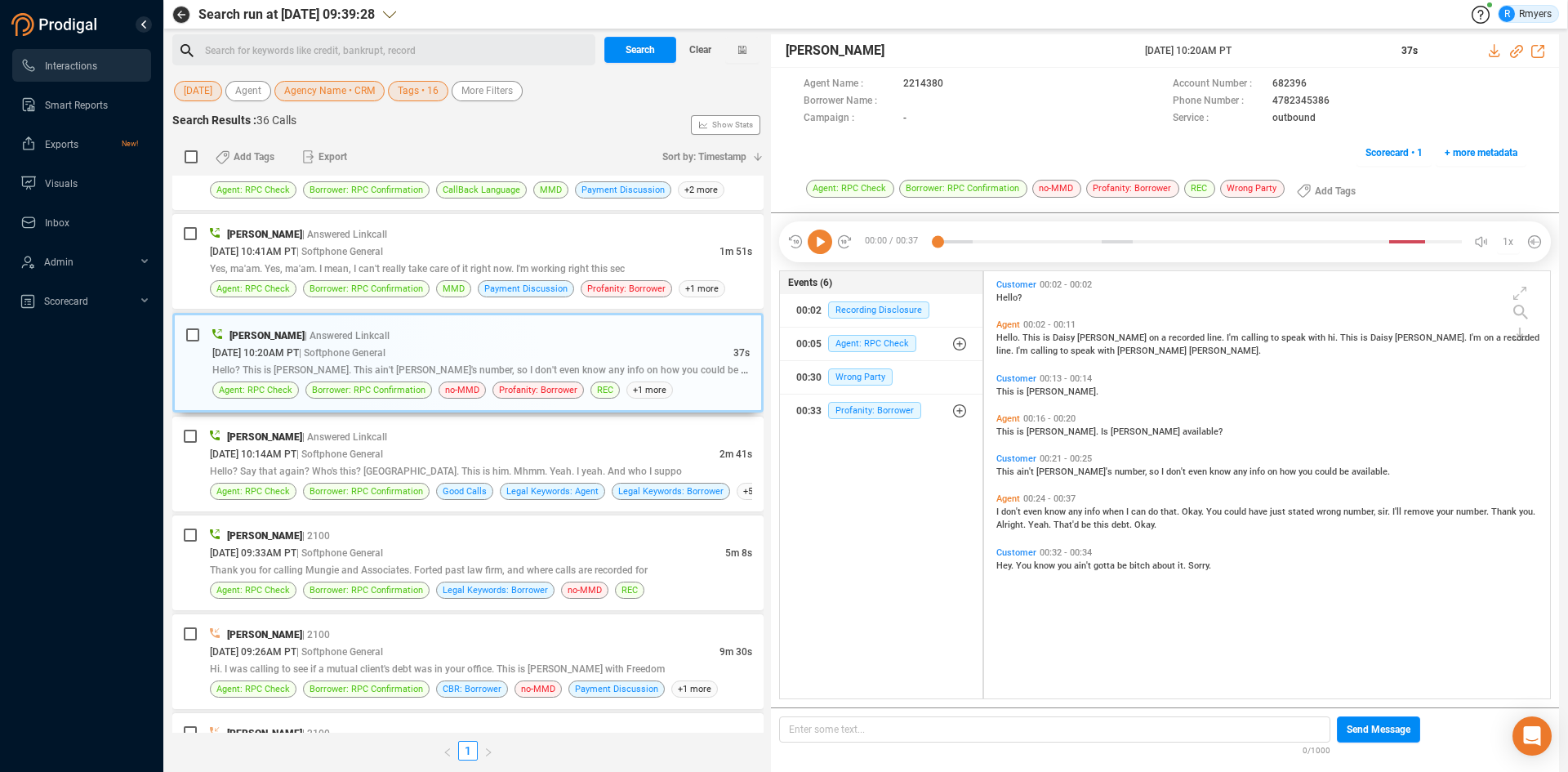 click 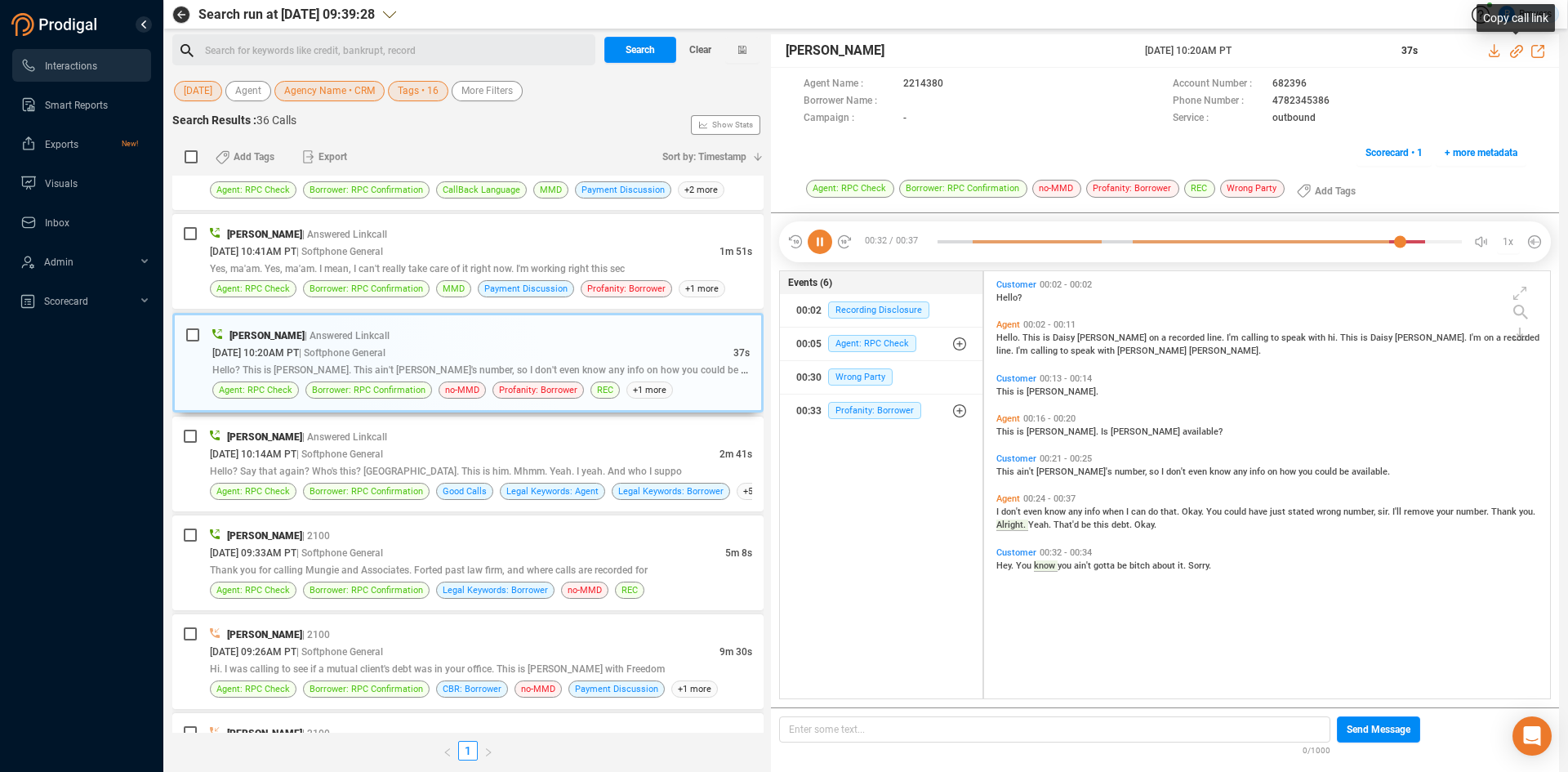 click 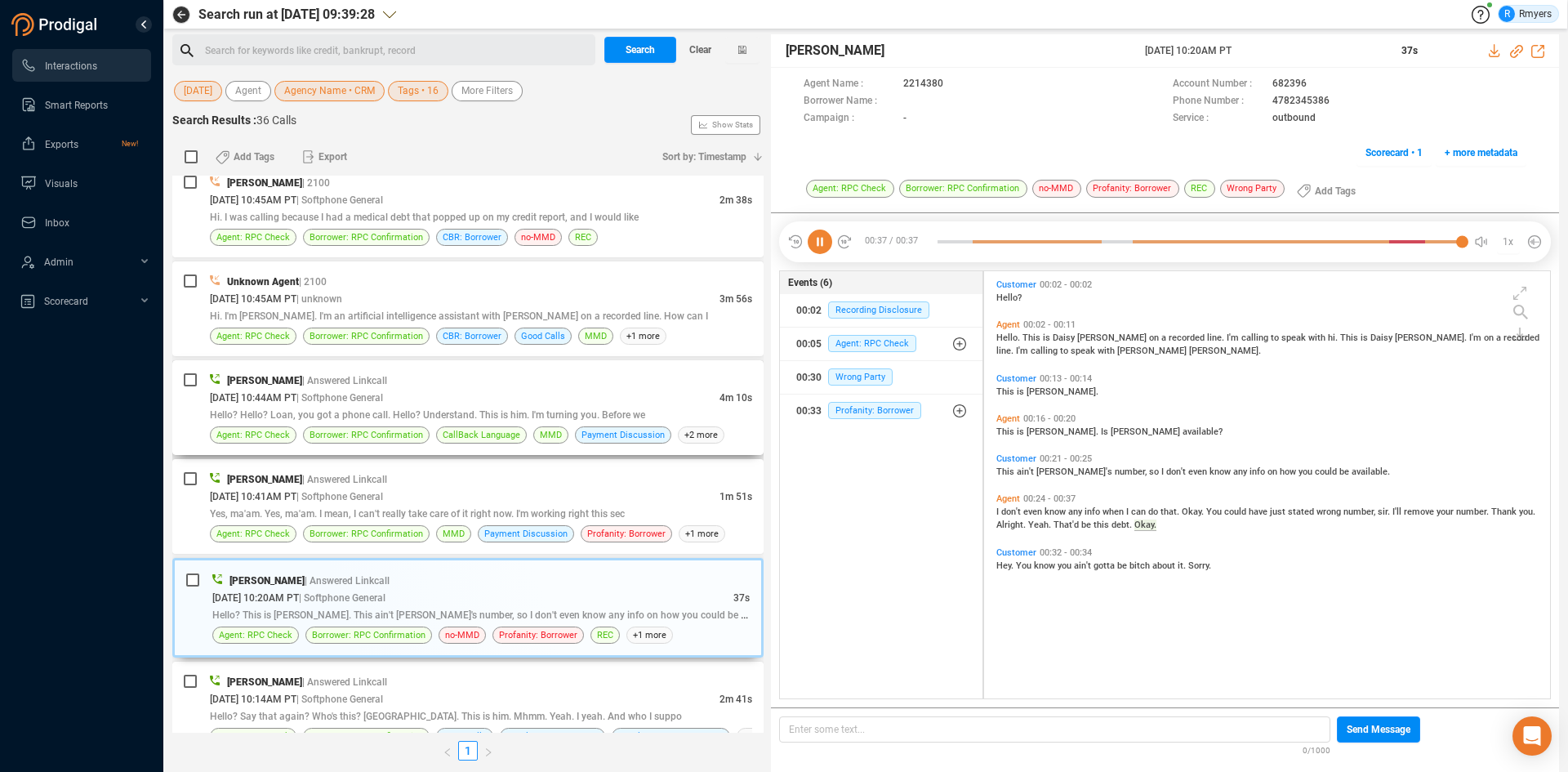 scroll, scrollTop: 1711, scrollLeft: 0, axis: vertical 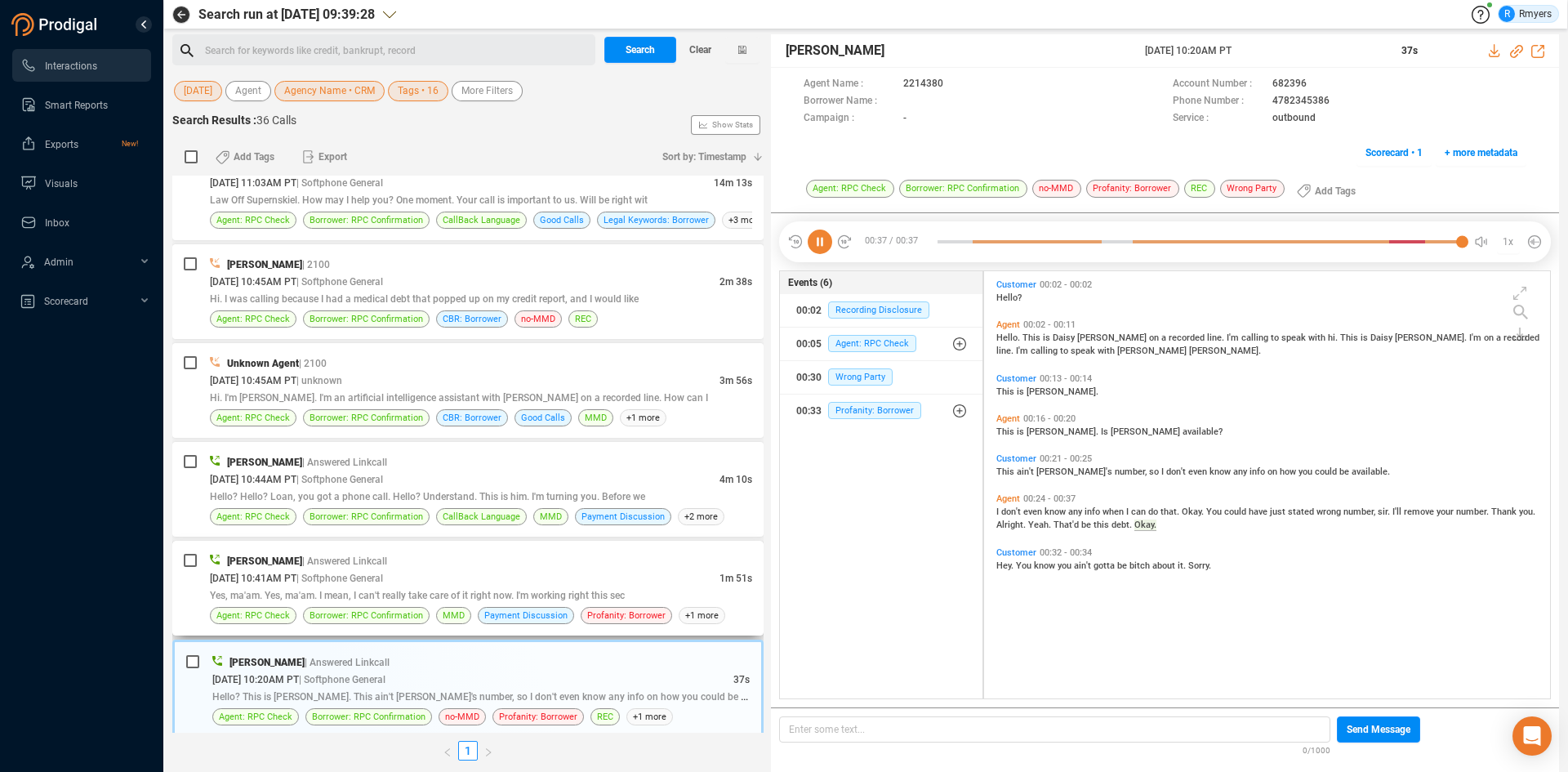 click on "| Softphone General" at bounding box center [340, 578] 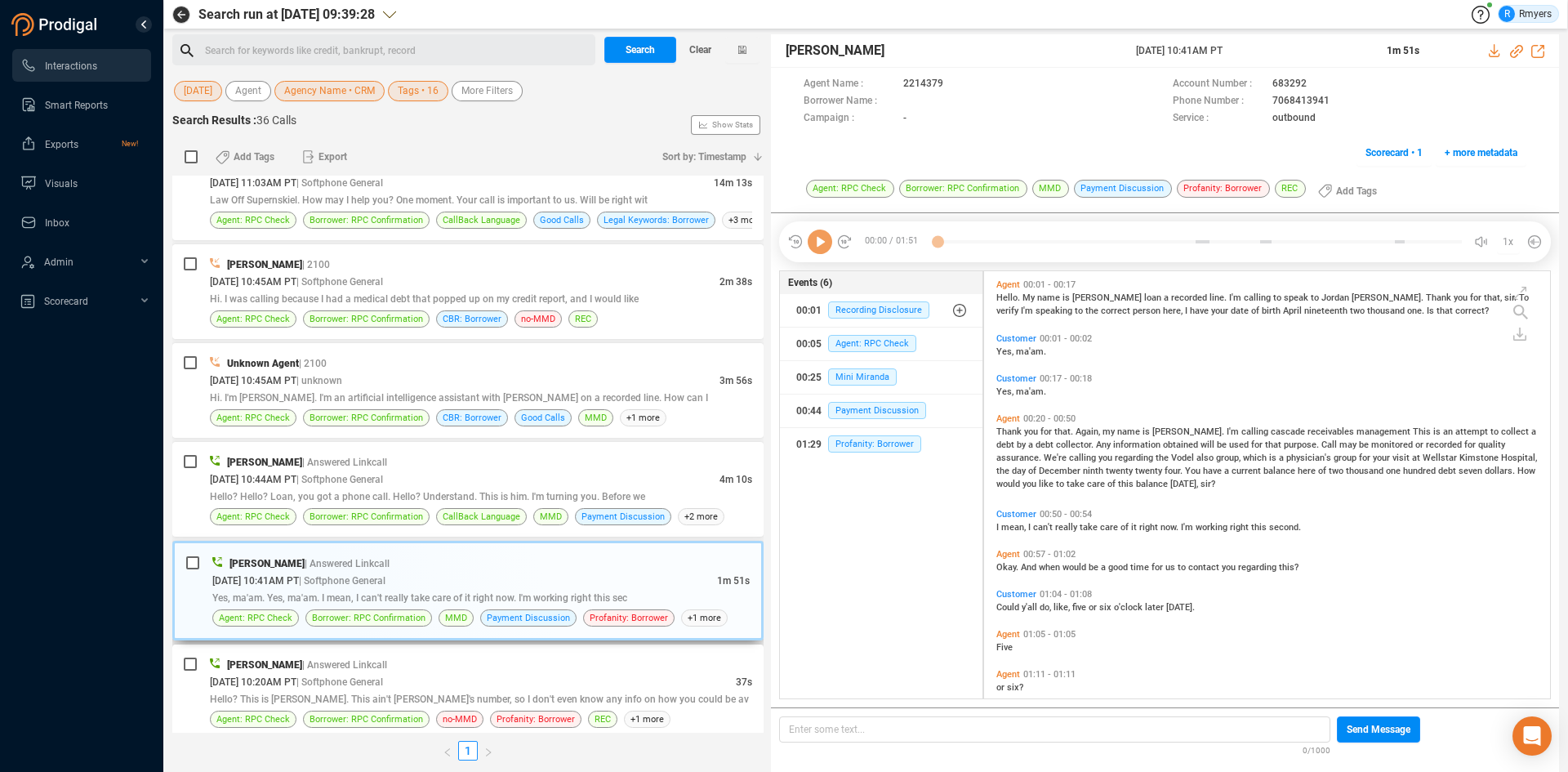 scroll, scrollTop: 5, scrollLeft: 9, axis: both 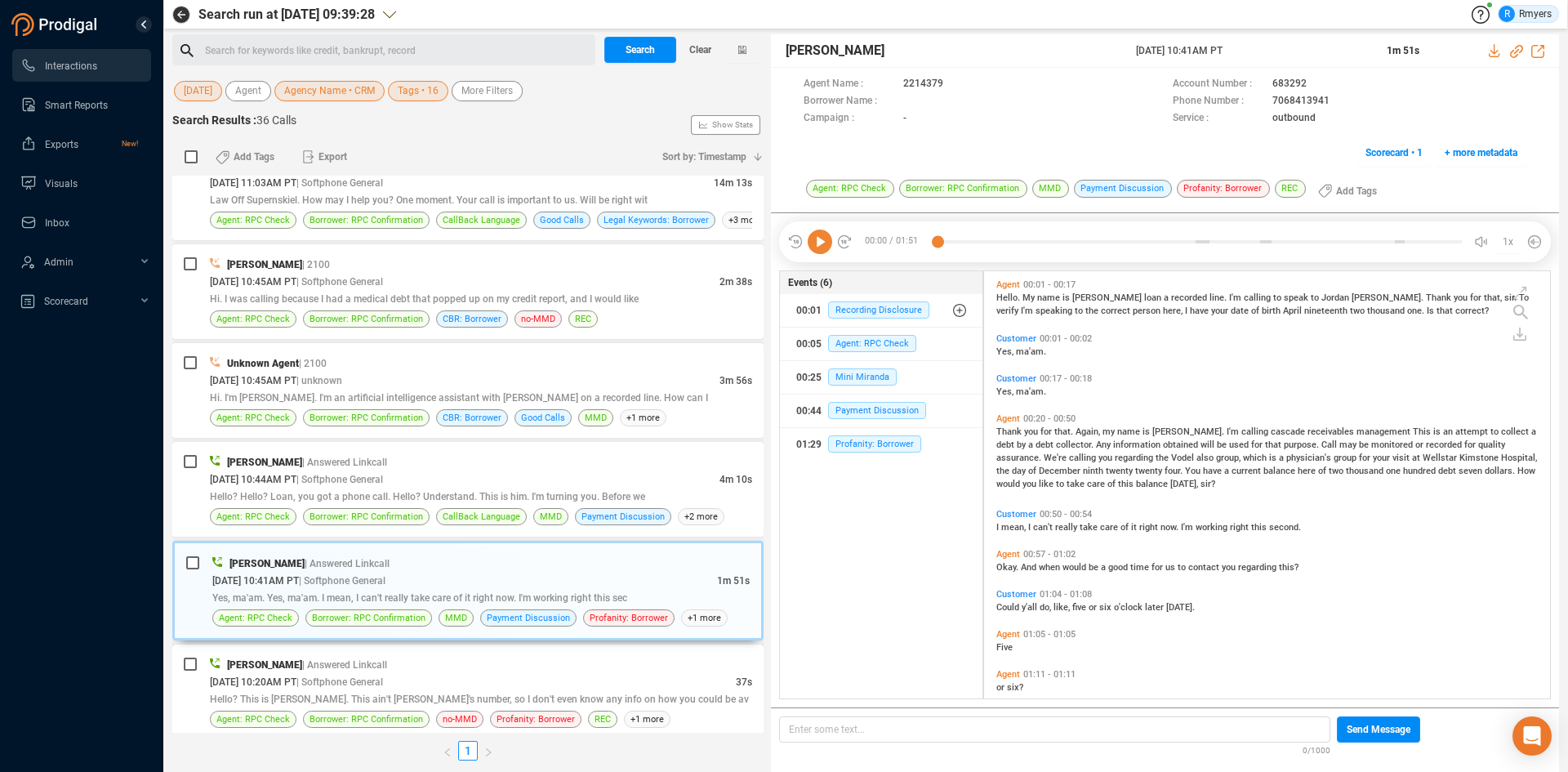 click on "[DATE] 10:20AM PT  | Softphone General" at bounding box center [473, 681] 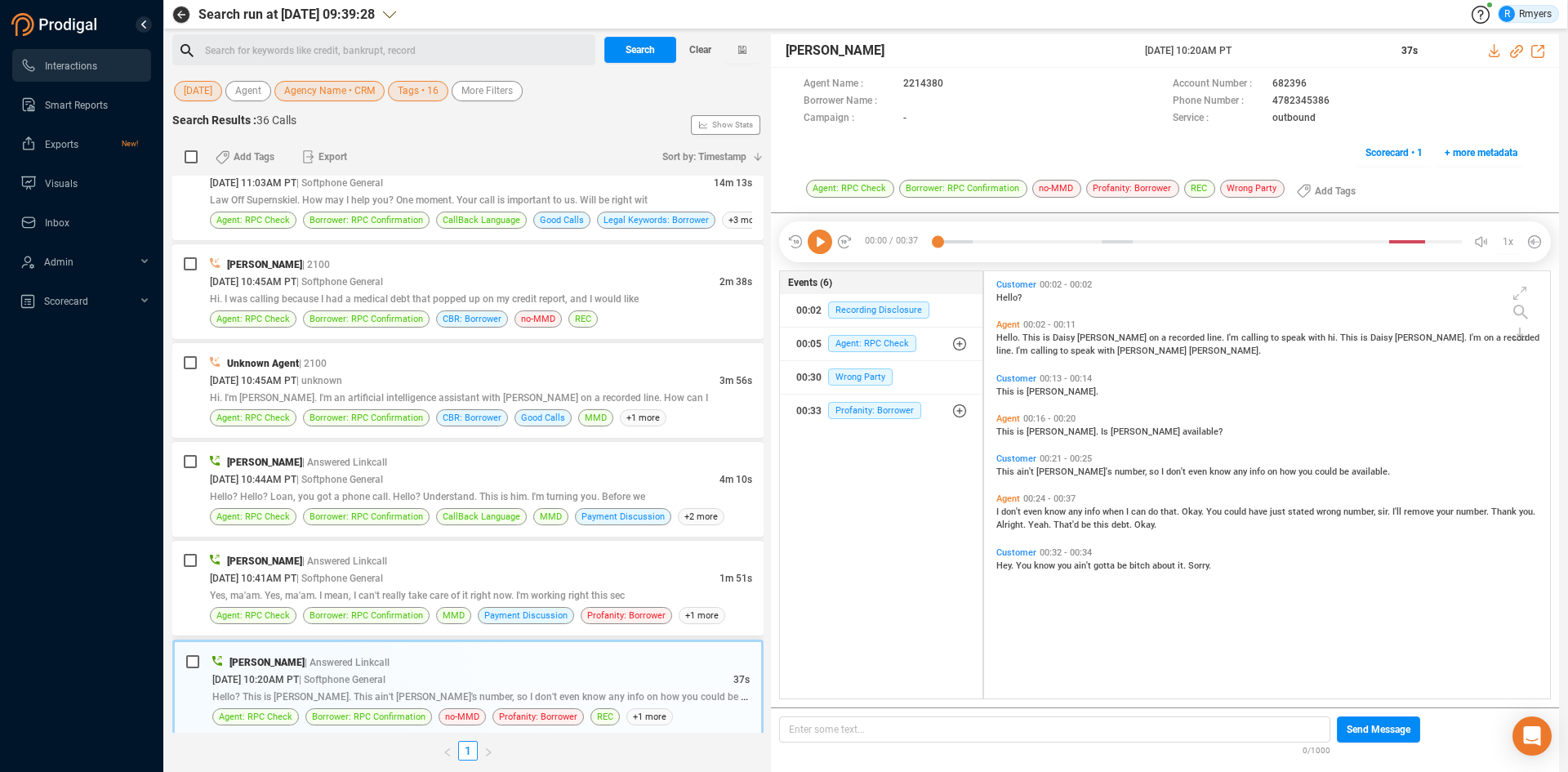 scroll, scrollTop: 5, scrollLeft: 9, axis: both 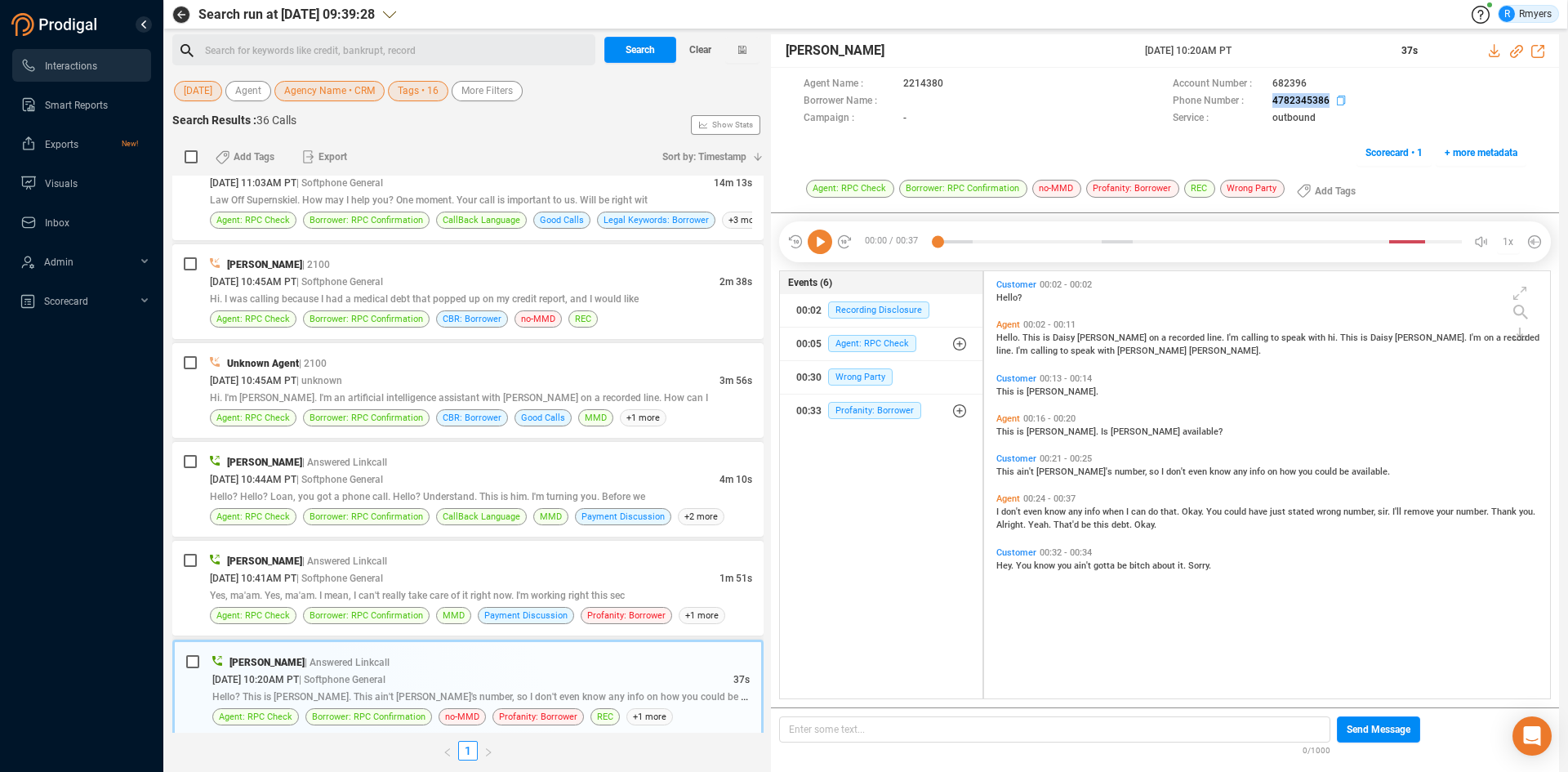 drag, startPoint x: 1269, startPoint y: 104, endPoint x: 1327, endPoint y: 98, distance: 58.30952 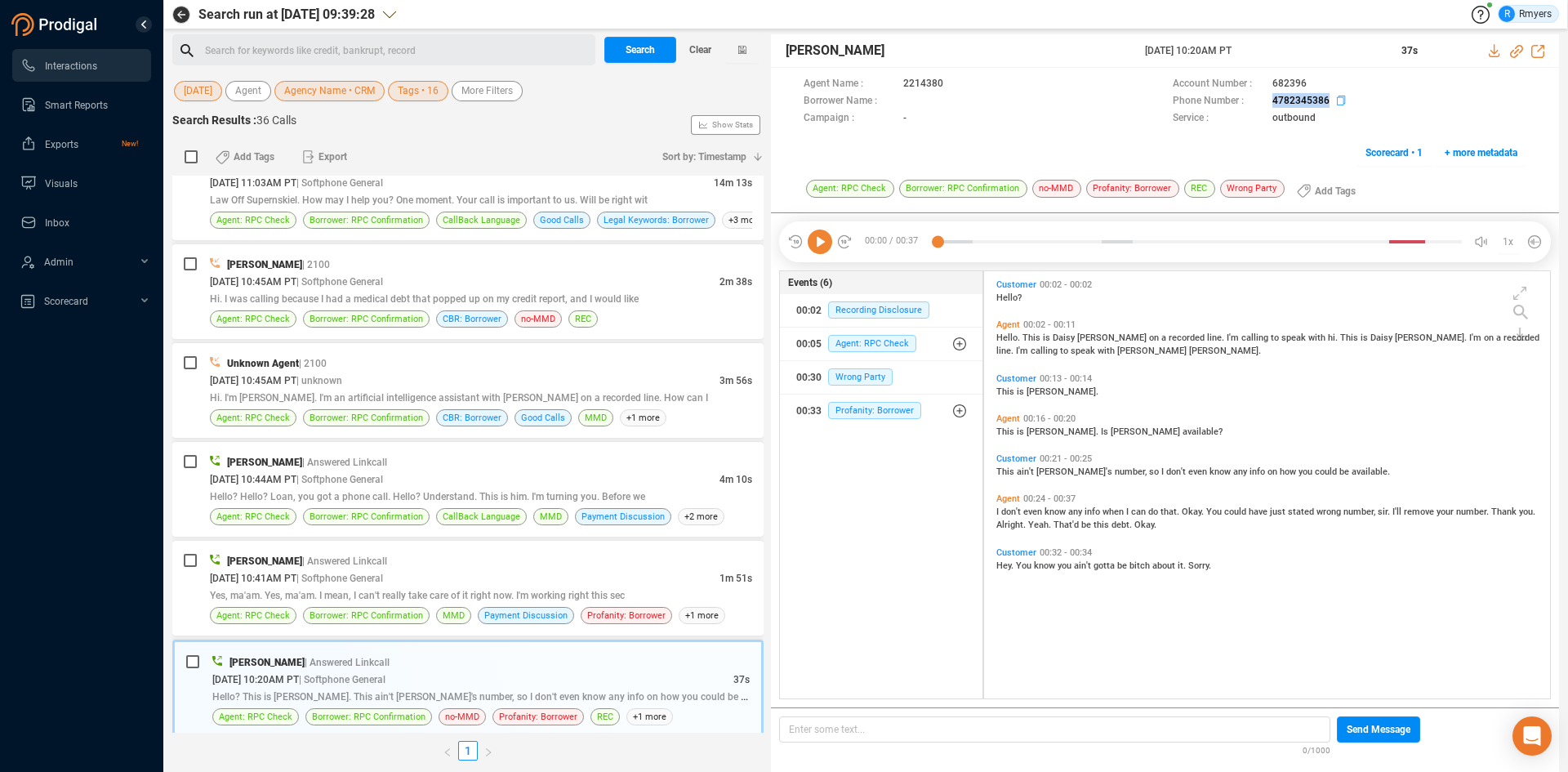 click on "Phone Number : [PHONE_NUMBER]" at bounding box center (1349, 101) 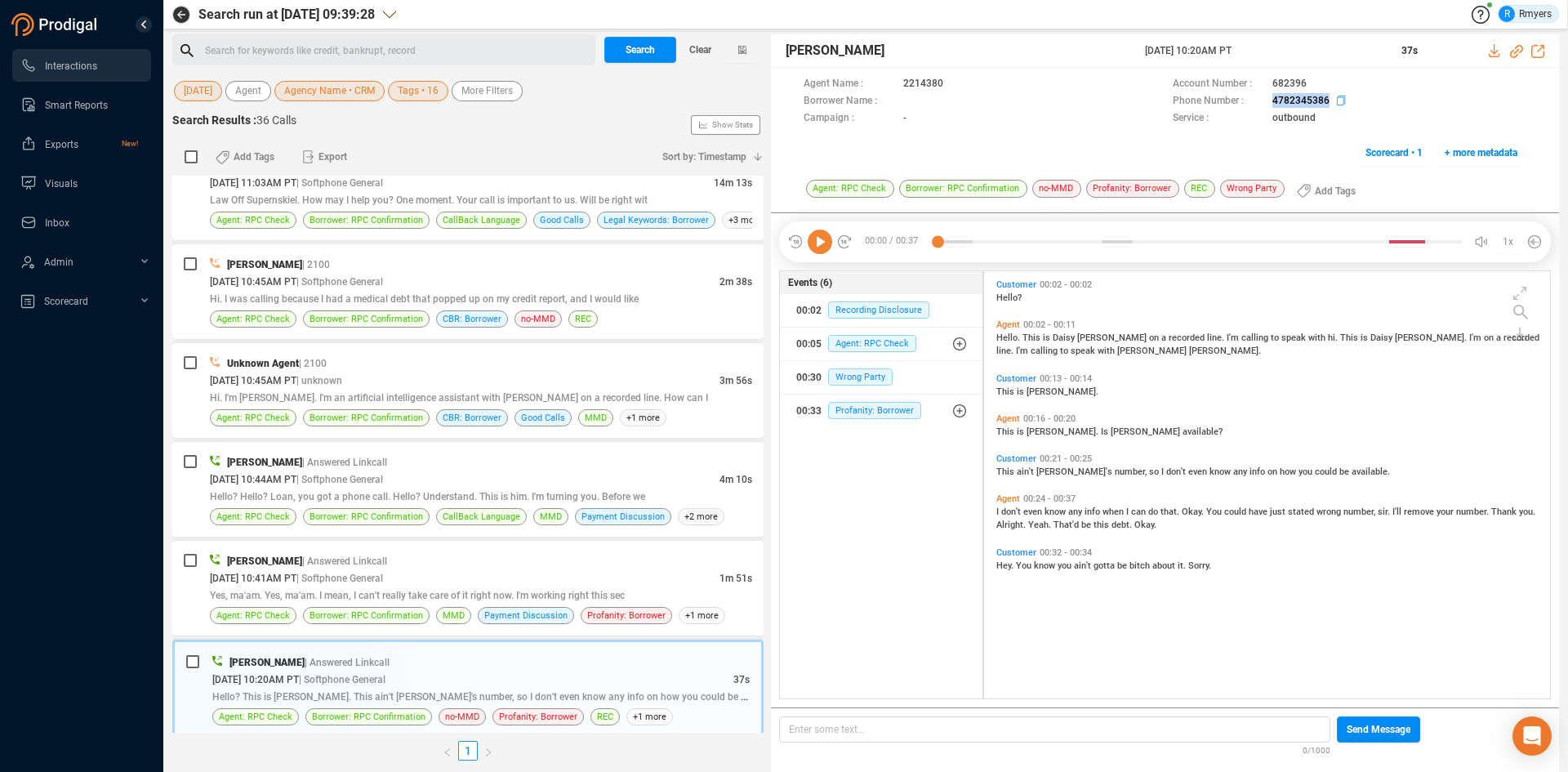 copy on "4782345386" 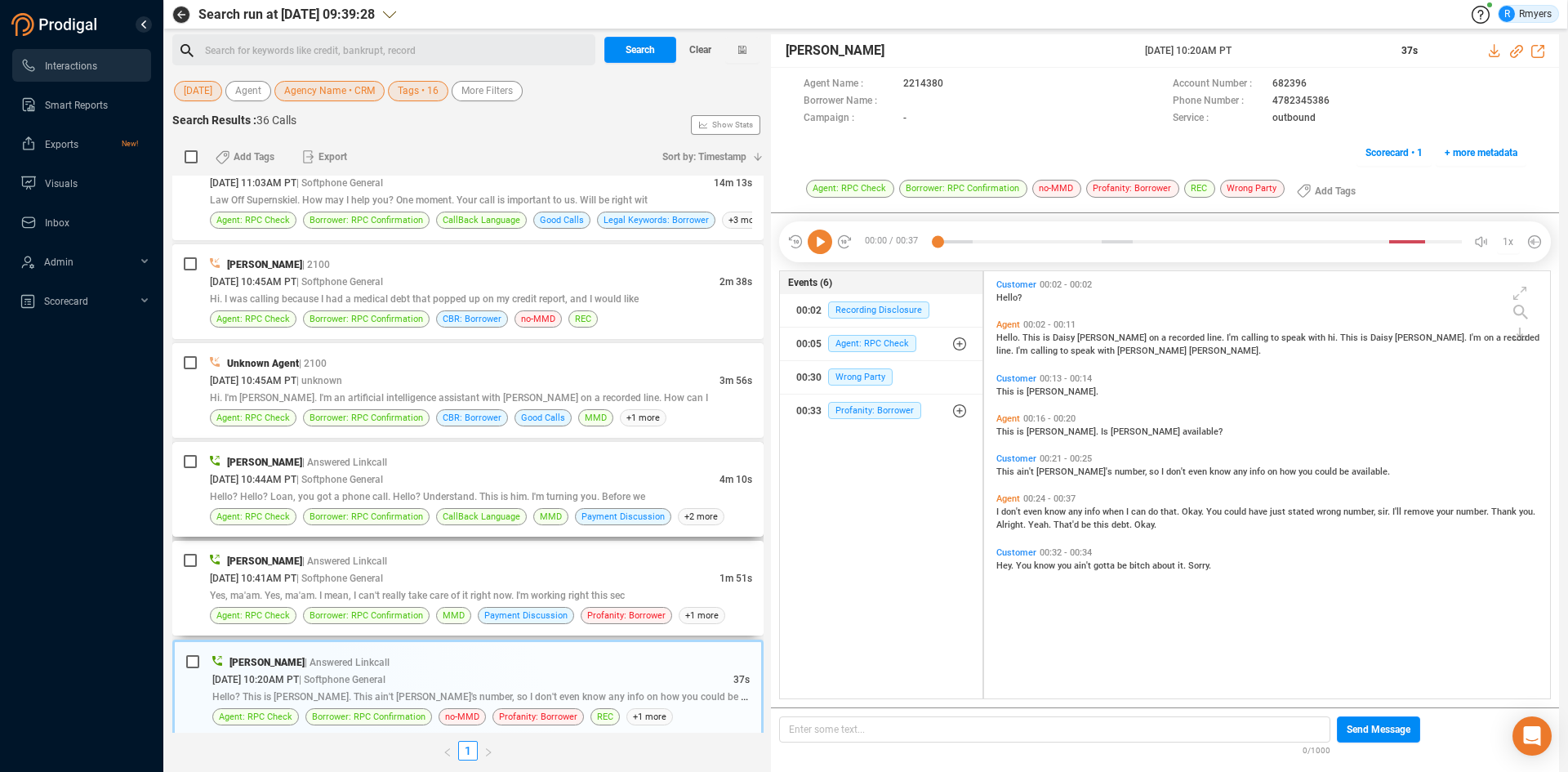 drag, startPoint x: 265, startPoint y: 594, endPoint x: 429, endPoint y: 506, distance: 186.11824 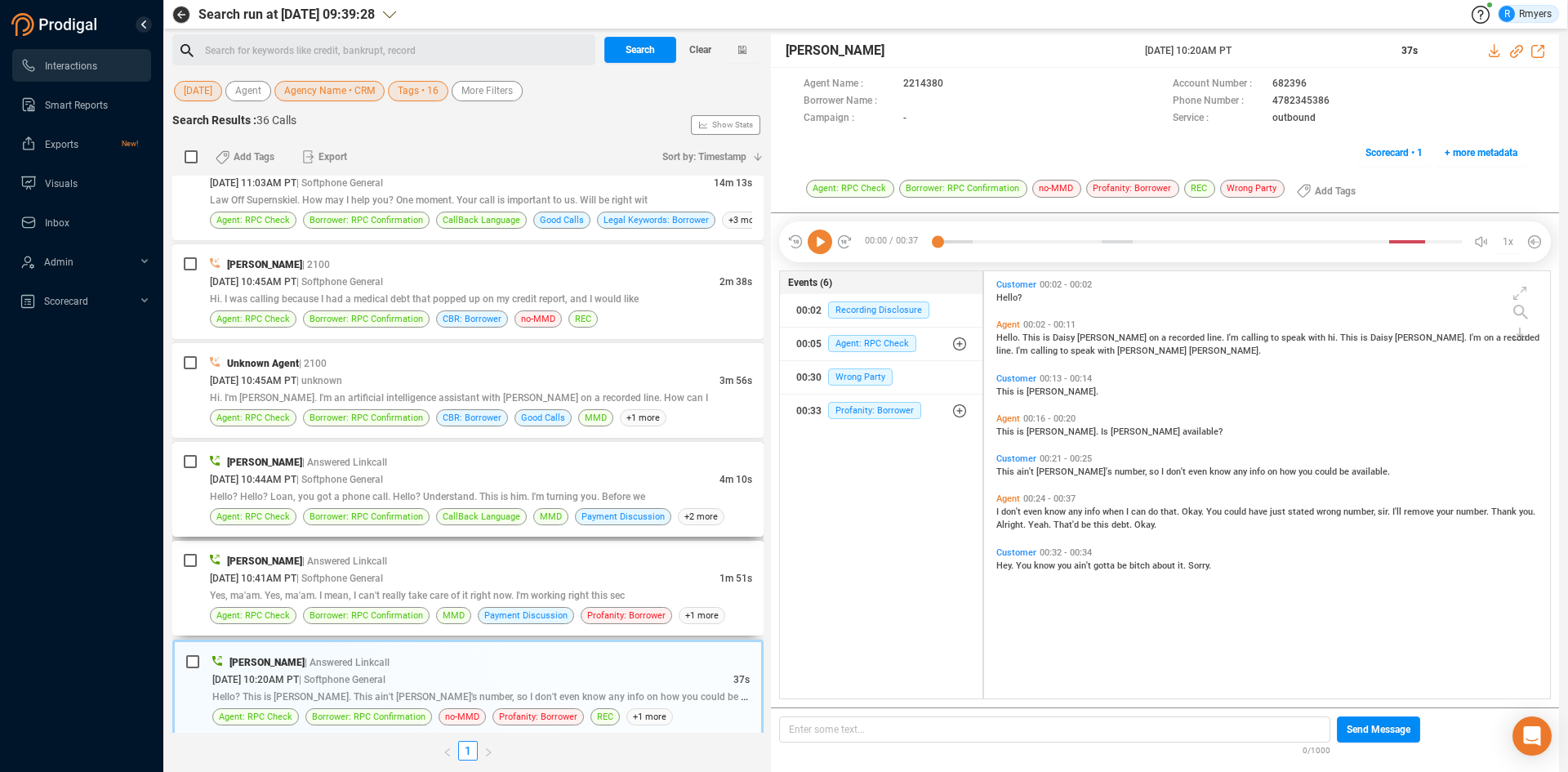 click on "Yes, ma'am. Yes, ma'am. I mean, I can't really take care of it right now. I'm working right this sec" at bounding box center [417, 596] 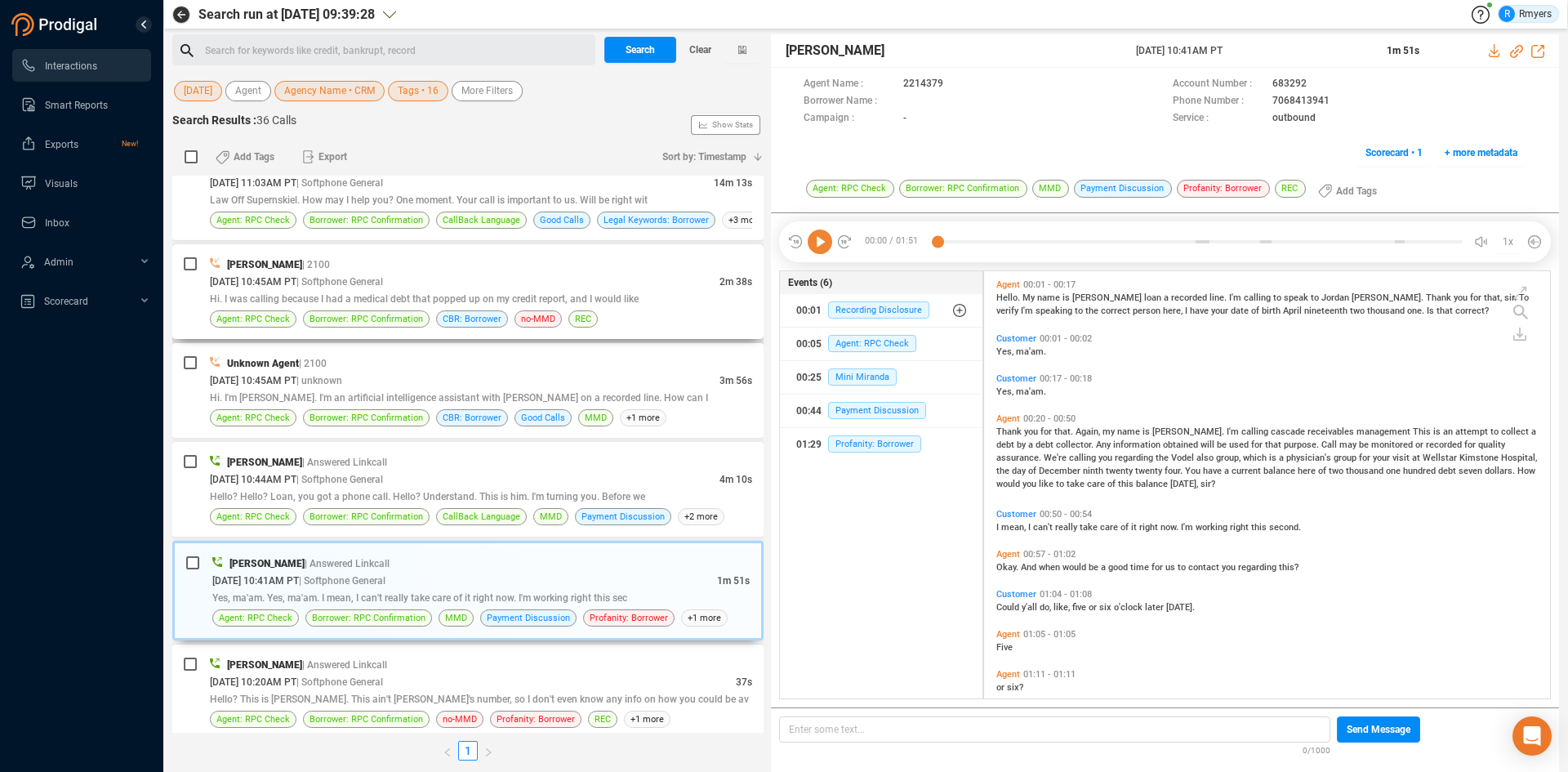 scroll, scrollTop: 5, scrollLeft: 9, axis: both 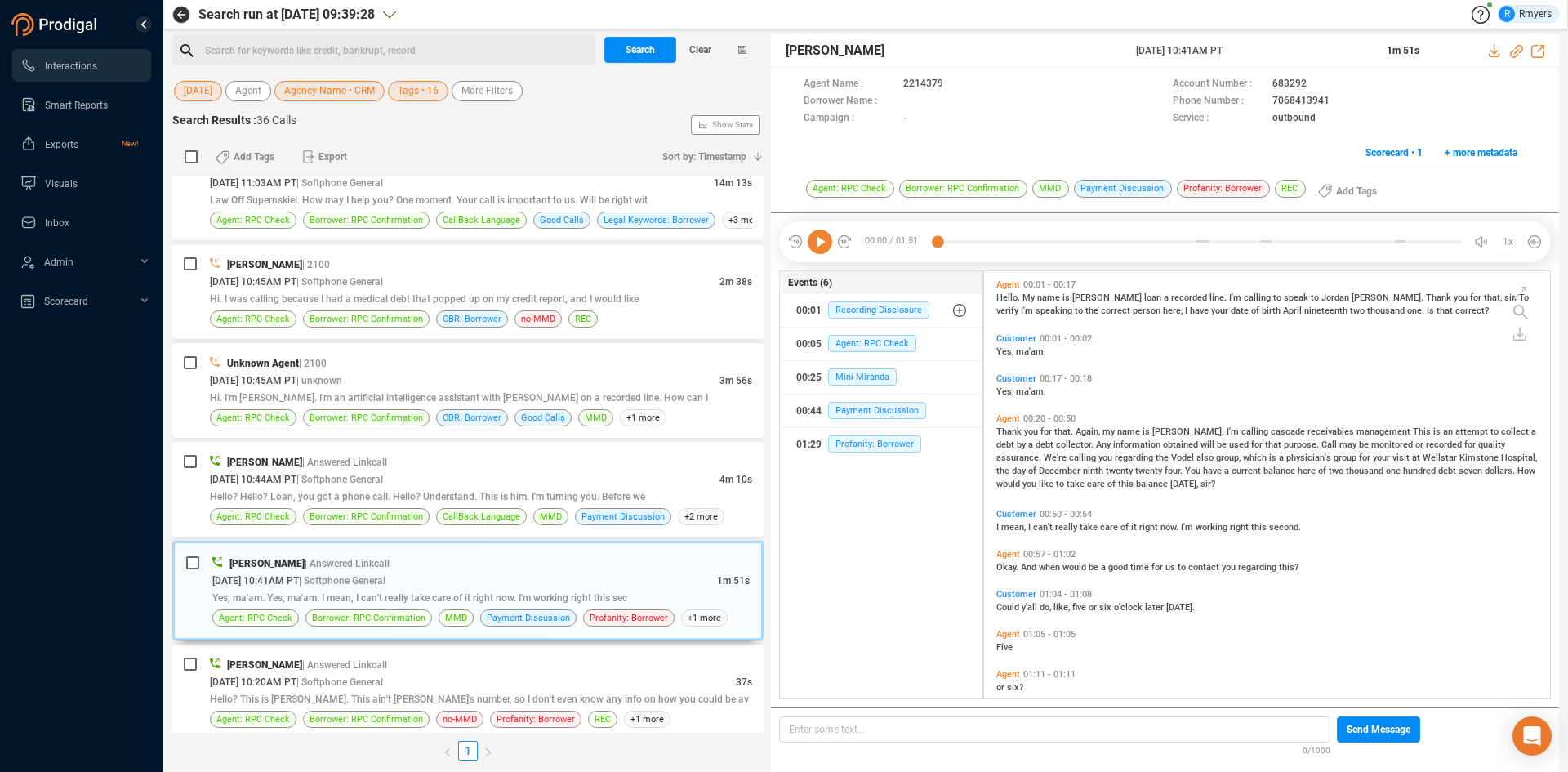 click 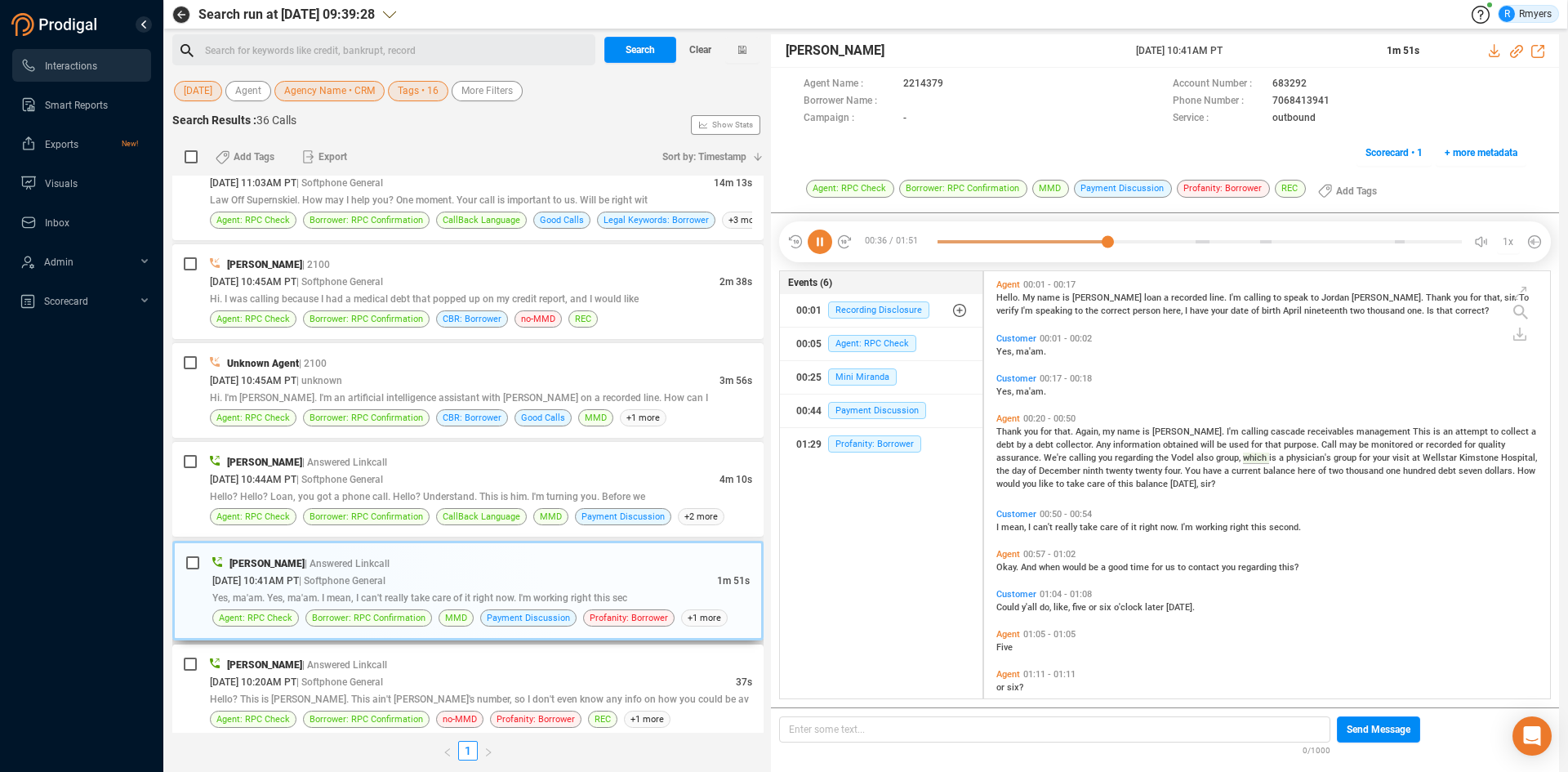 scroll, scrollTop: 1874, scrollLeft: 0, axis: vertical 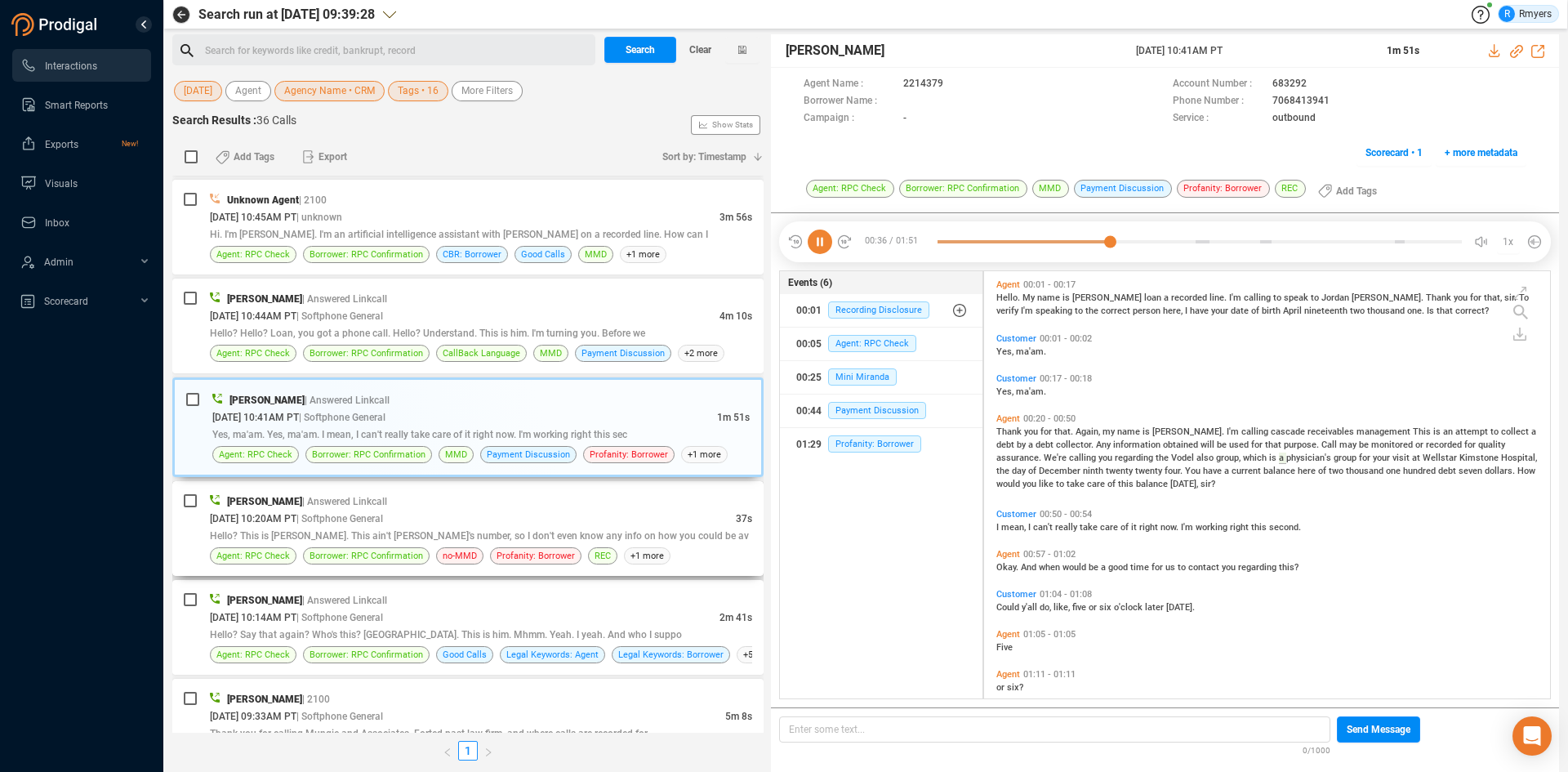 drag, startPoint x: 510, startPoint y: 514, endPoint x: 488, endPoint y: 538, distance: 32.557641 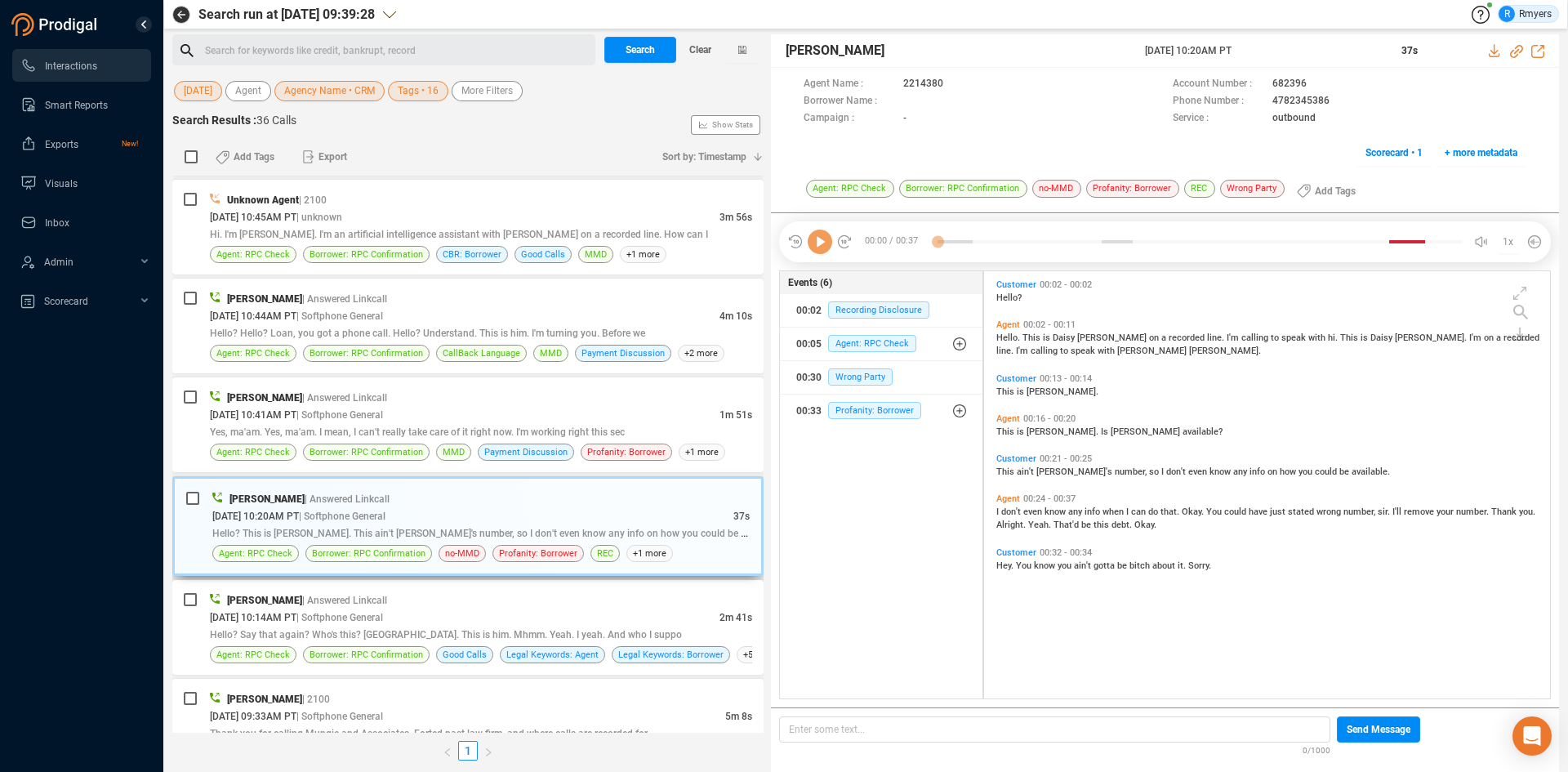 scroll, scrollTop: 5, scrollLeft: 9, axis: both 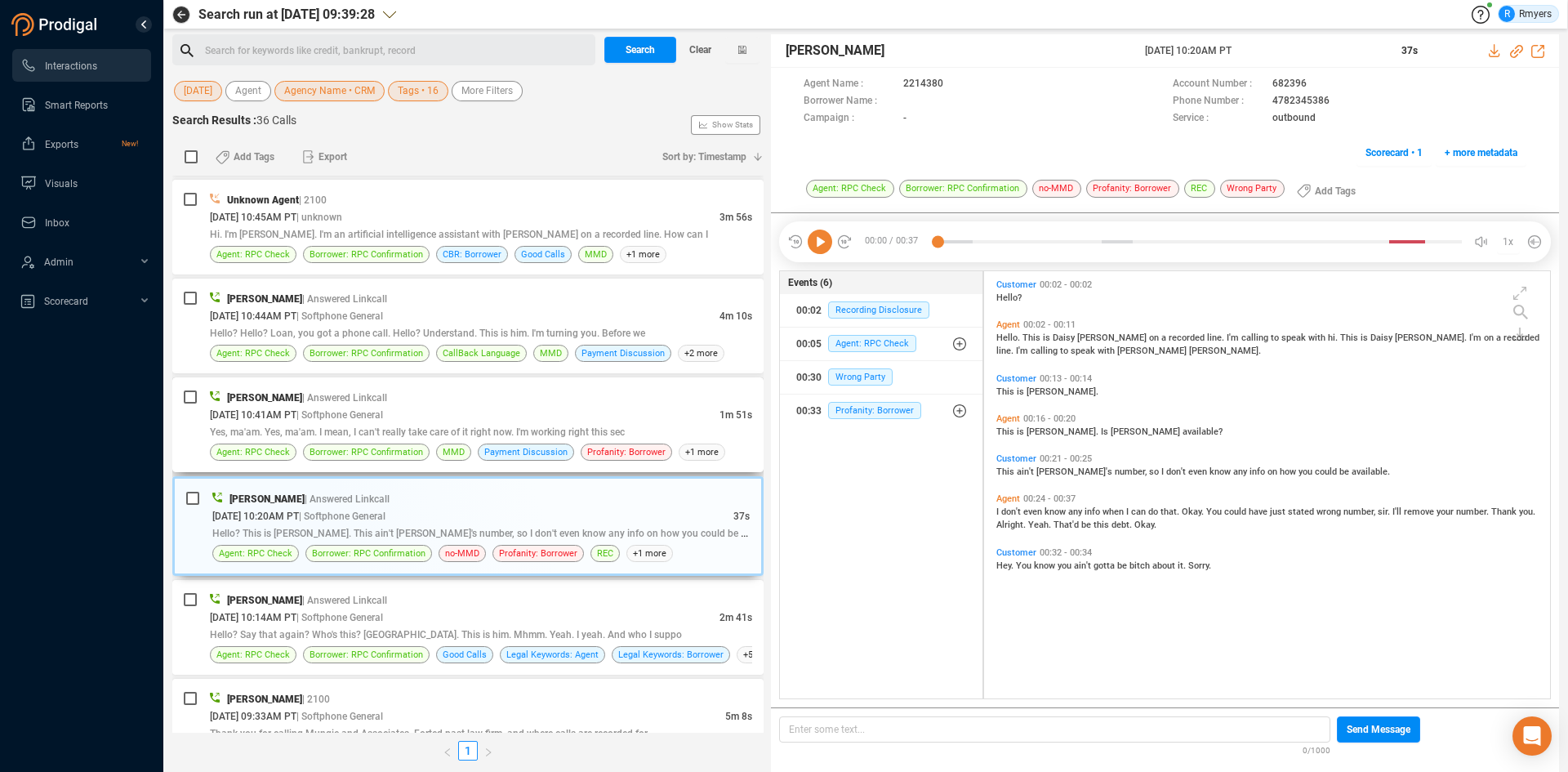 drag, startPoint x: 366, startPoint y: 418, endPoint x: 673, endPoint y: 387, distance: 308.56118 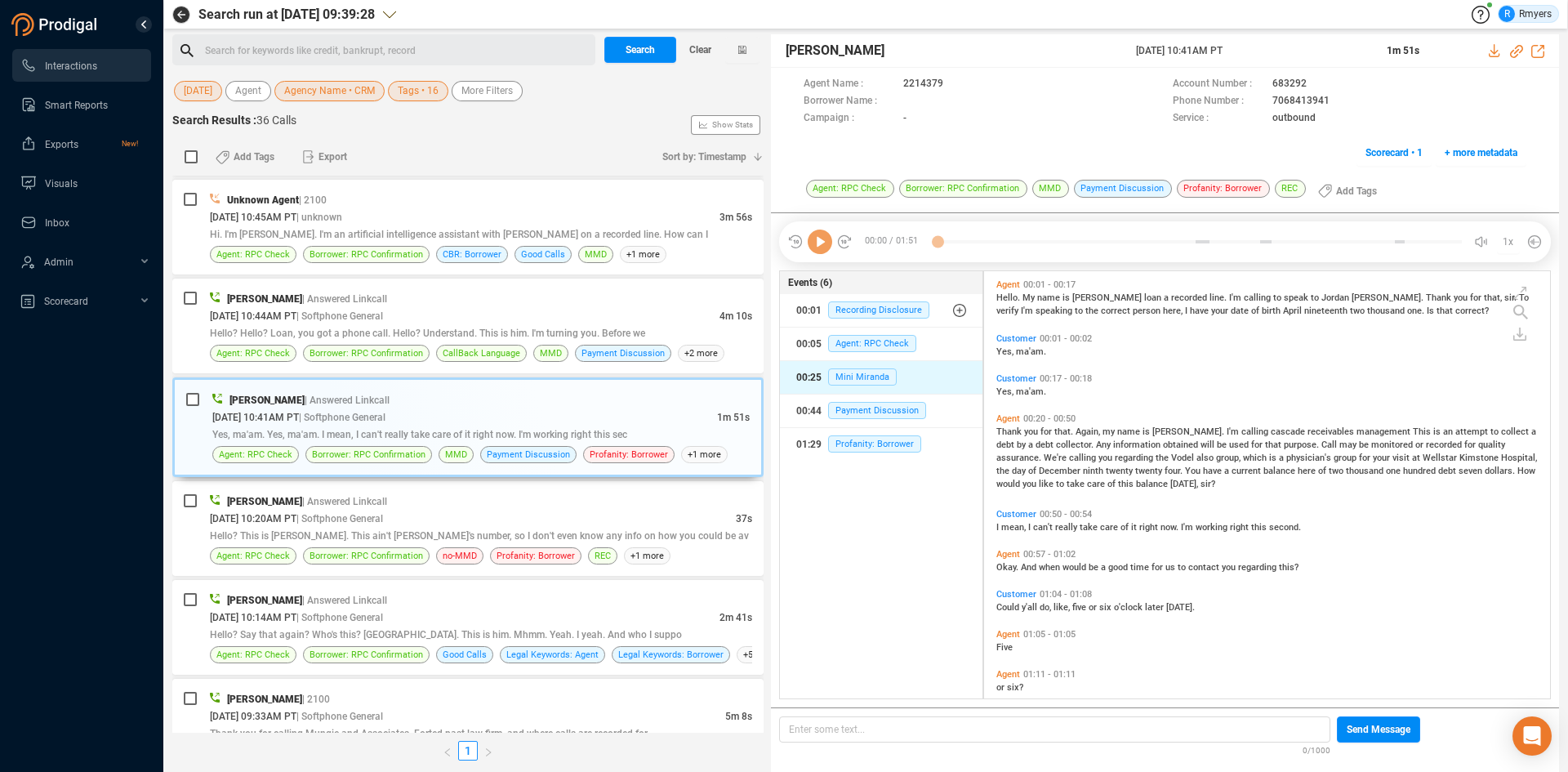 scroll, scrollTop: 5, scrollLeft: 9, axis: both 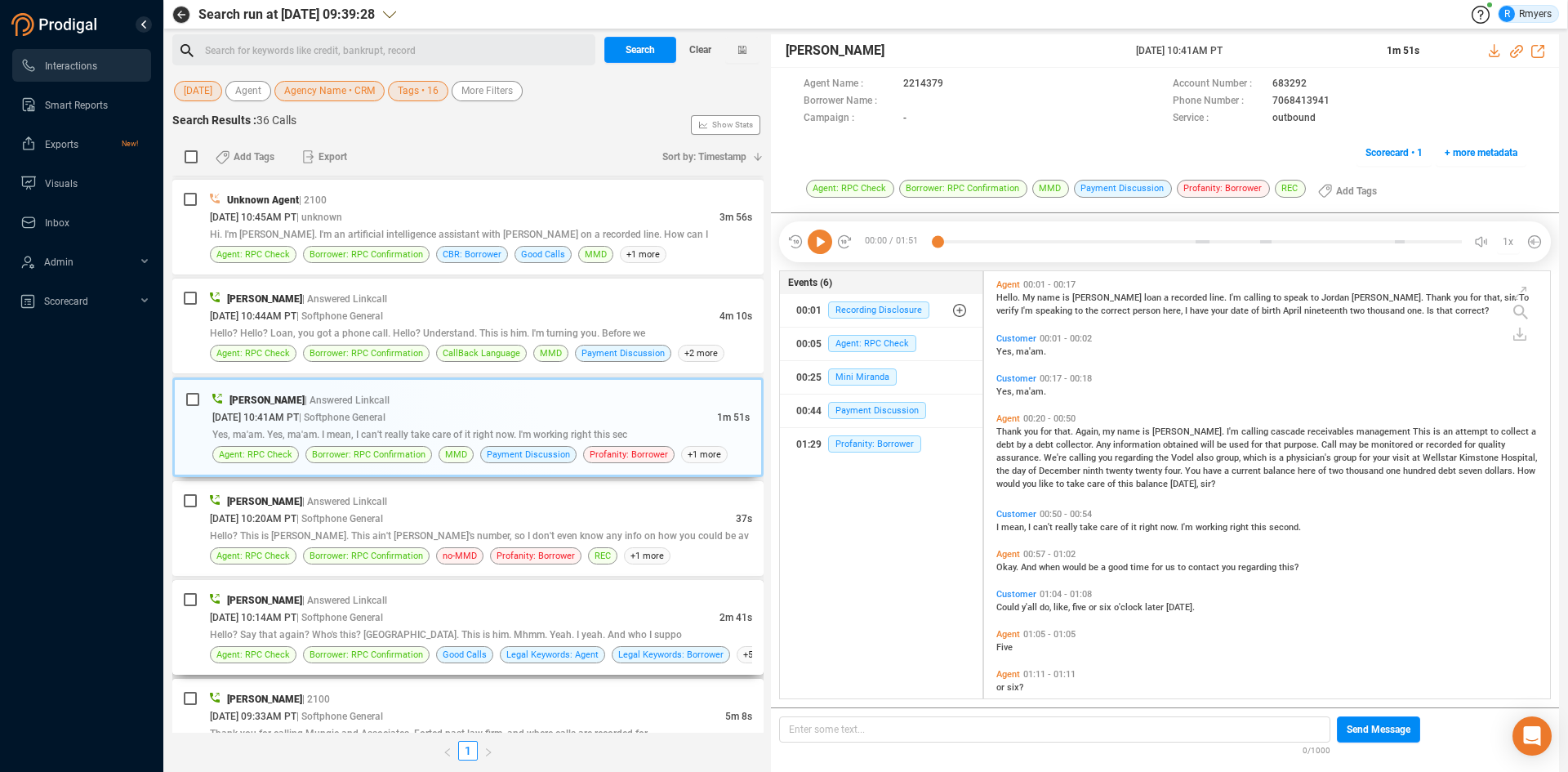 drag, startPoint x: 823, startPoint y: 241, endPoint x: 693, endPoint y: 580, distance: 363.07162 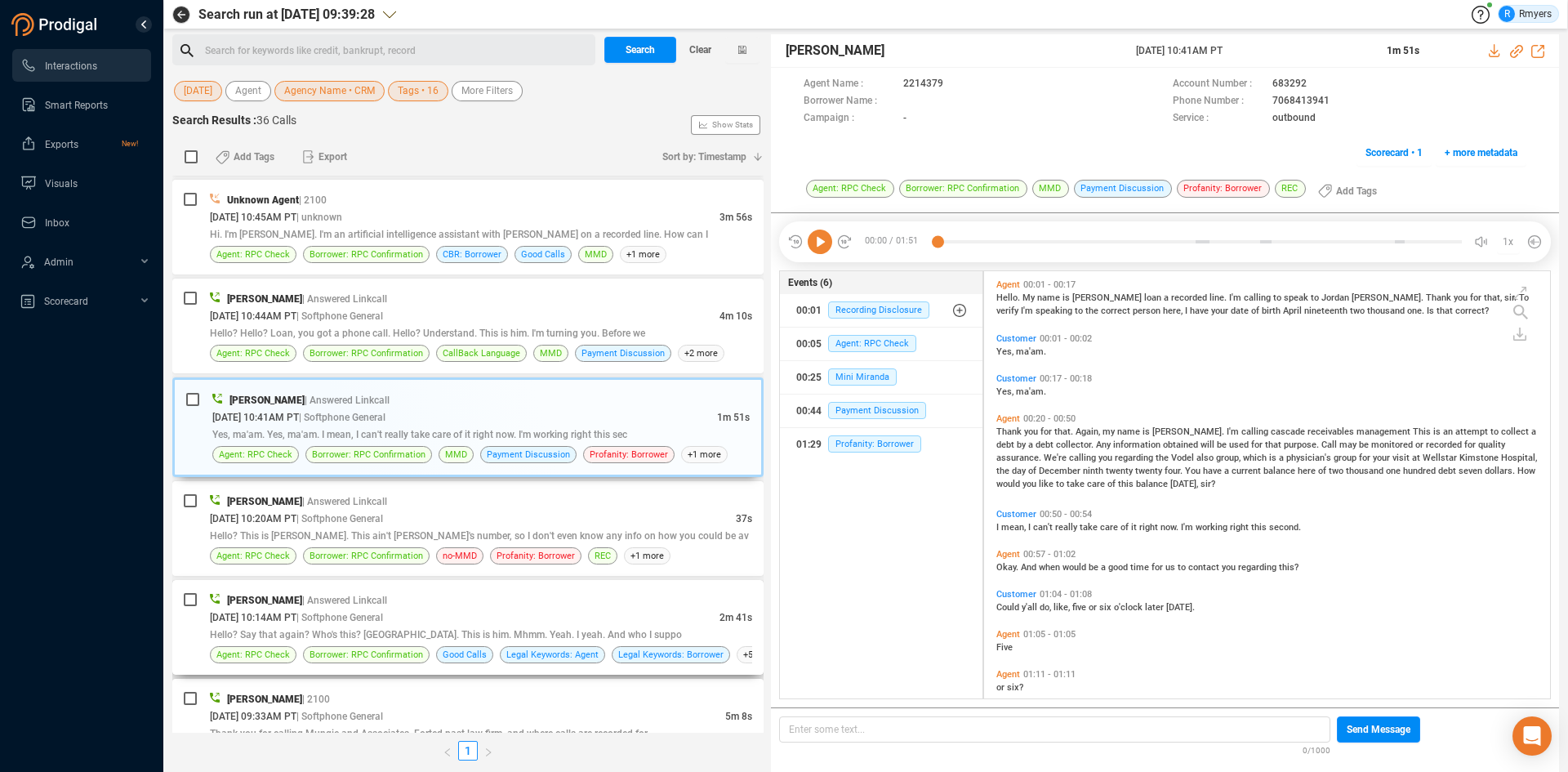 click 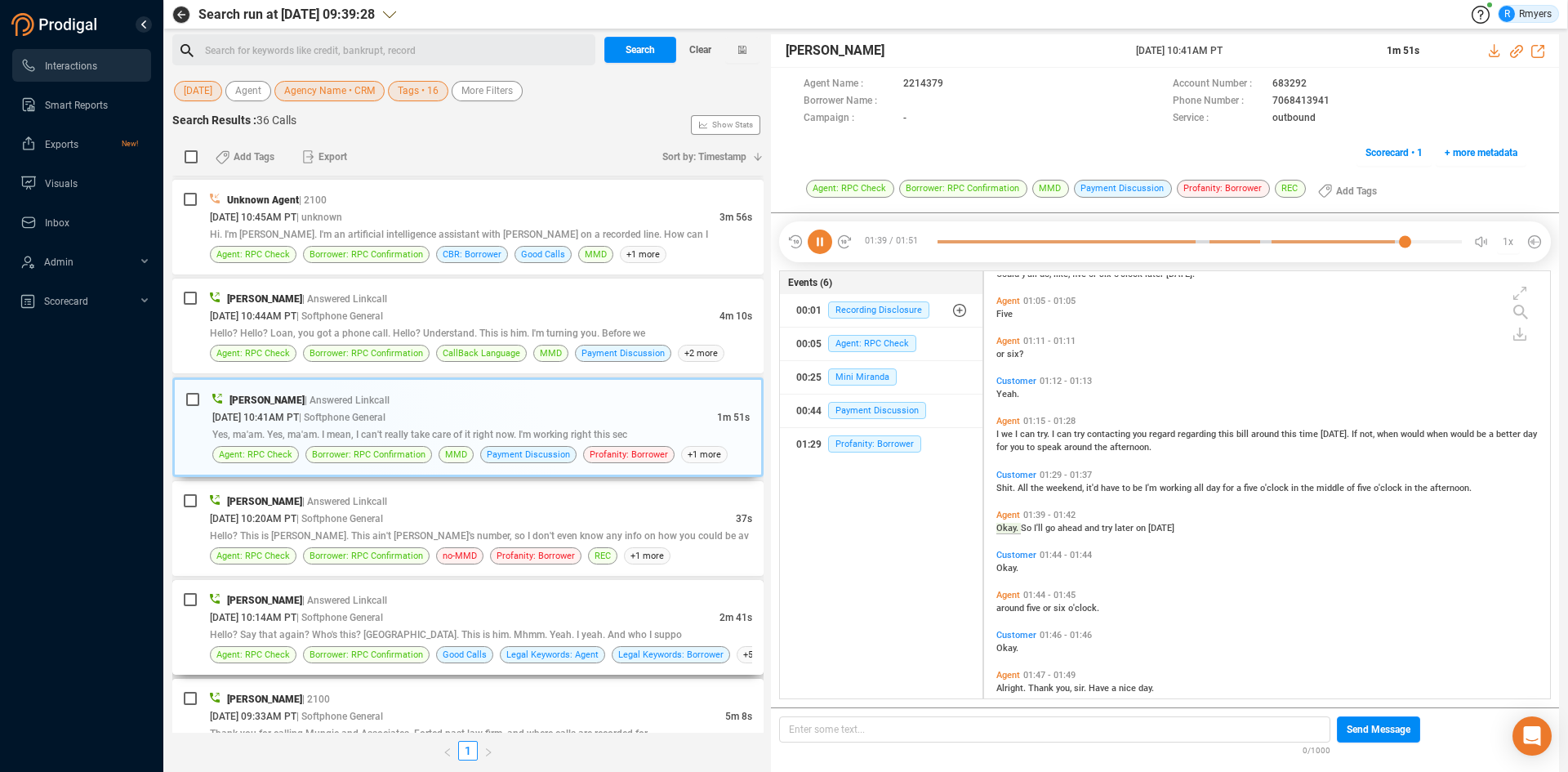 scroll, scrollTop: 355, scrollLeft: 0, axis: vertical 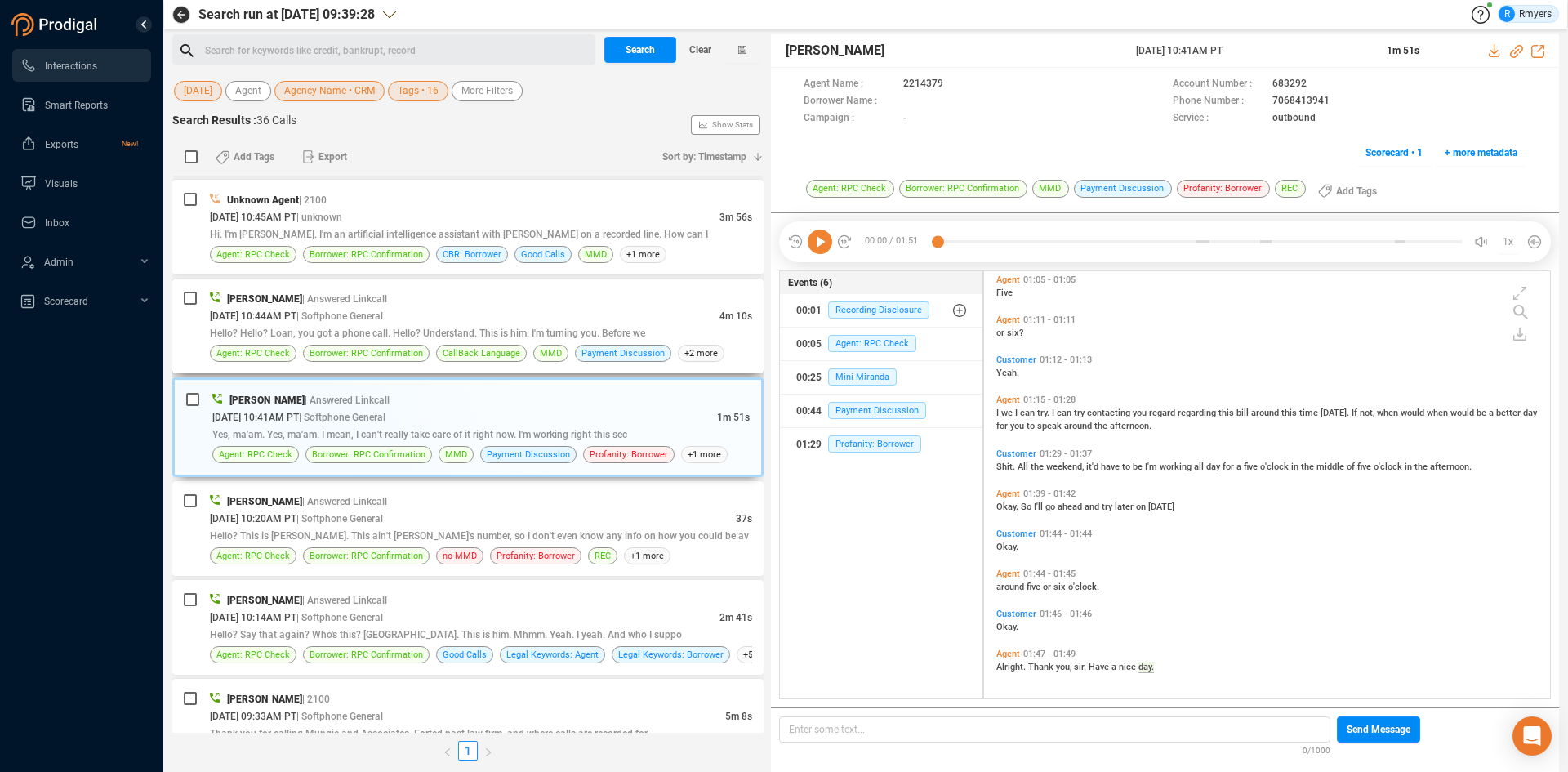 click on "Hello? Hello? Loan, you got a phone call. Hello? Understand. This is him. I'm turning you. Before we" at bounding box center (481, 332) 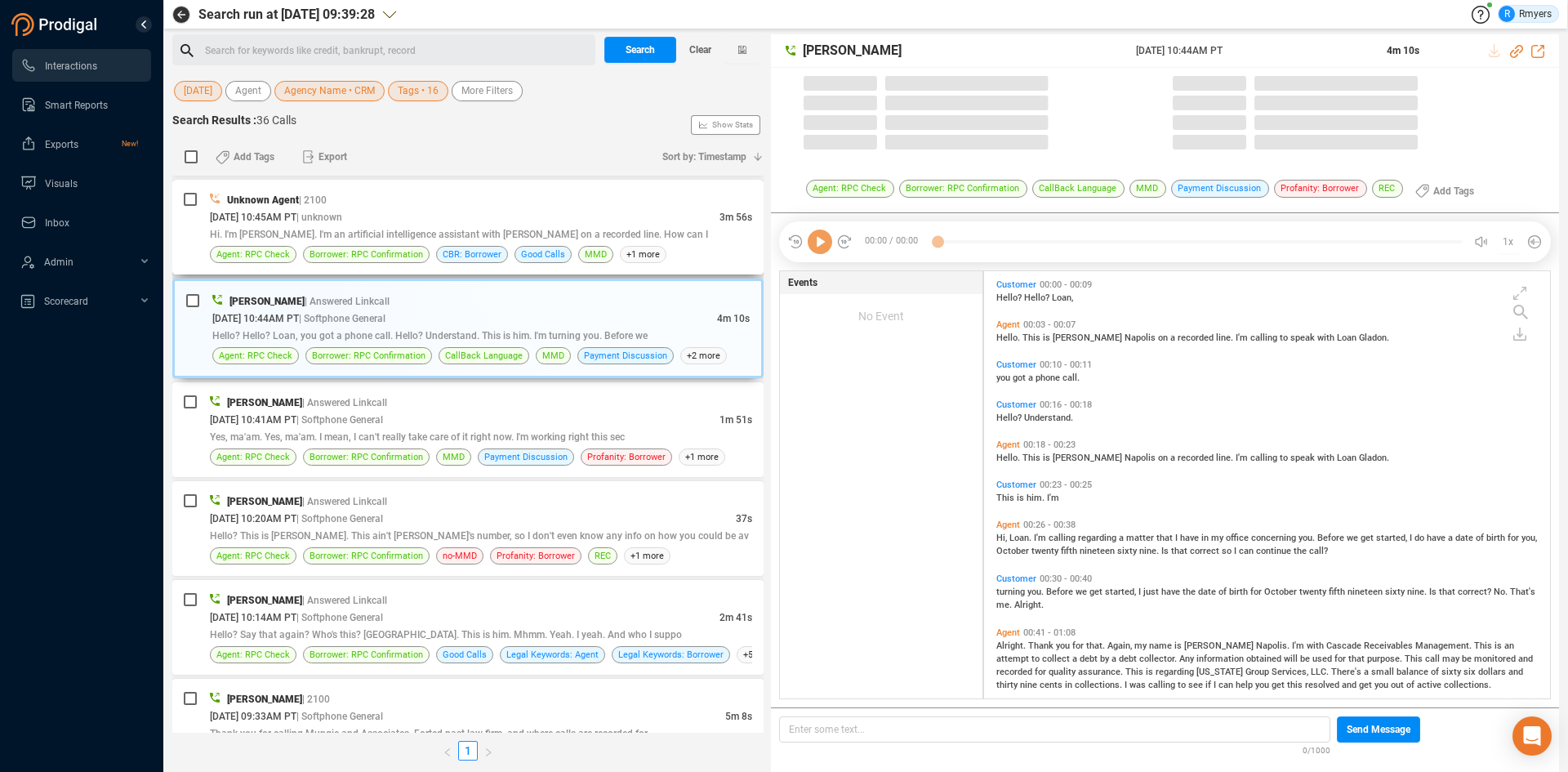 scroll, scrollTop: 5, scrollLeft: 9, axis: both 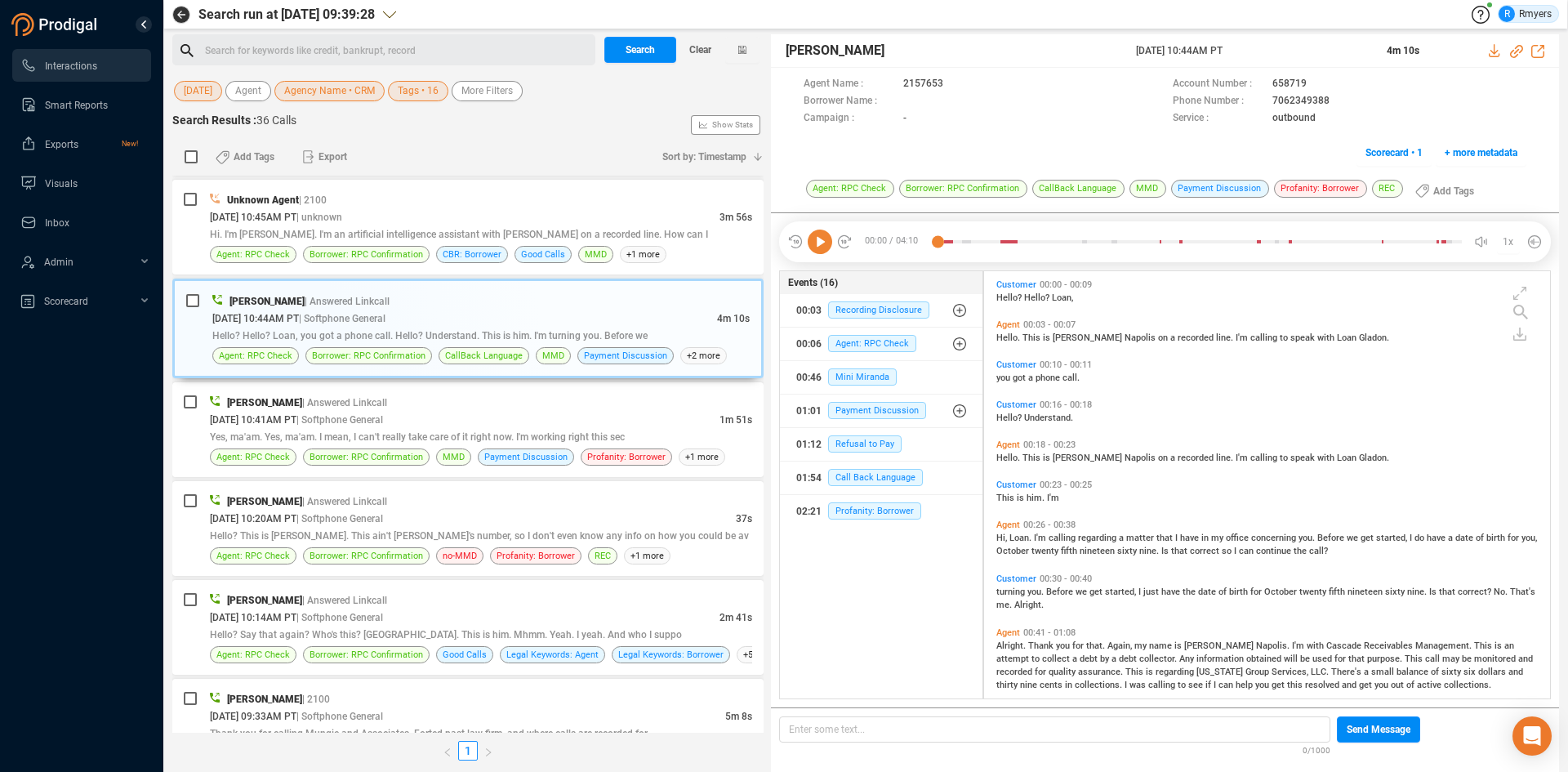 click 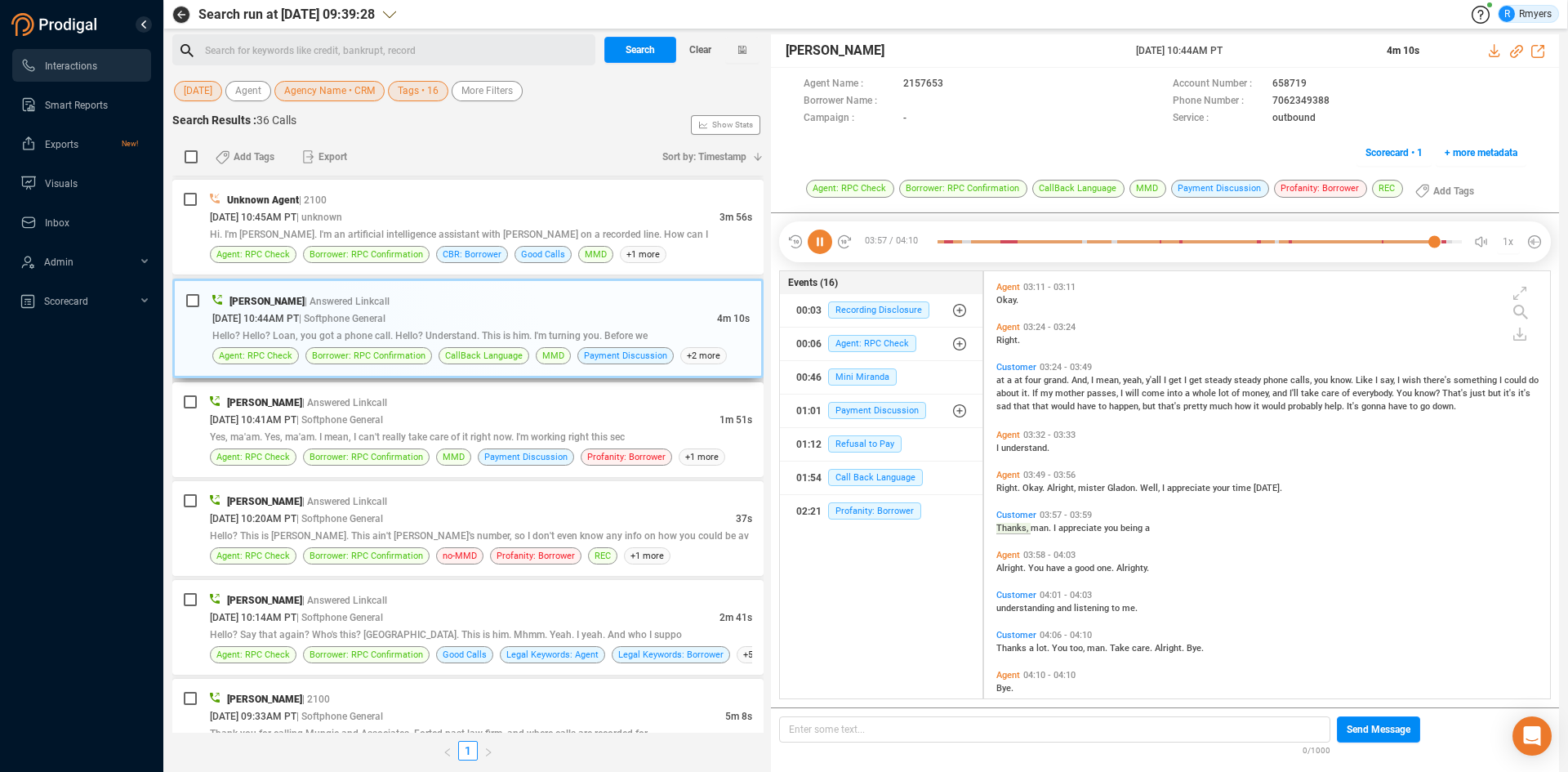 scroll, scrollTop: 1334, scrollLeft: 0, axis: vertical 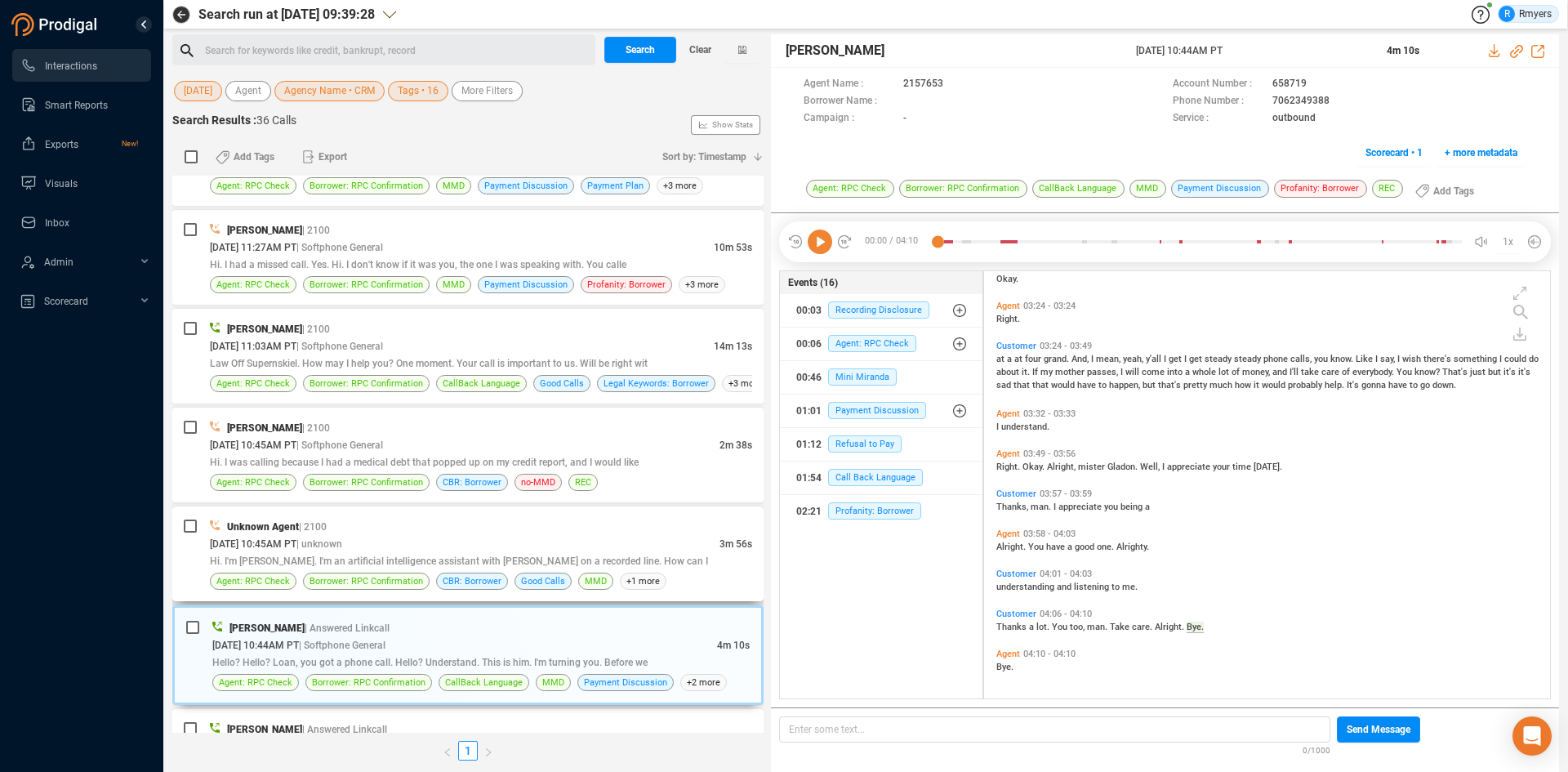 click on "[DATE] 10:45AM PT  | unknown" at bounding box center [465, 543] 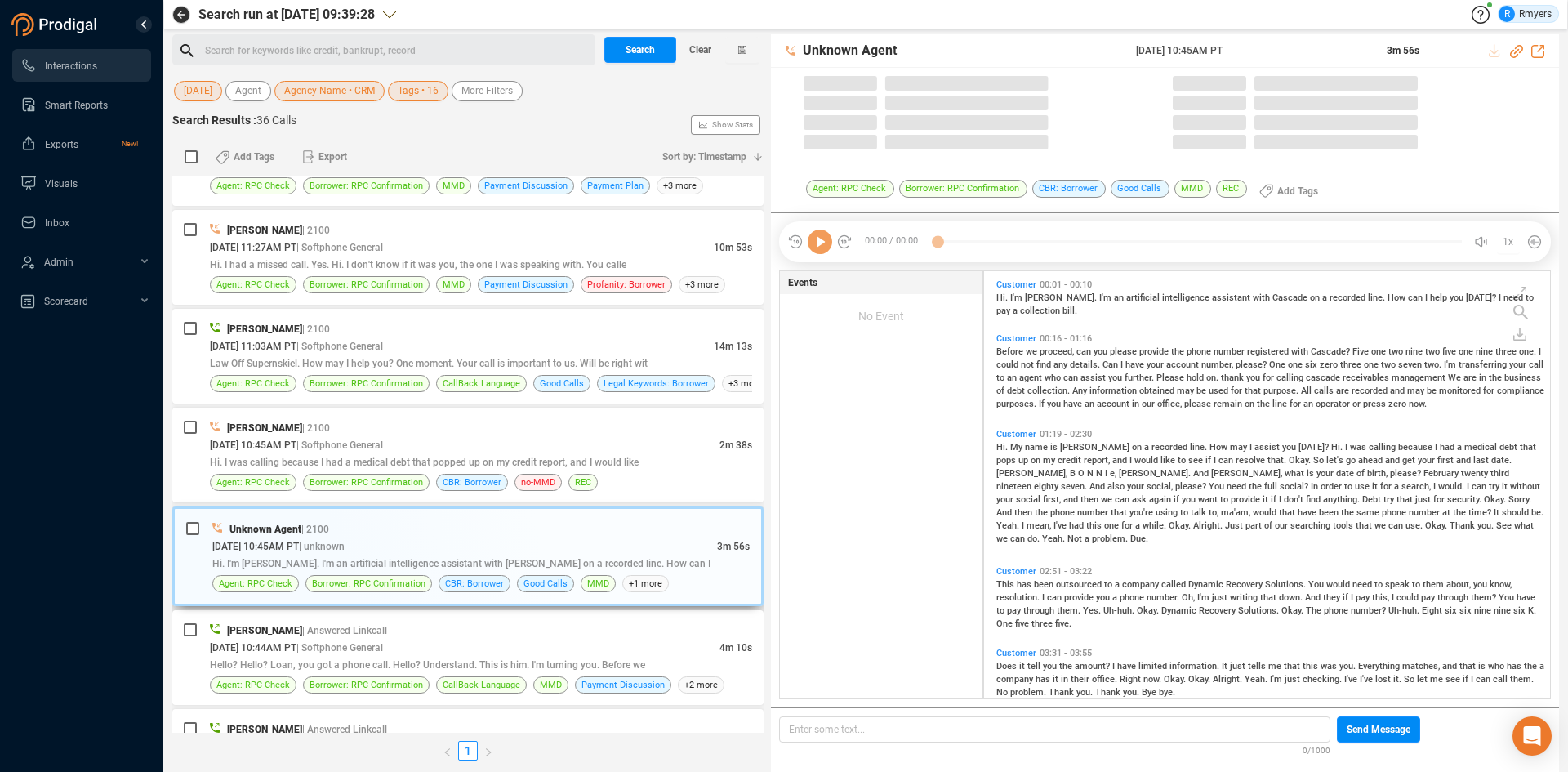 scroll, scrollTop: 5, scrollLeft: 9, axis: both 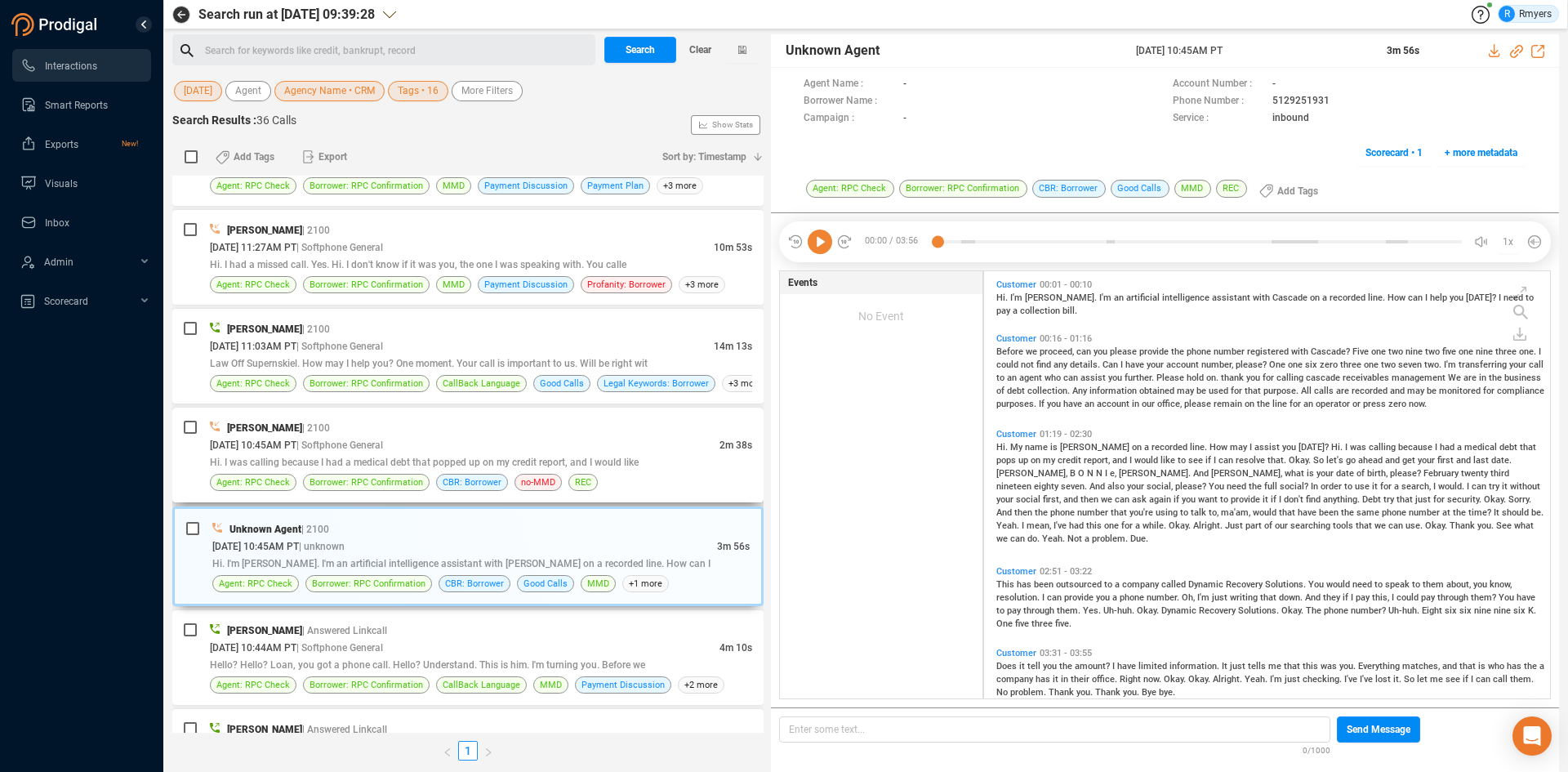 click on "[DATE] 10:45AM PT  | Softphone General" at bounding box center [465, 444] 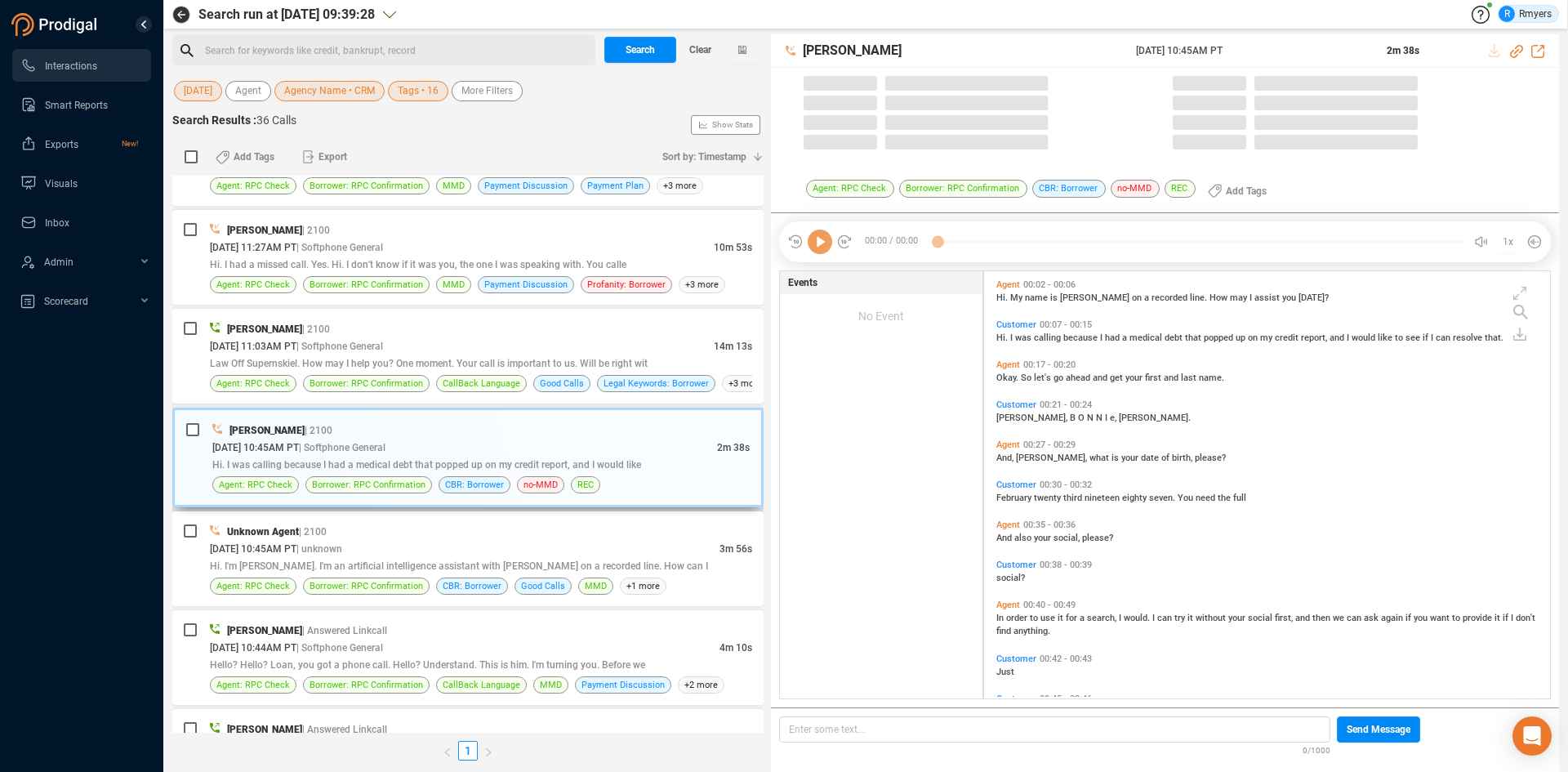 scroll, scrollTop: 5, scrollLeft: 9, axis: both 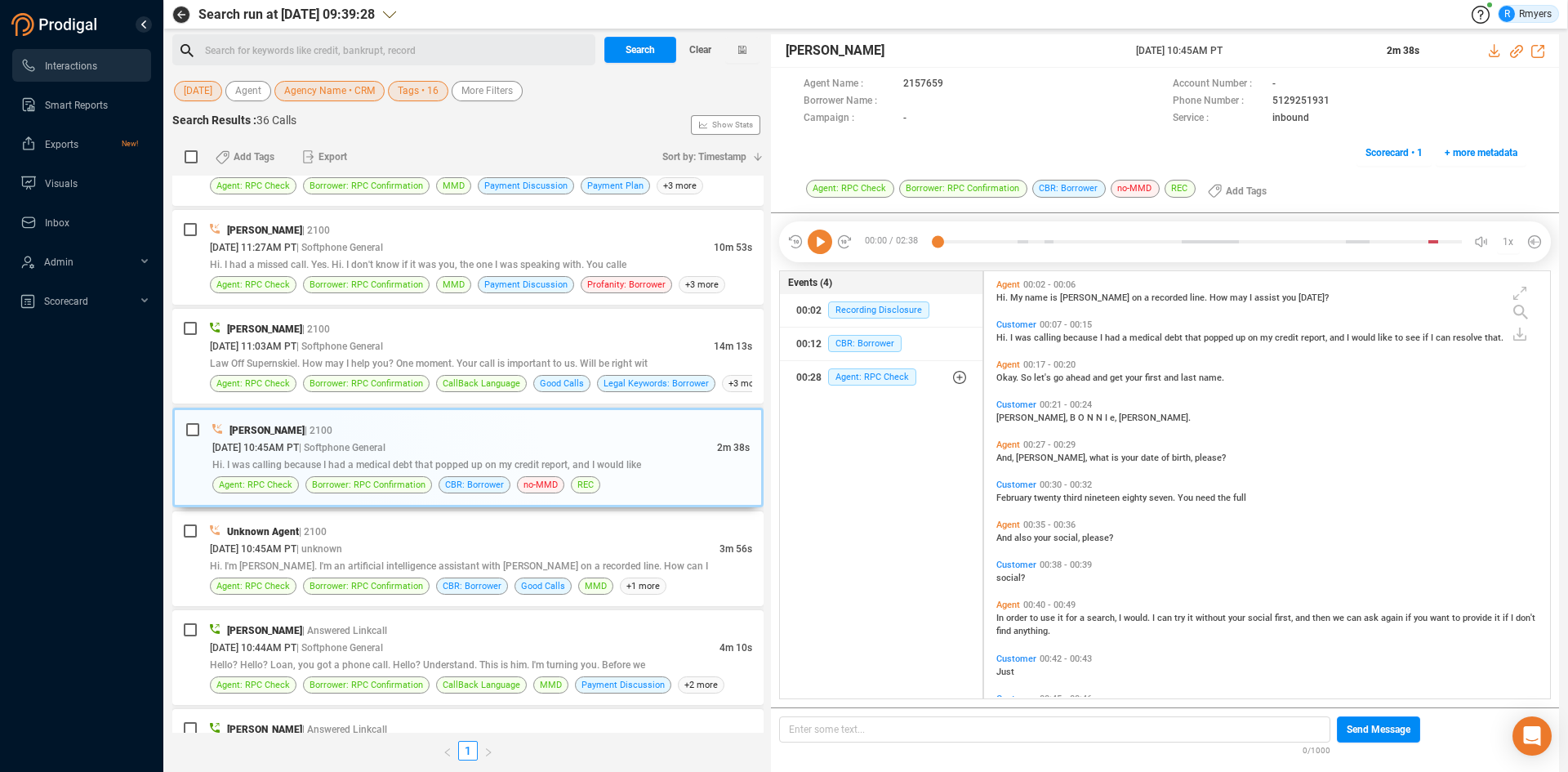click 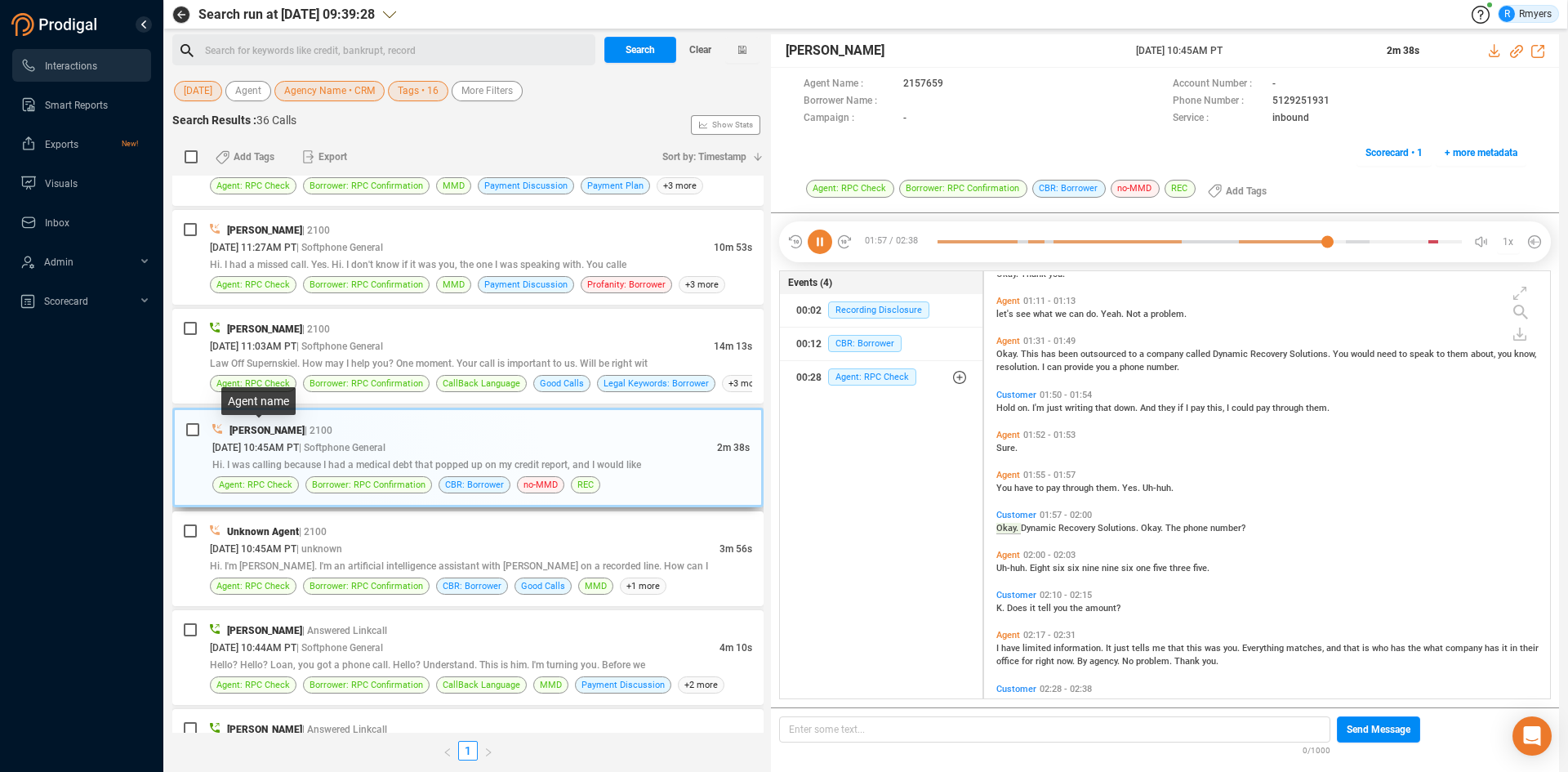 scroll, scrollTop: 673, scrollLeft: 0, axis: vertical 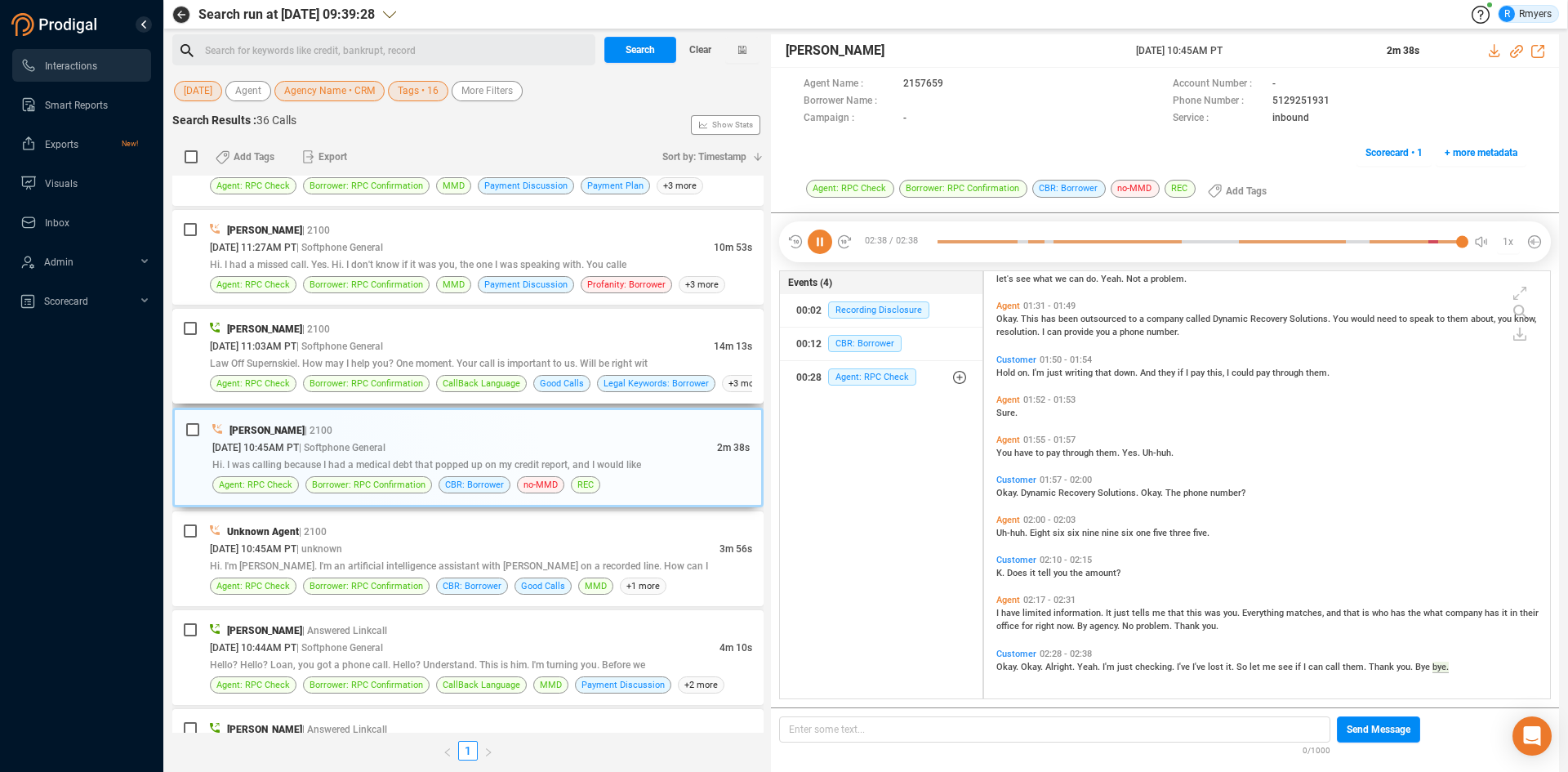 click on "Law Off Supernskiel. How may I help you? One moment. Your call is important to us. Will be right wit" at bounding box center (481, 363) 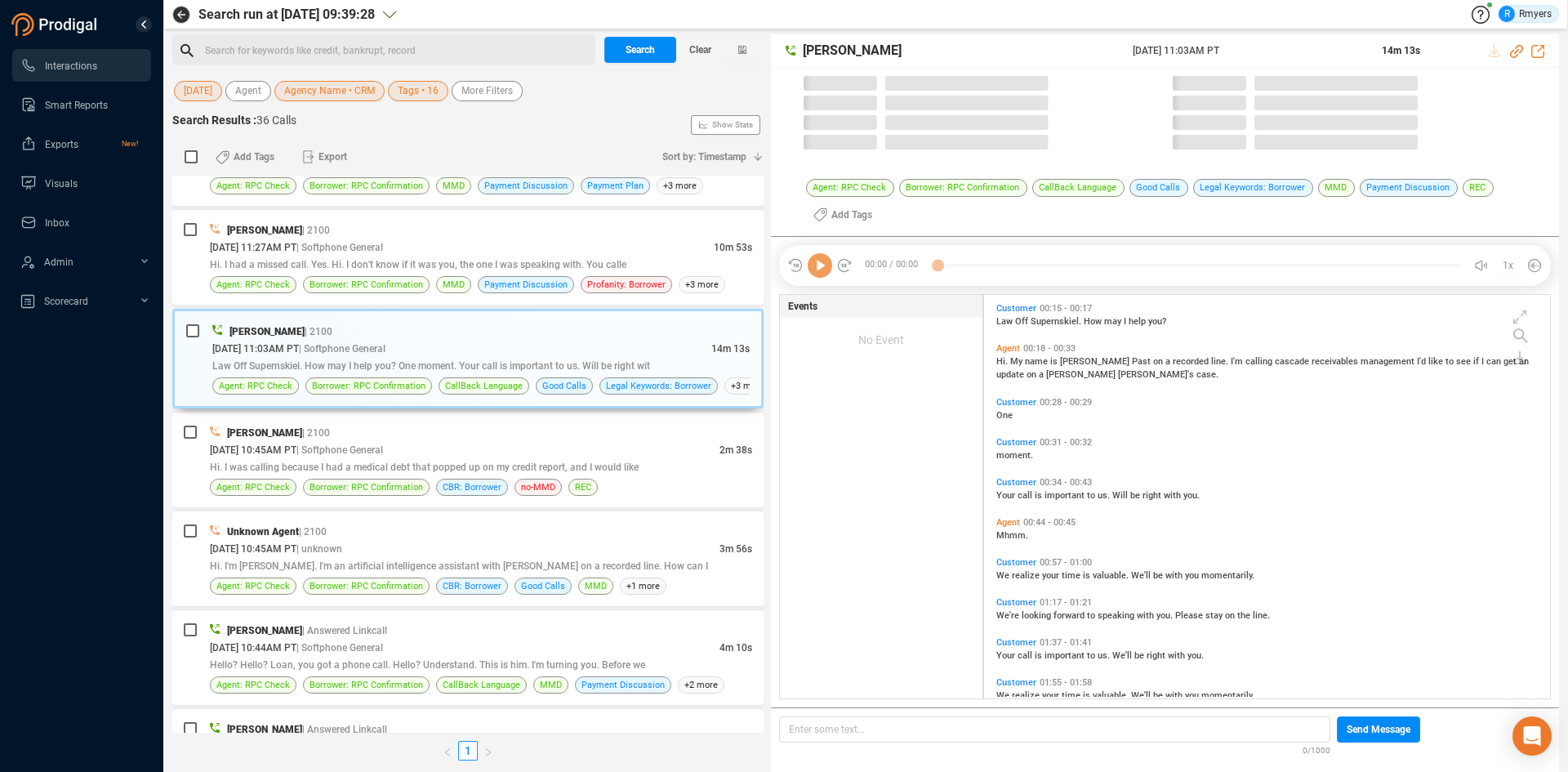 scroll, scrollTop: 5, scrollLeft: 9, axis: both 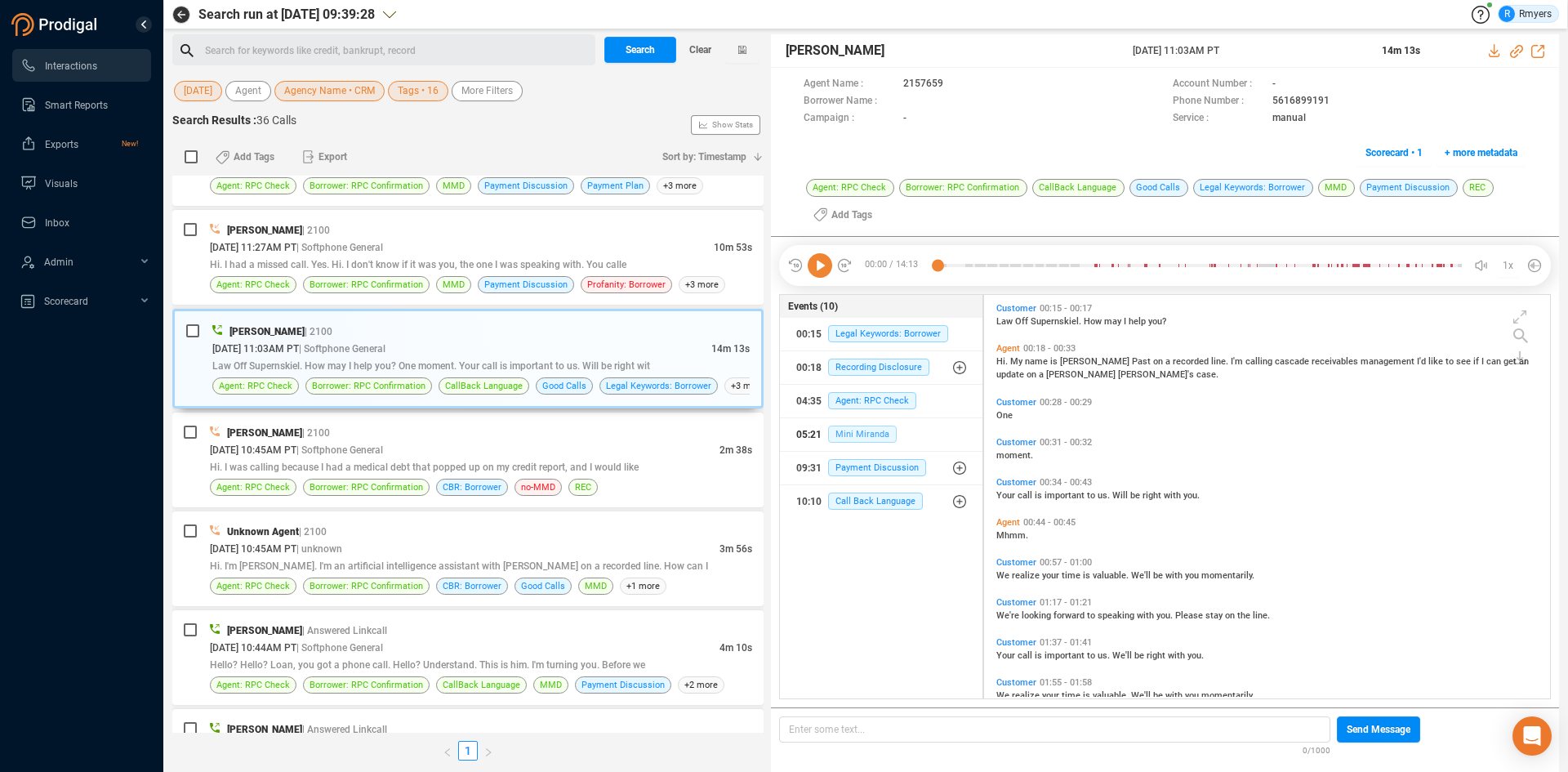 click on "Mini Miranda" at bounding box center (862, 434) 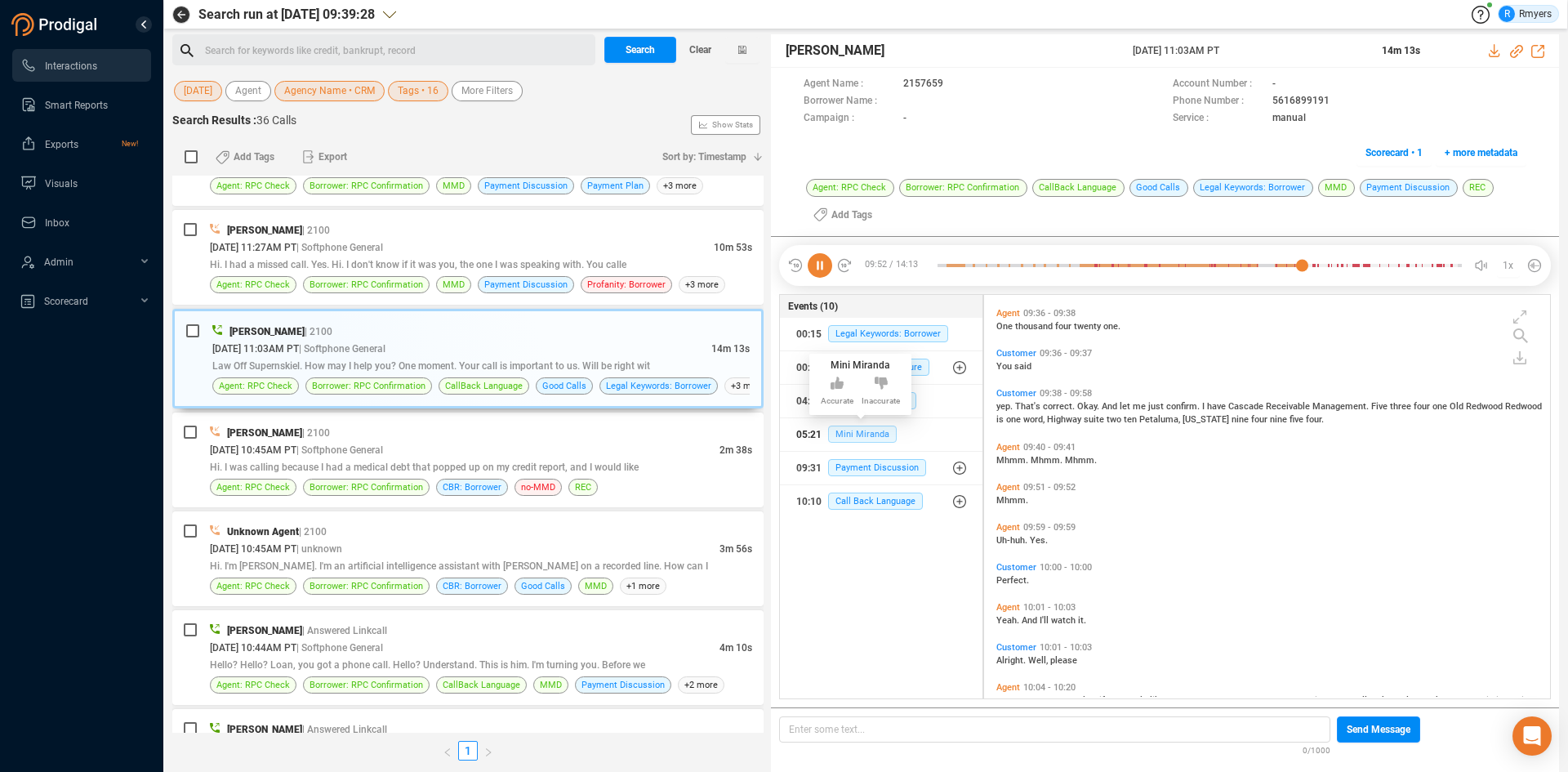 scroll, scrollTop: 3122, scrollLeft: 0, axis: vertical 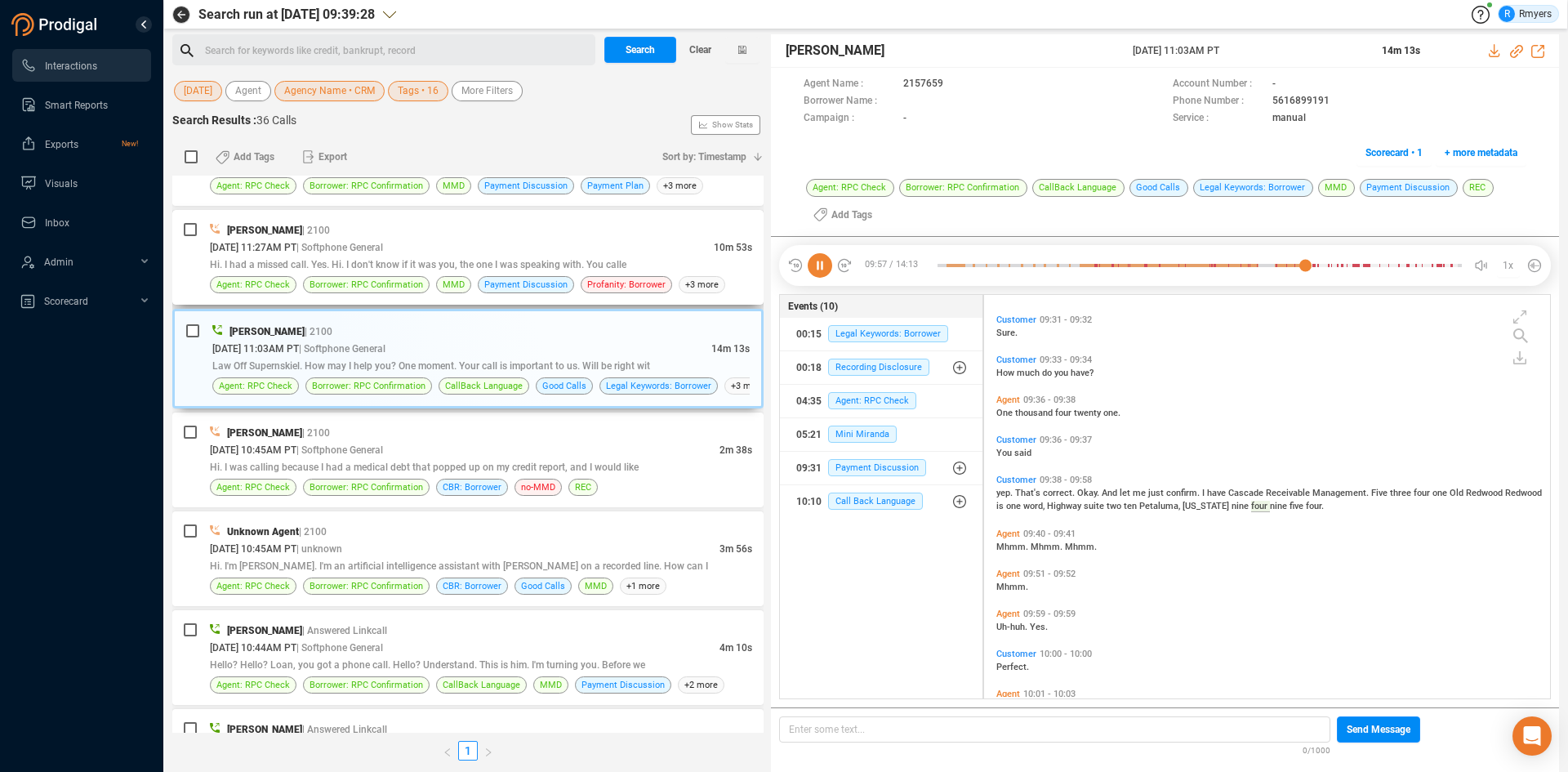 click on "Hi. I had a missed call. Yes. Hi. I don't know if it was you, the one I was speaking with. You calle" at bounding box center [418, 265] 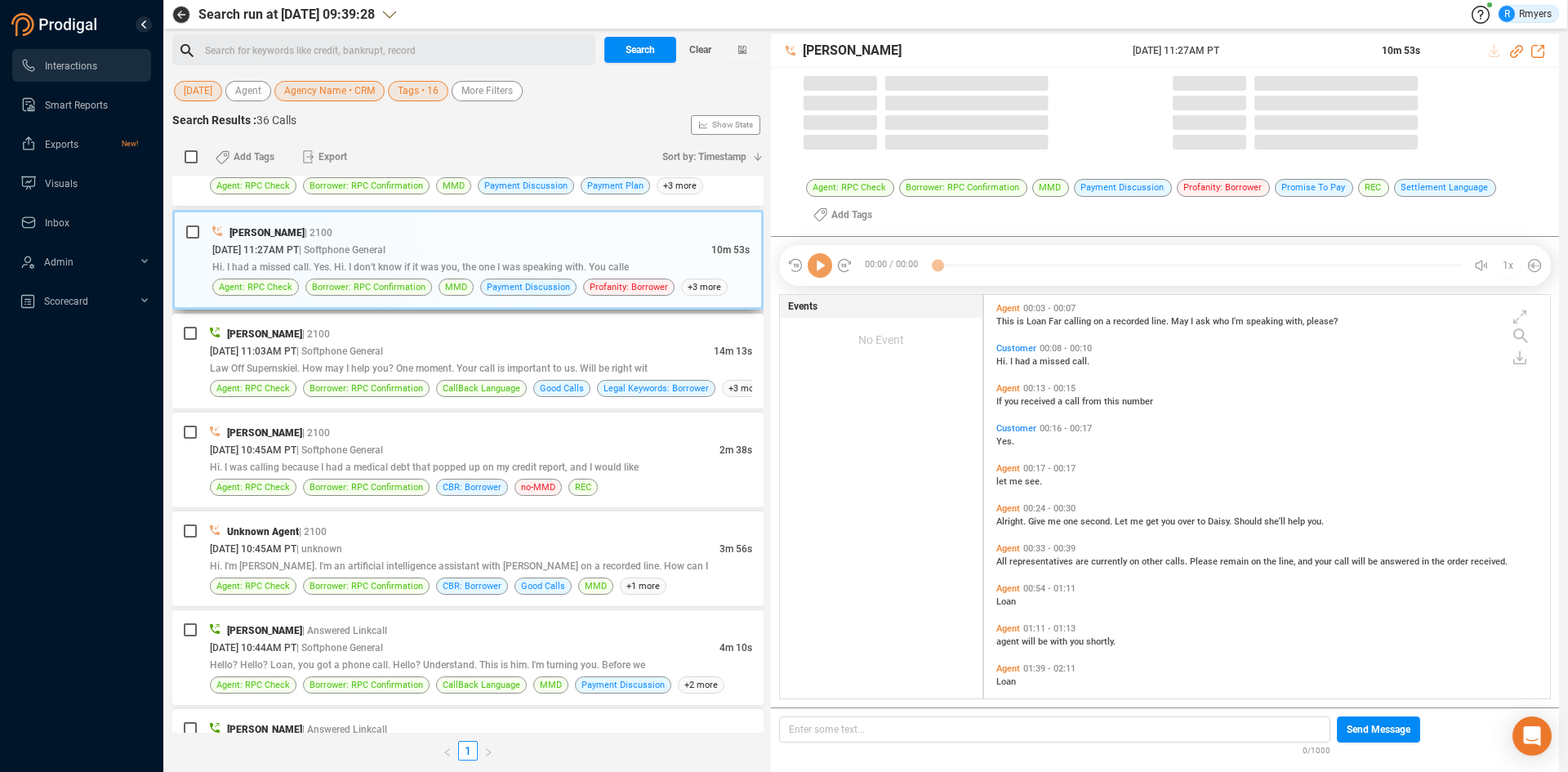 scroll, scrollTop: 5, scrollLeft: 9, axis: both 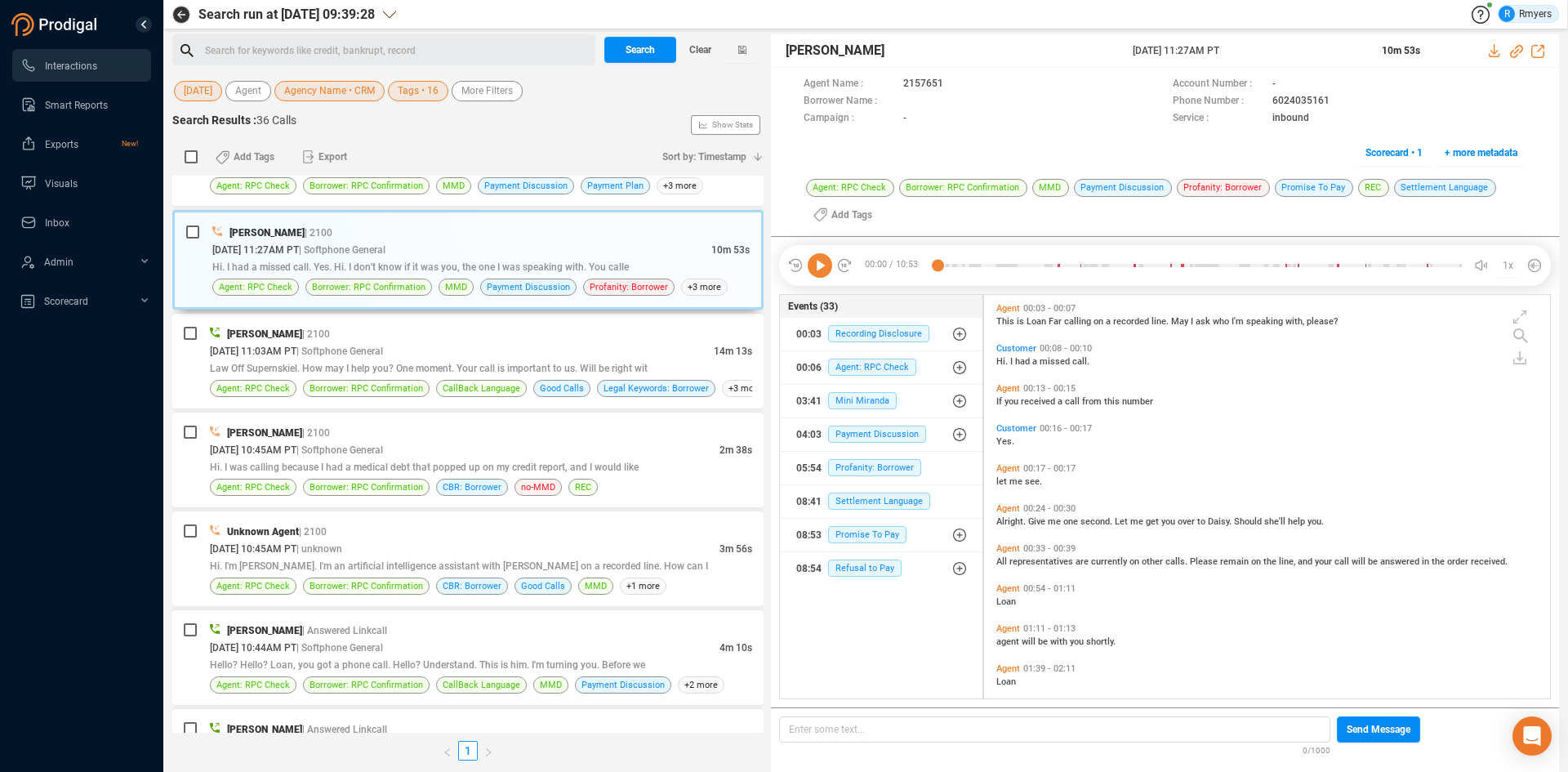 click 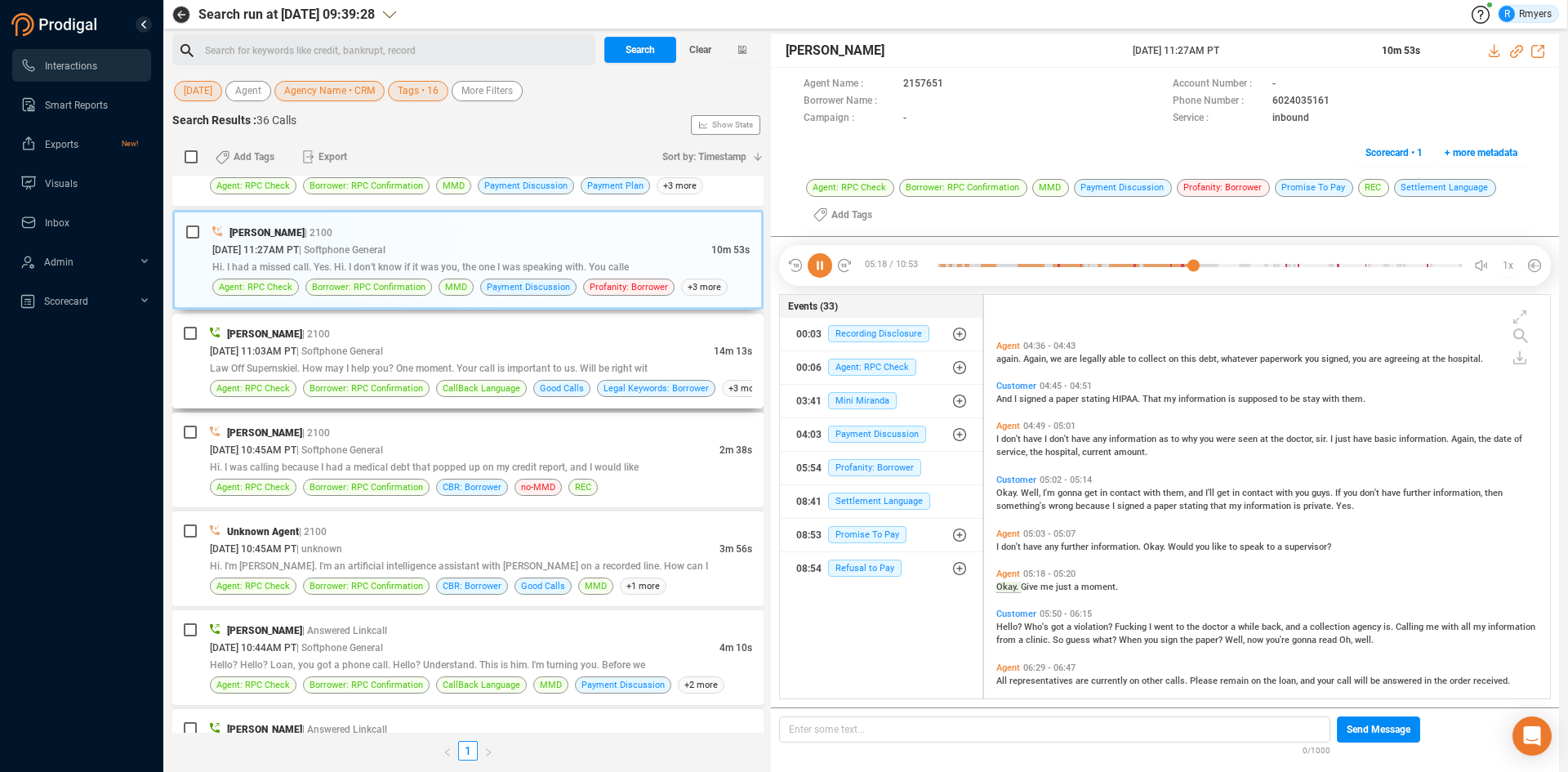 scroll, scrollTop: 1746, scrollLeft: 0, axis: vertical 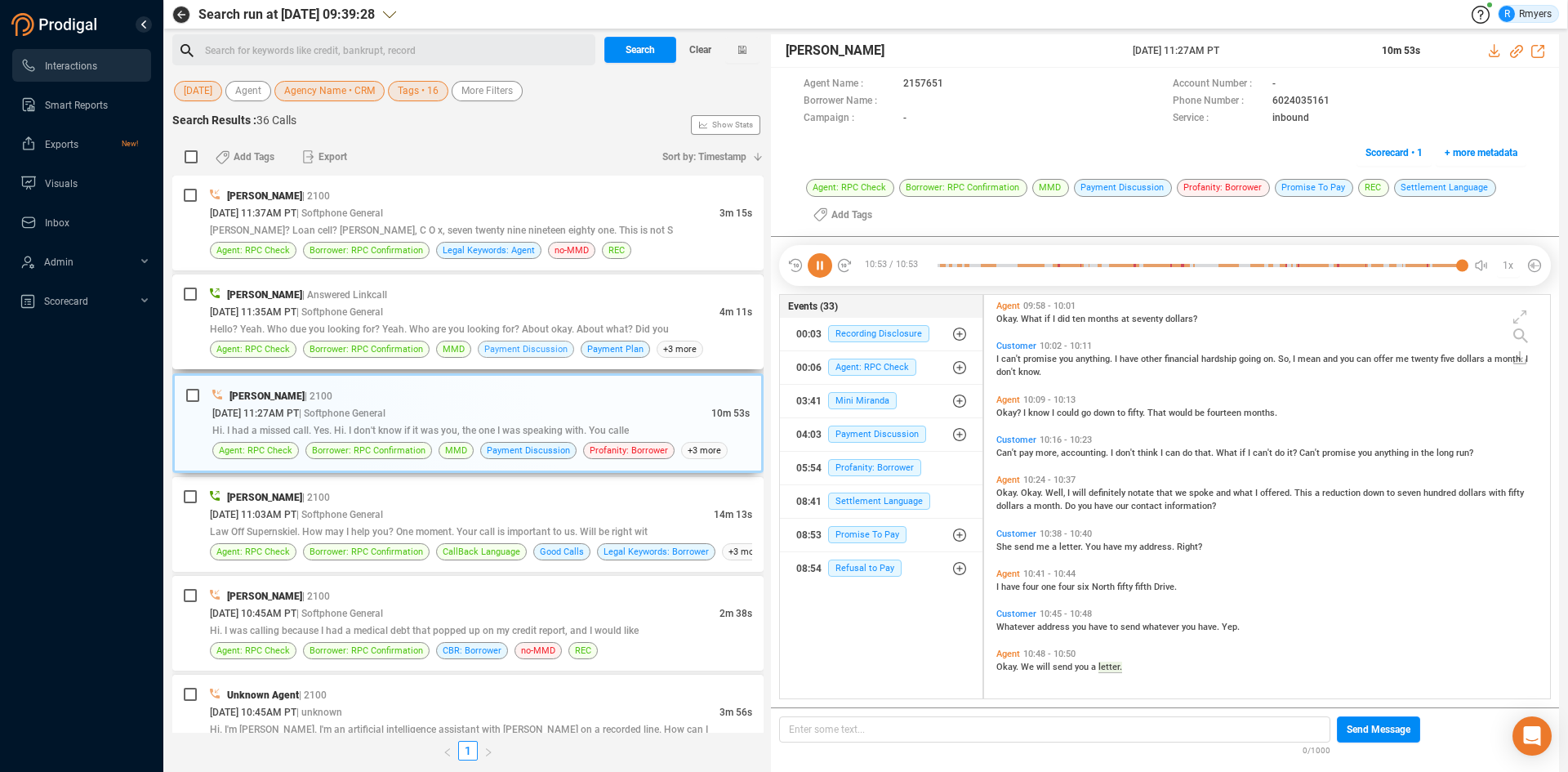 click on "Payment Discussion" at bounding box center [526, 349] 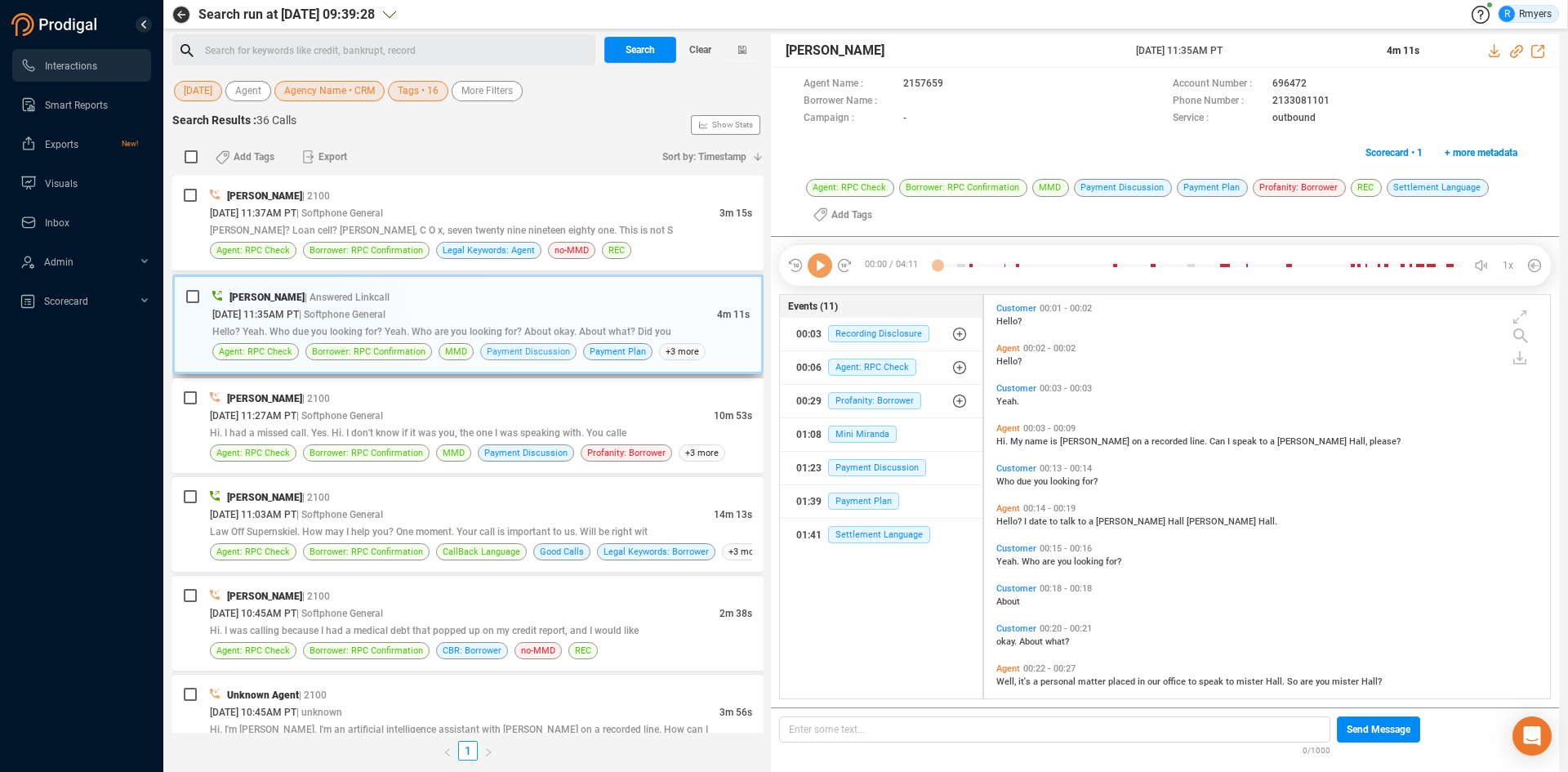 scroll, scrollTop: 5, scrollLeft: 9, axis: both 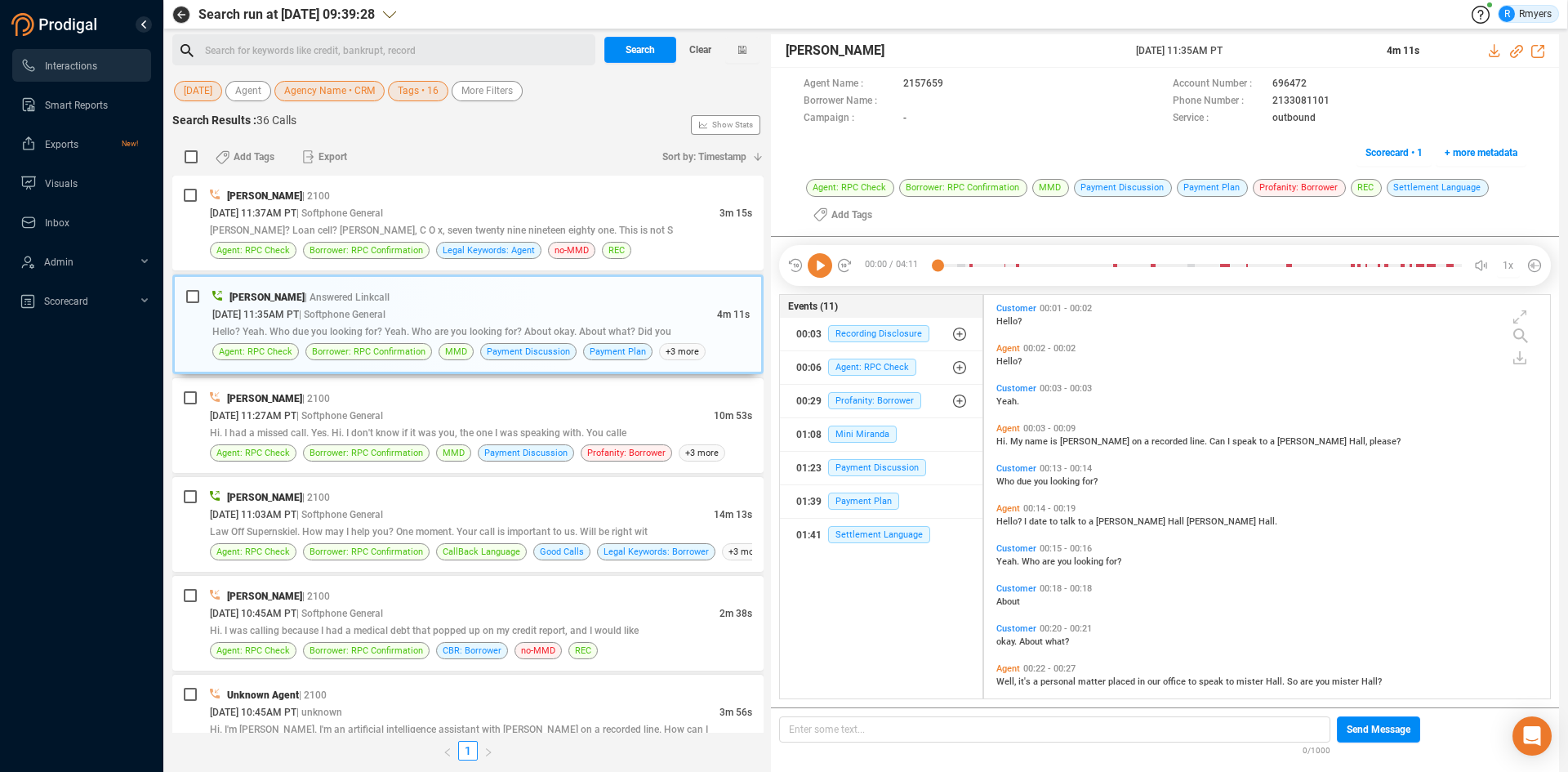 click 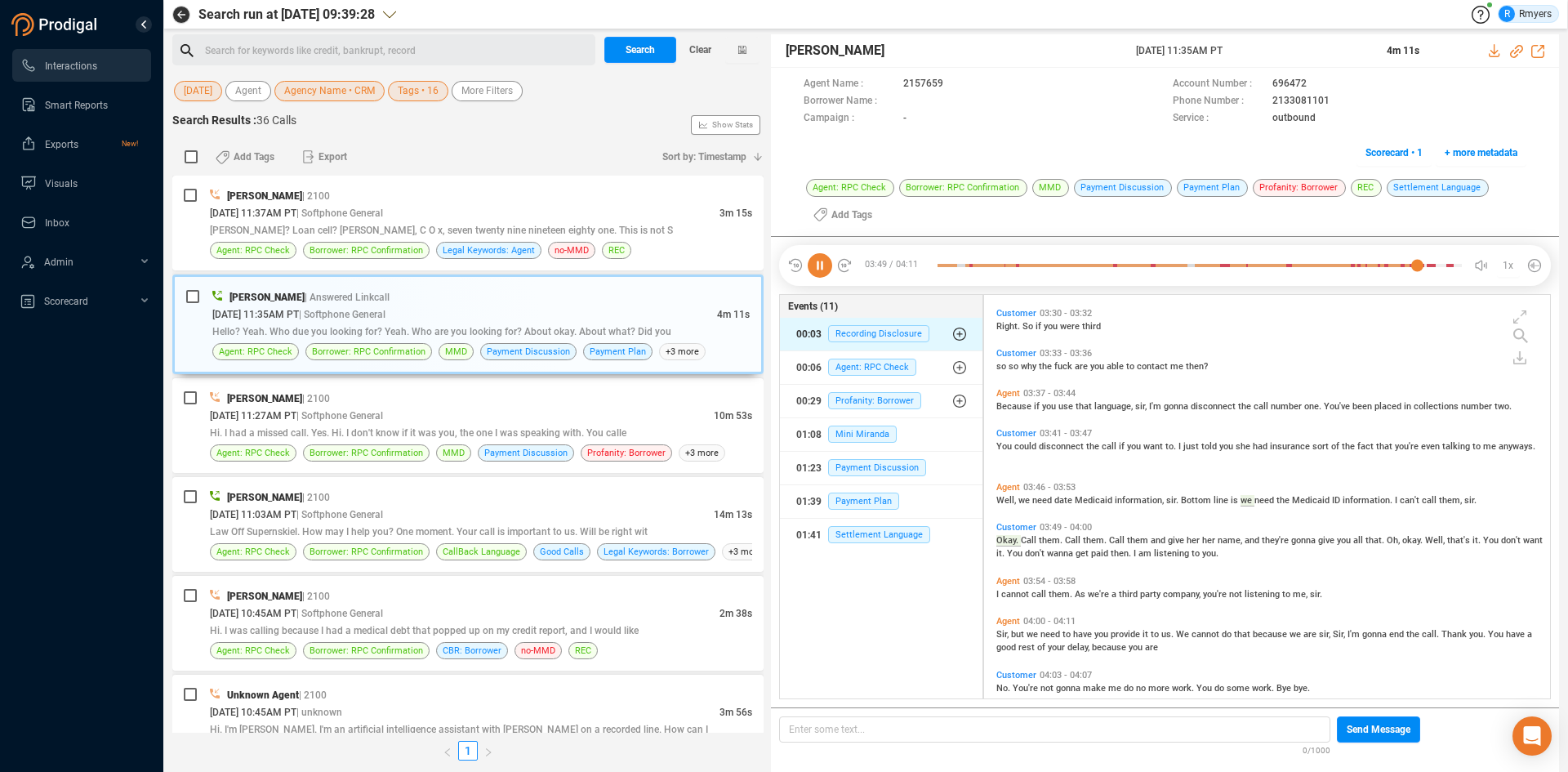 scroll, scrollTop: 1812, scrollLeft: 0, axis: vertical 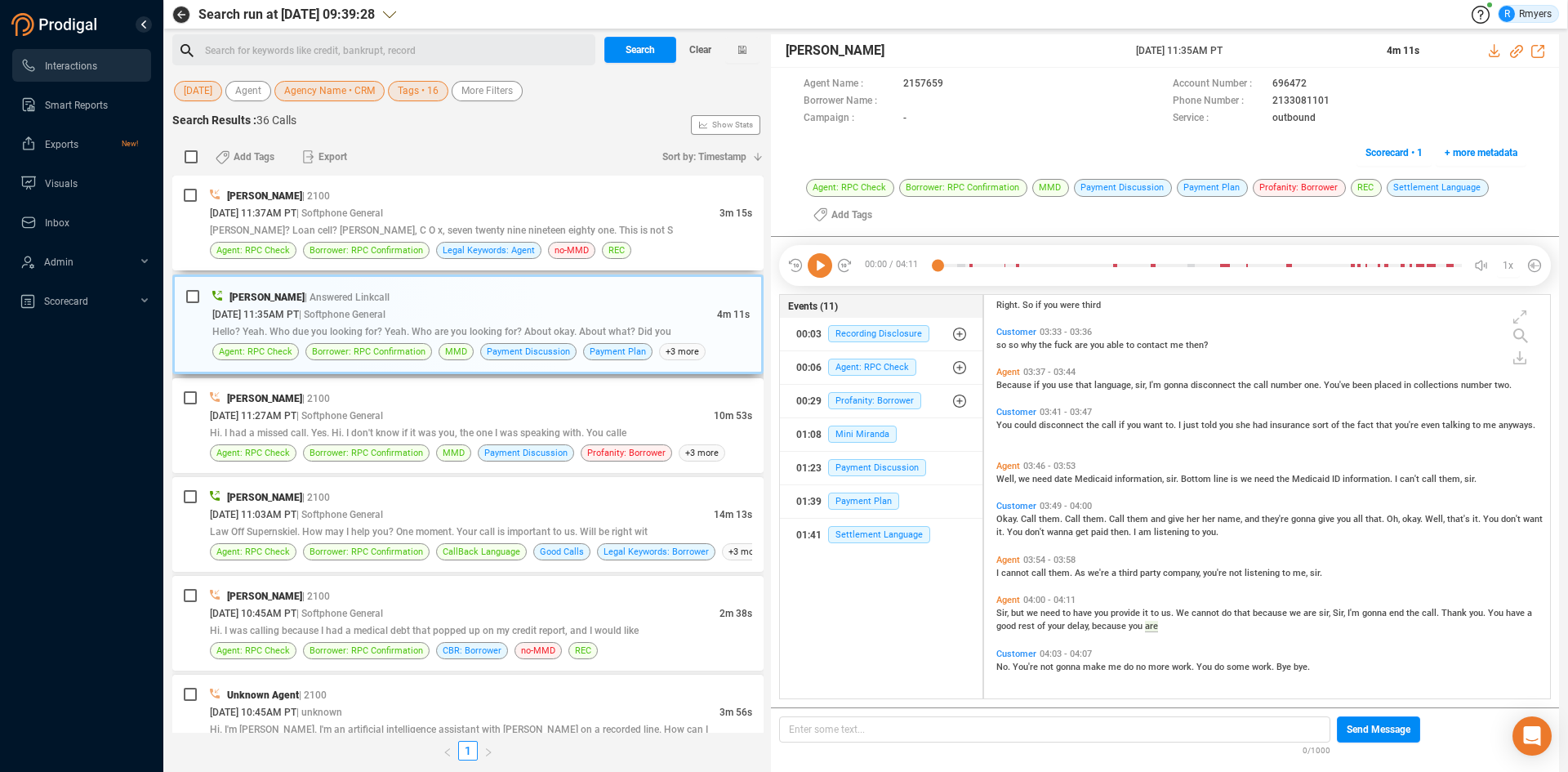 drag, startPoint x: 421, startPoint y: 216, endPoint x: 426, endPoint y: 306, distance: 90.1388 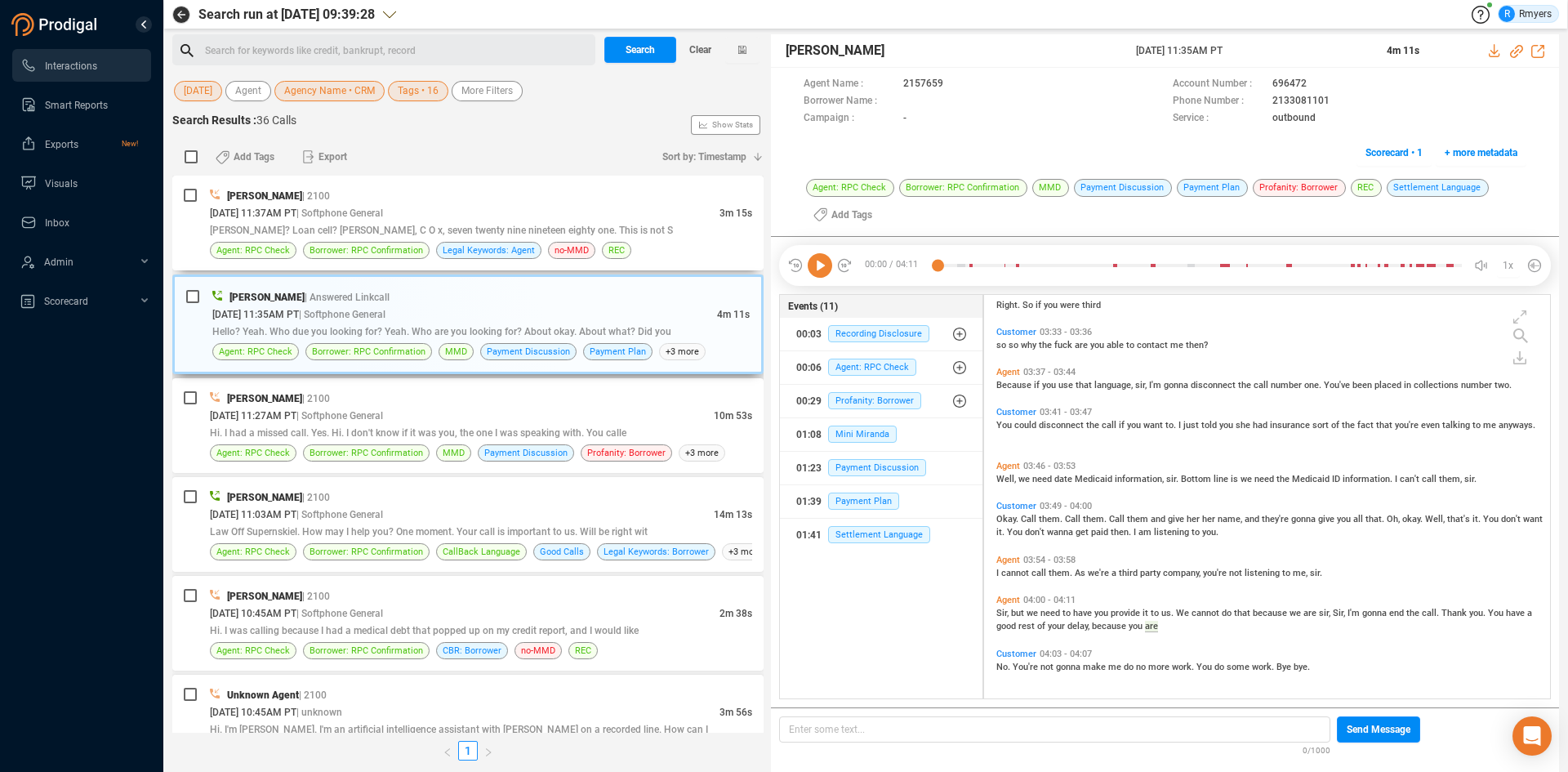 click on "[DATE] 11:37AM PT  | Softphone General" at bounding box center [465, 212] 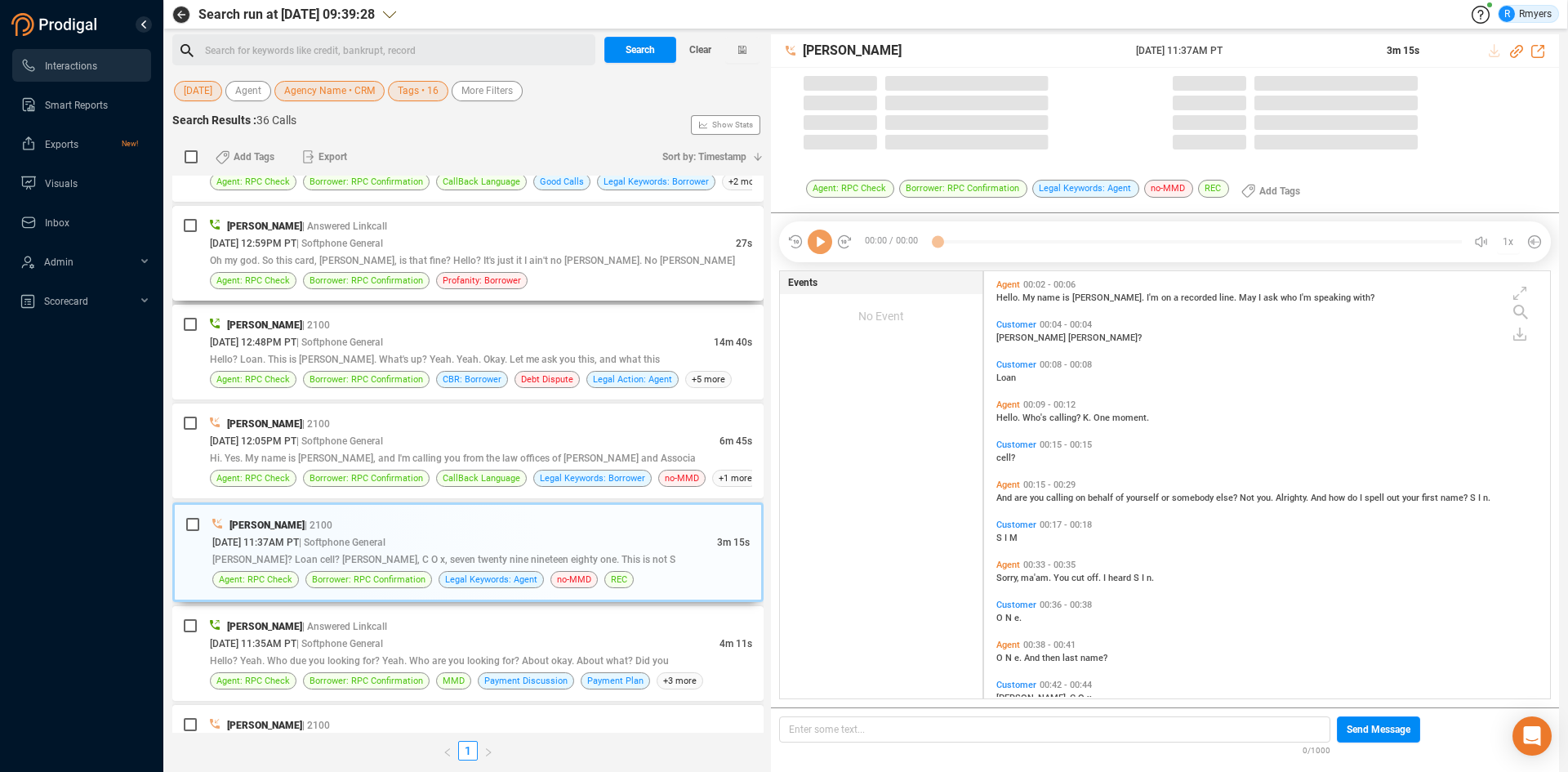 scroll, scrollTop: 975, scrollLeft: 0, axis: vertical 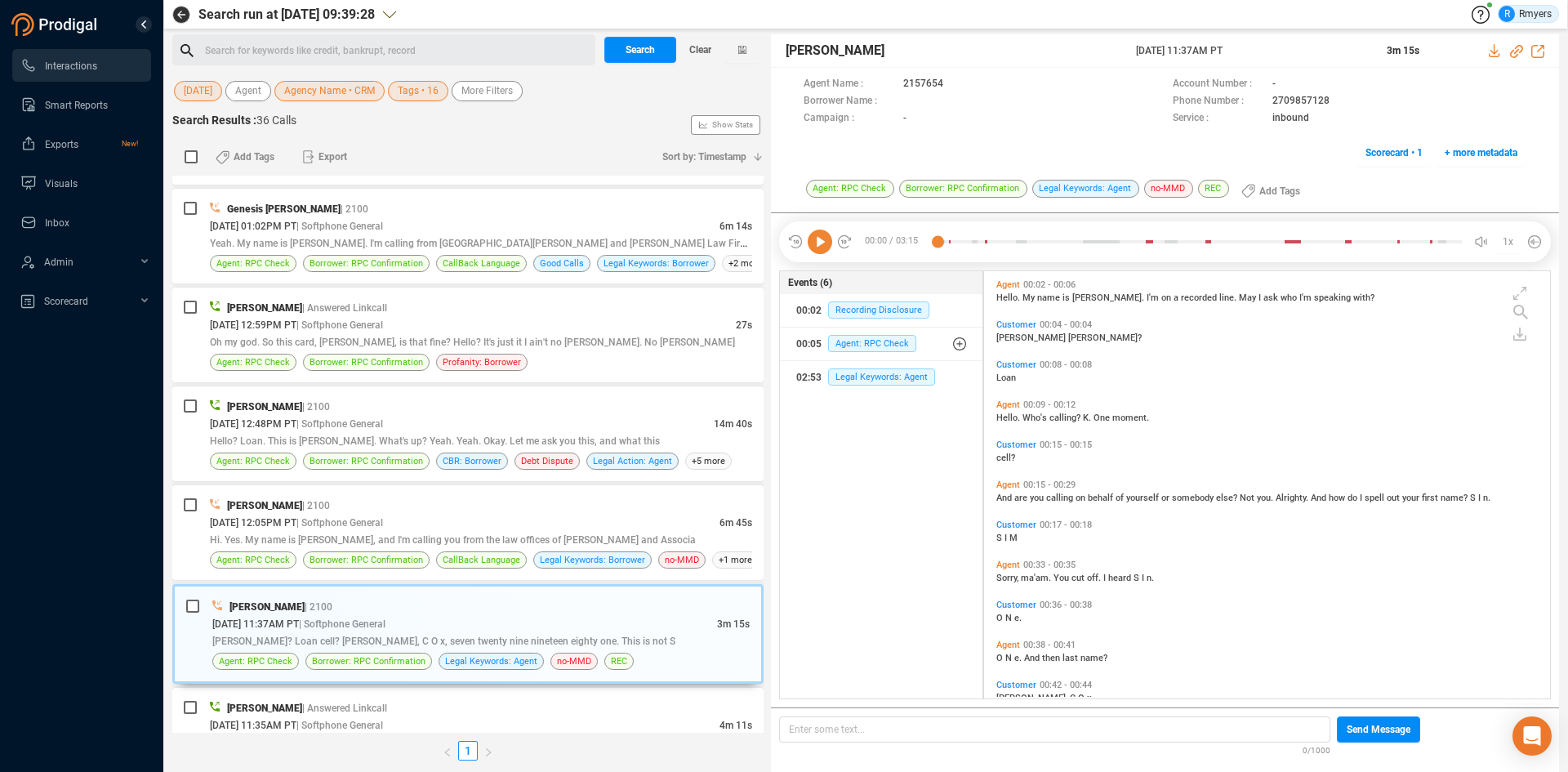 click 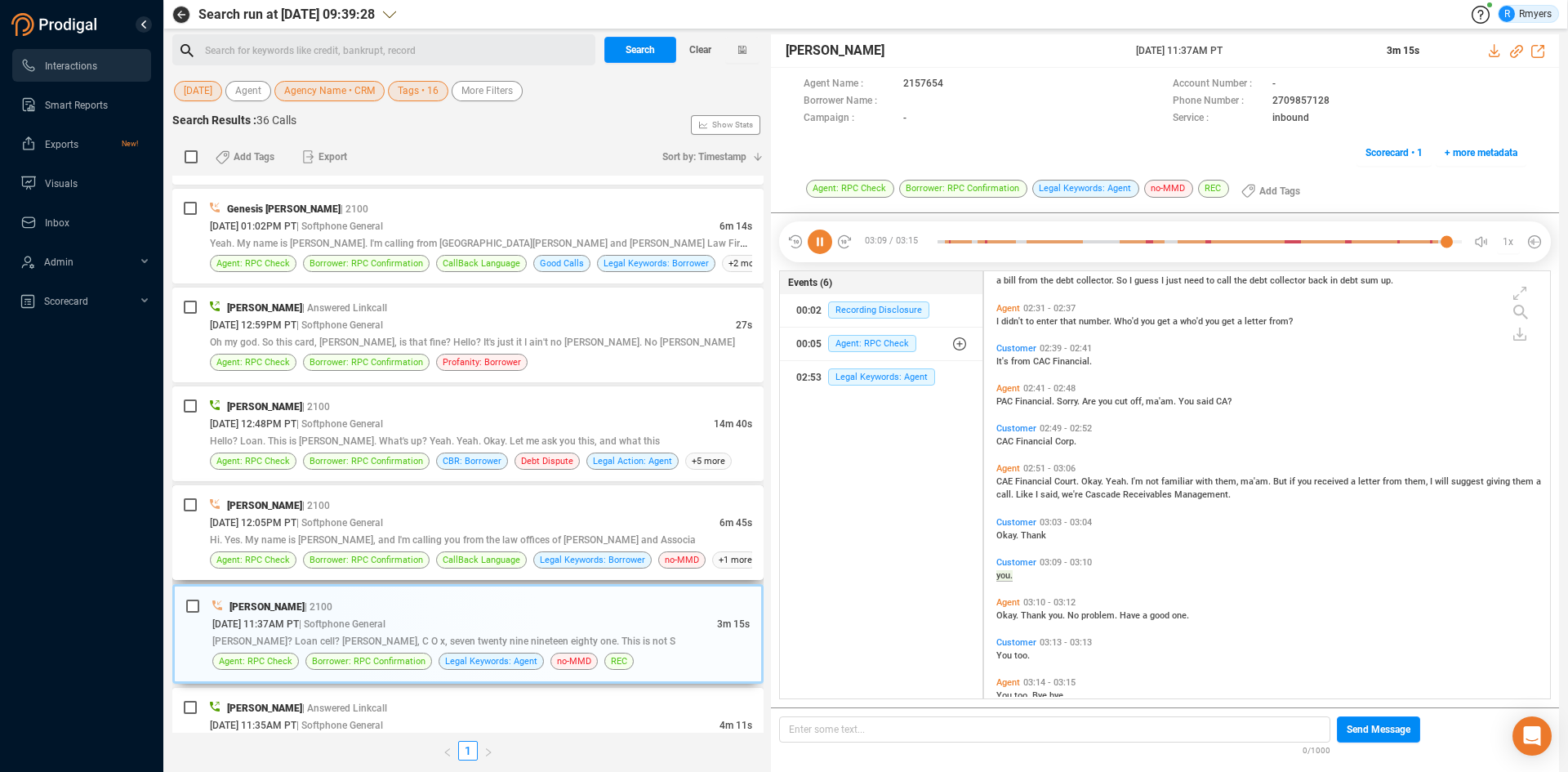 scroll, scrollTop: 915, scrollLeft: 0, axis: vertical 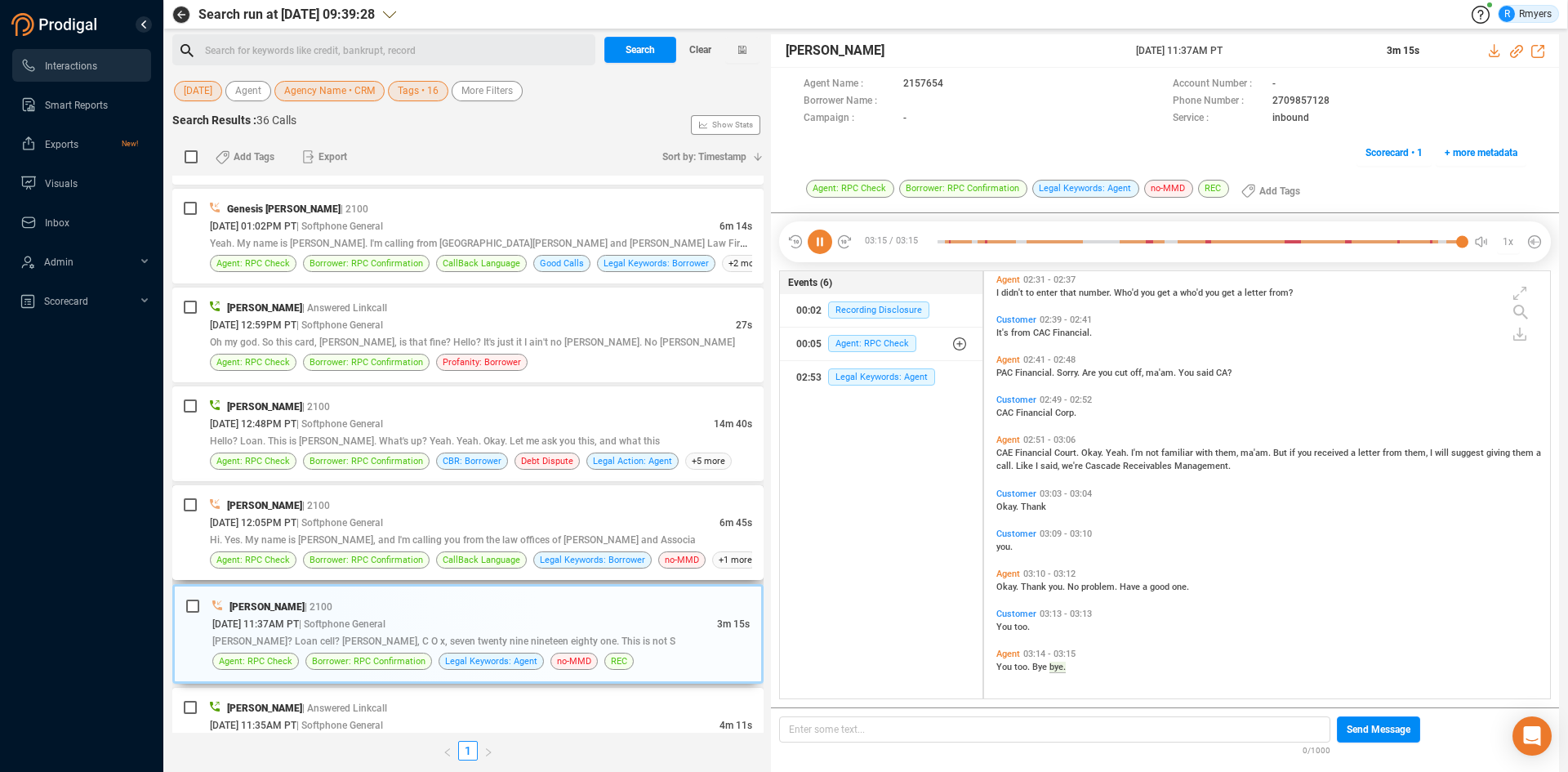 click on "Hi. Yes. My name is [PERSON_NAME], and I'm calling you from the law offices of [PERSON_NAME] and Associa" at bounding box center [481, 539] 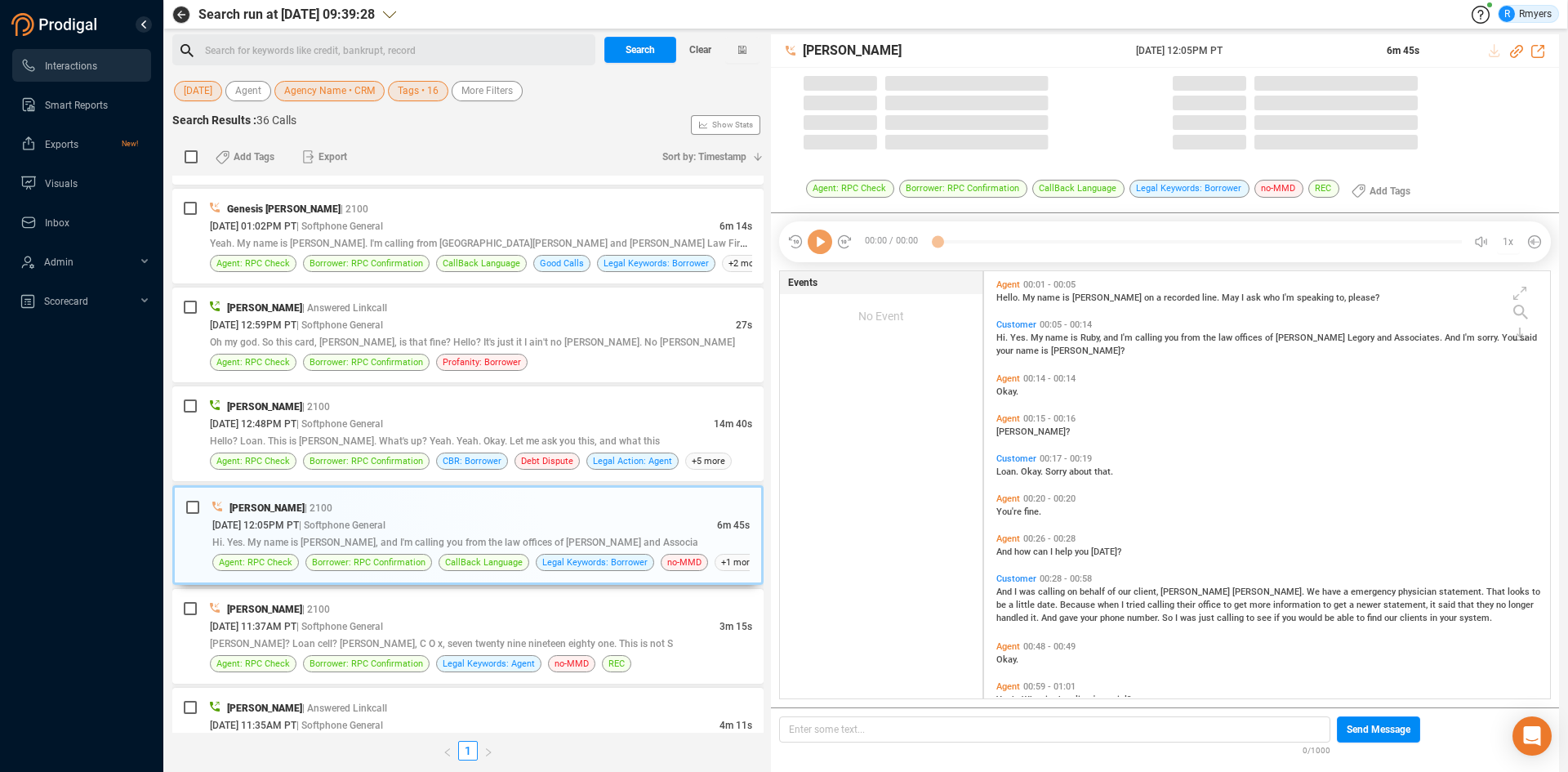 scroll, scrollTop: 5, scrollLeft: 9, axis: both 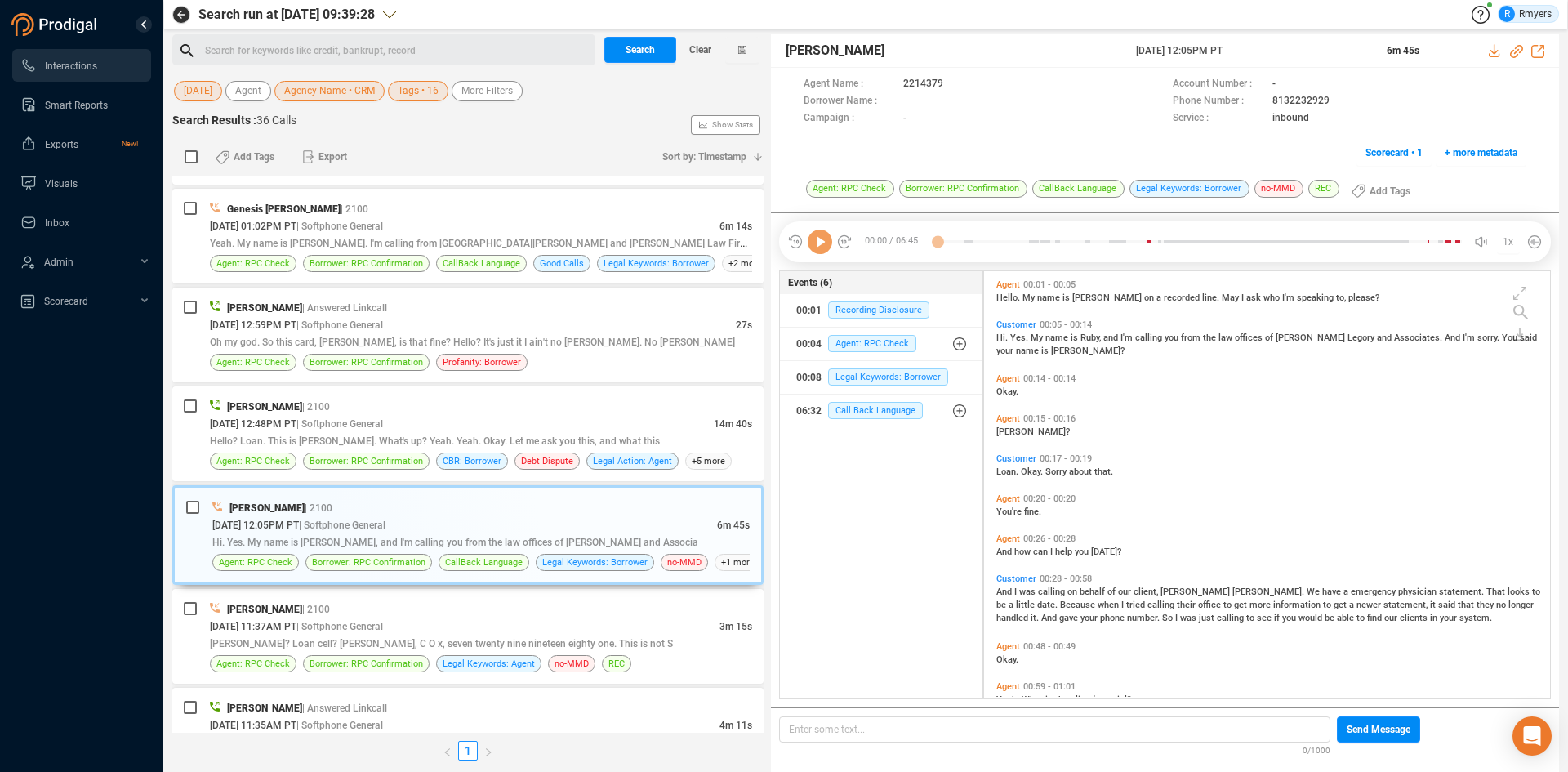 click 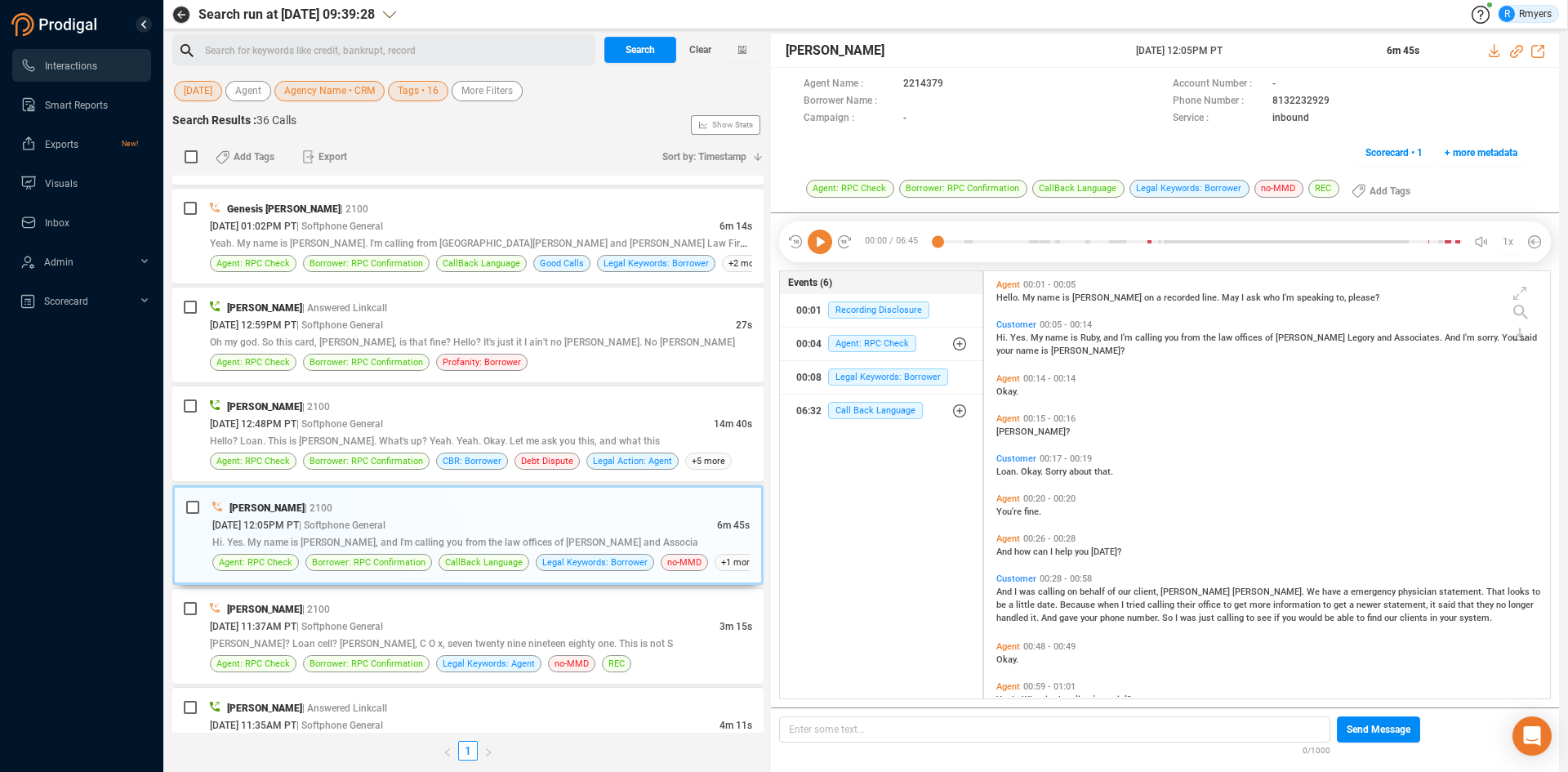 click 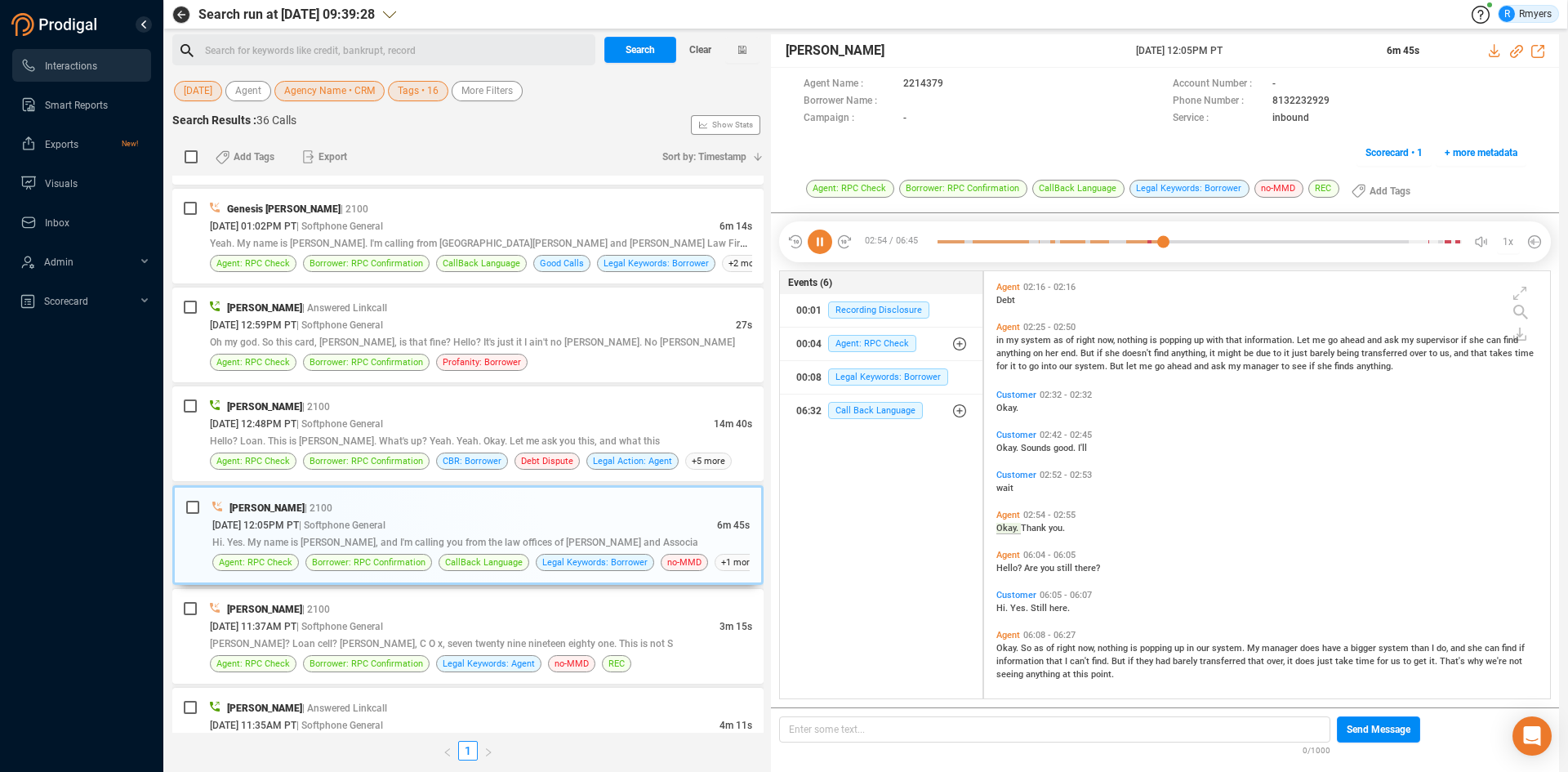 scroll, scrollTop: 1040, scrollLeft: 0, axis: vertical 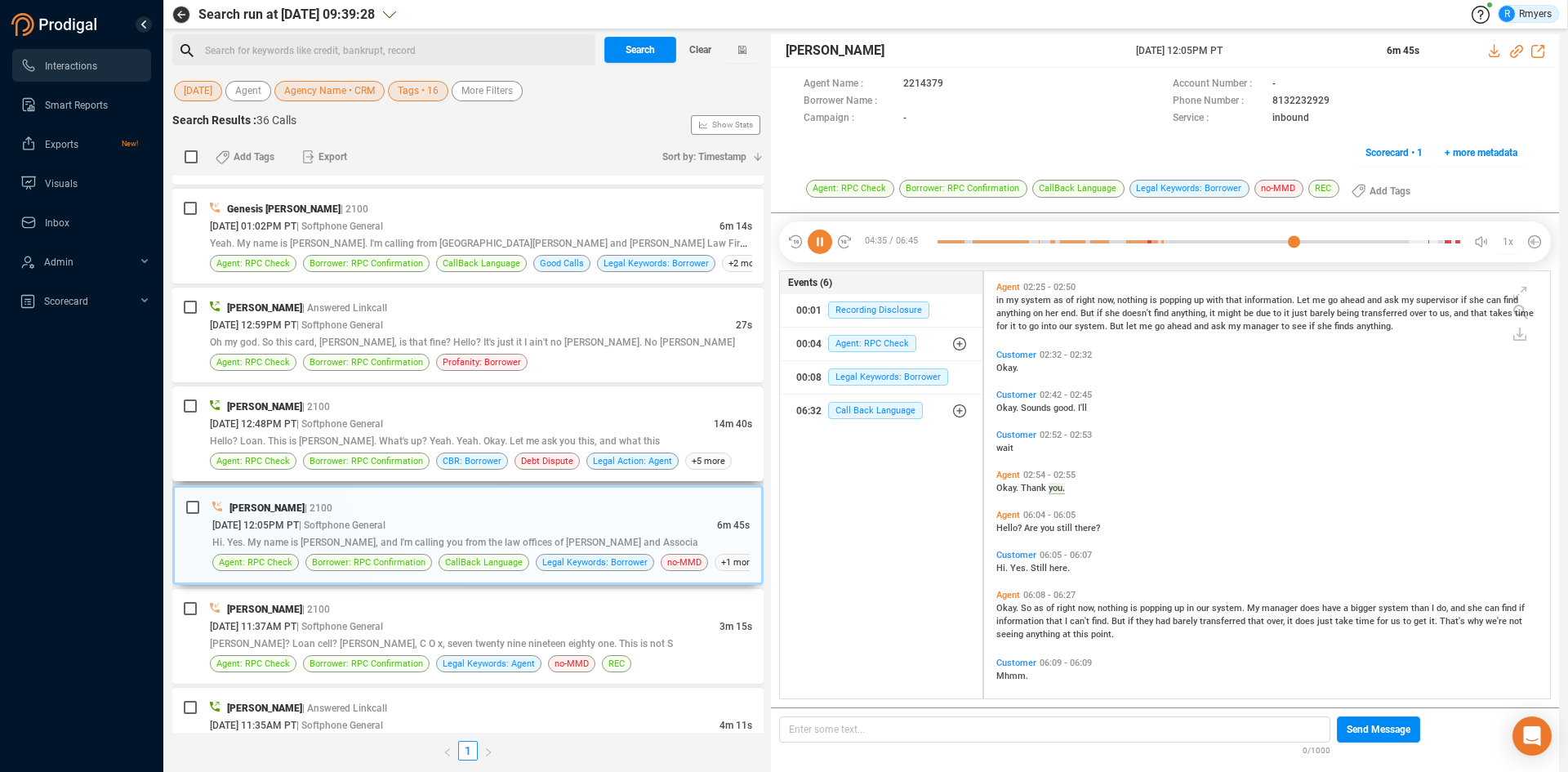 click on "[DATE] 12:48PM PT" at bounding box center (253, 424) 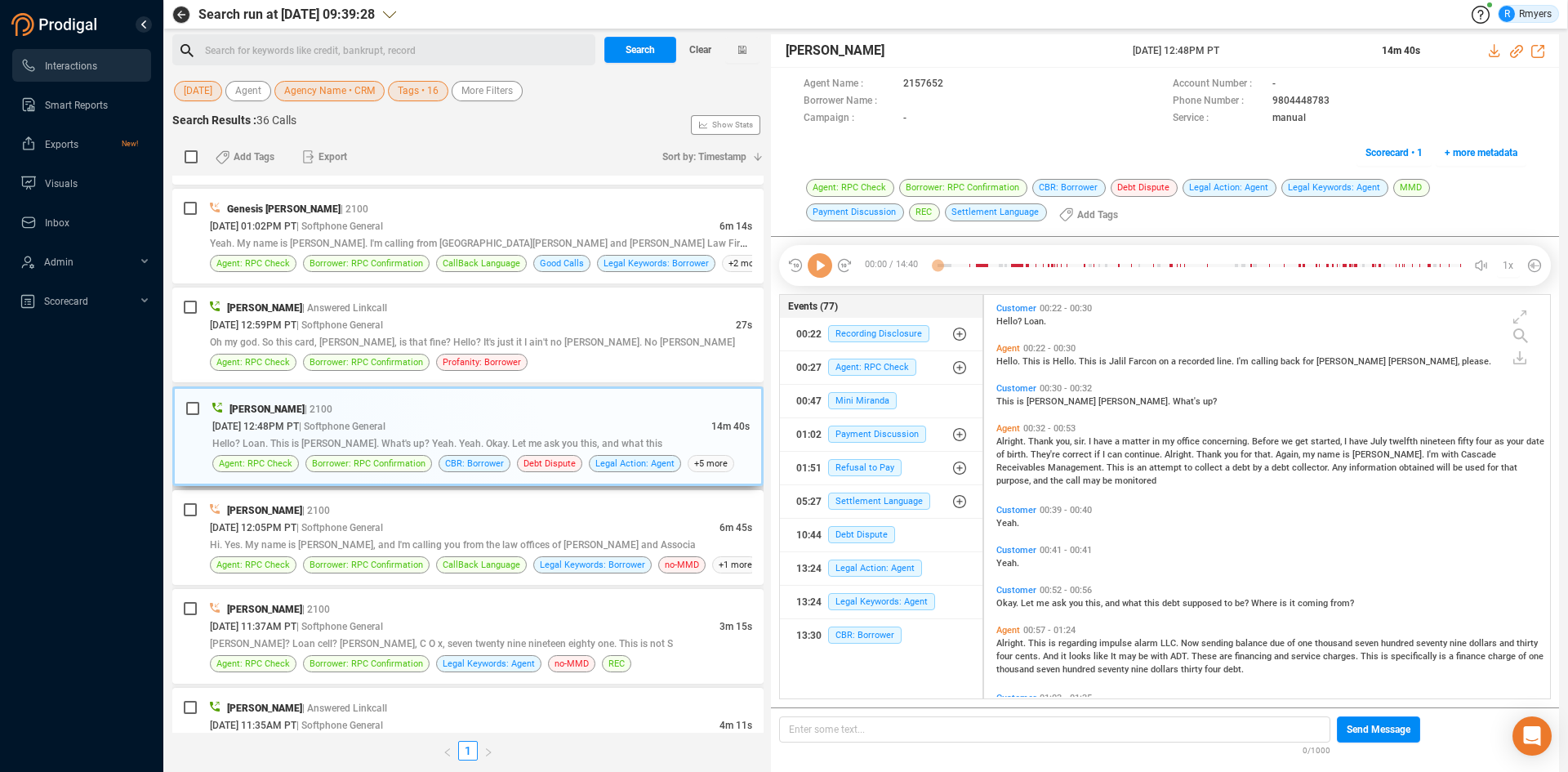 scroll, scrollTop: 5, scrollLeft: 9, axis: both 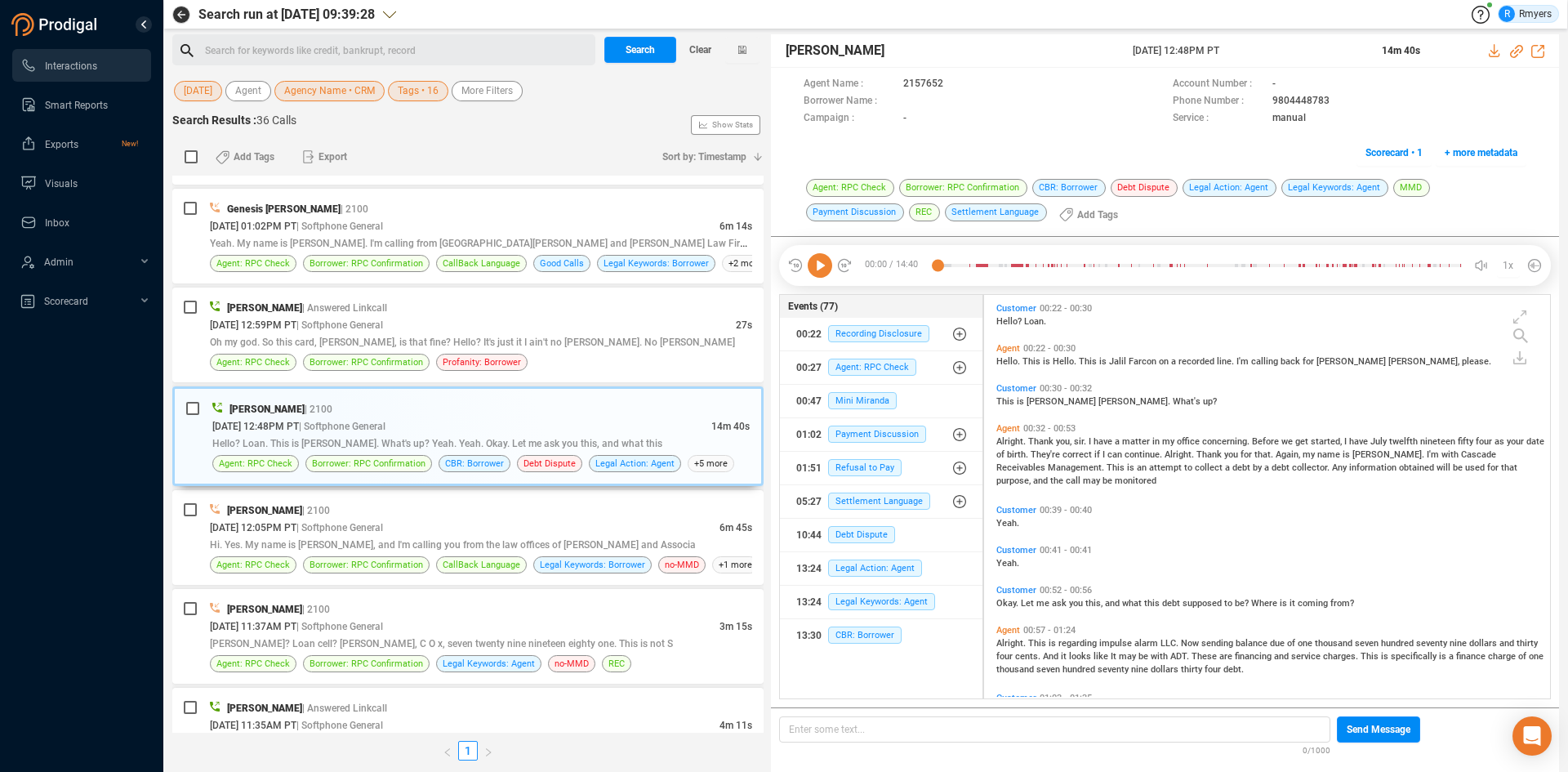 click 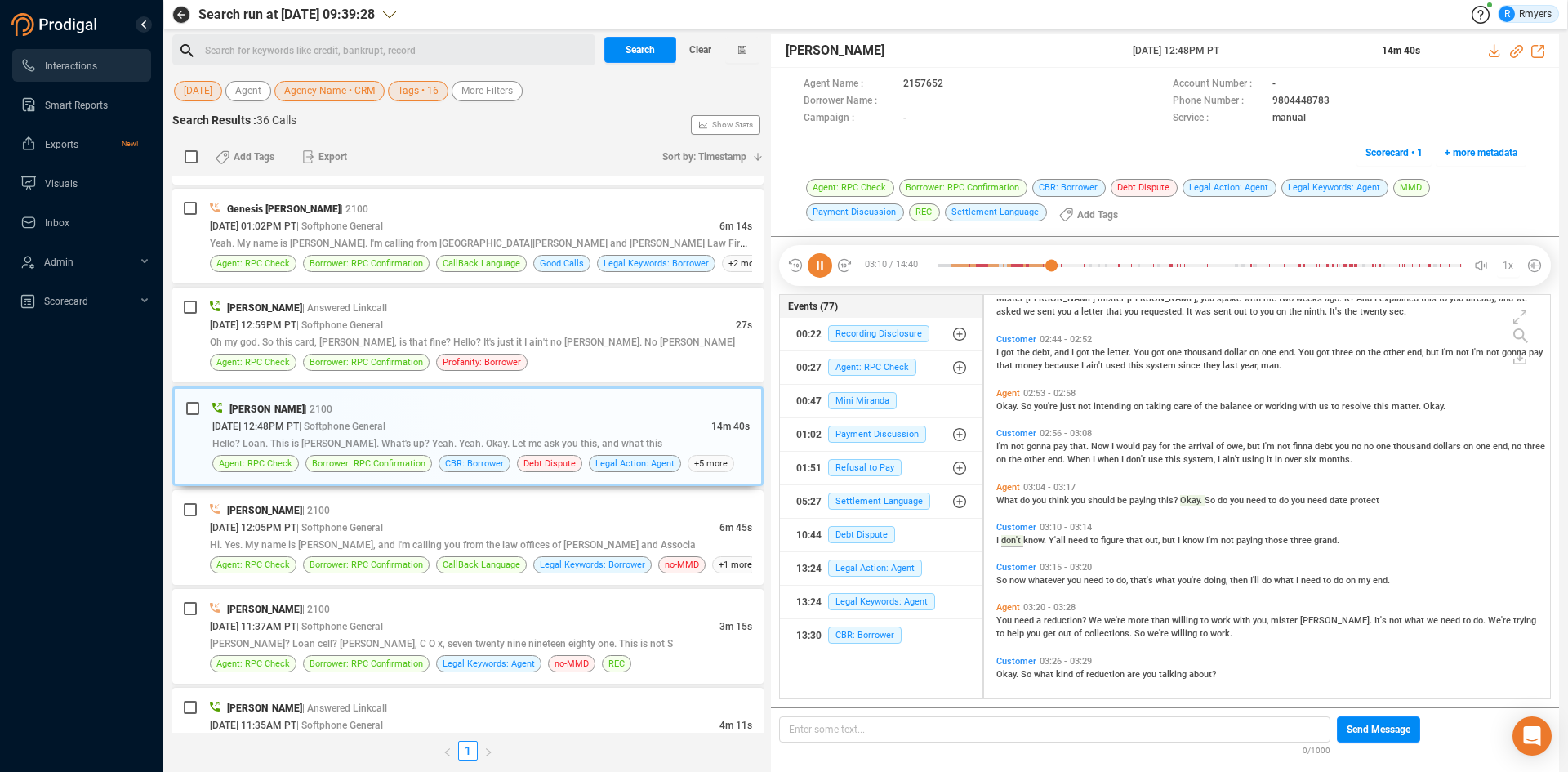 scroll, scrollTop: 912, scrollLeft: 0, axis: vertical 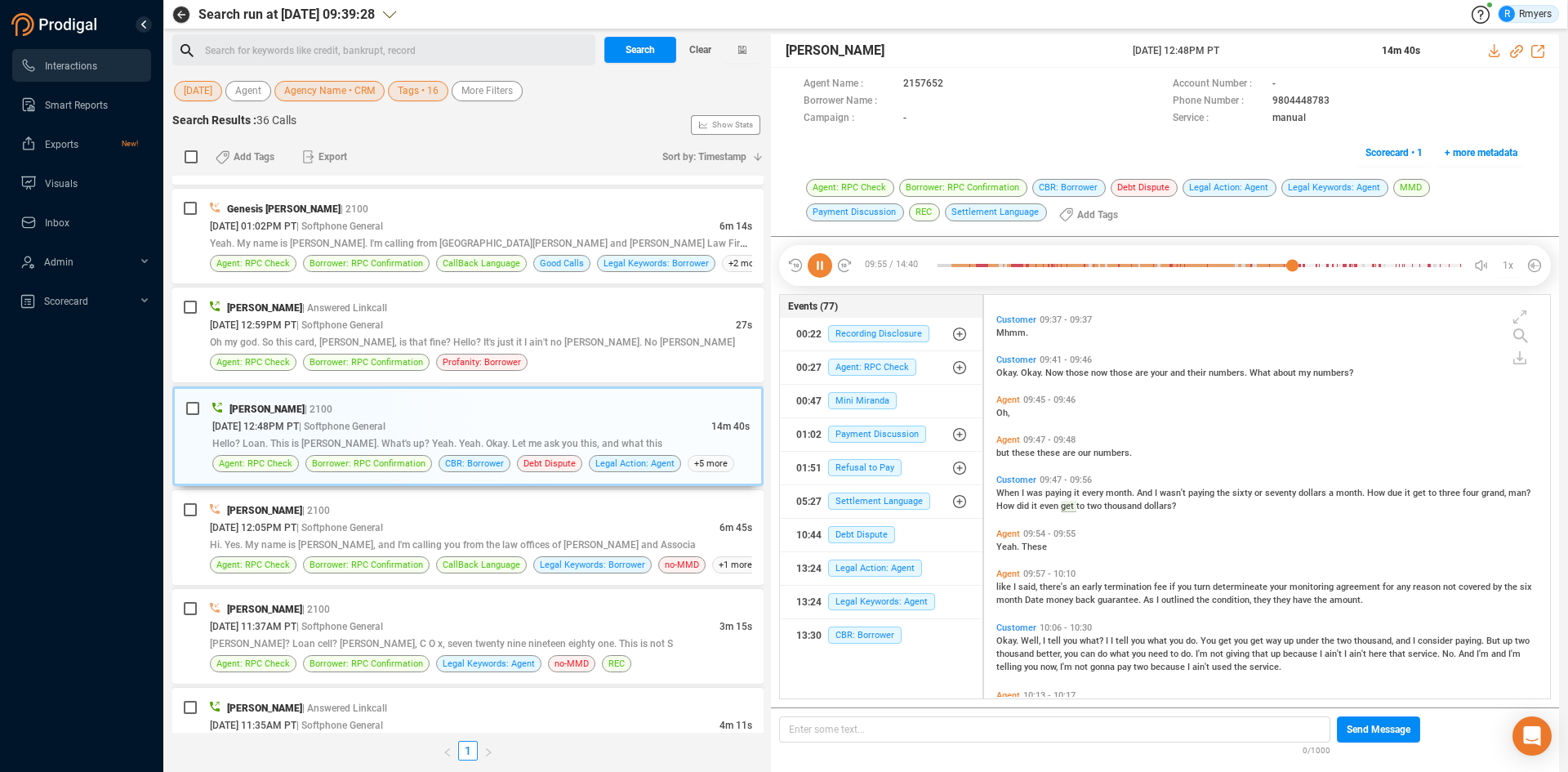 click 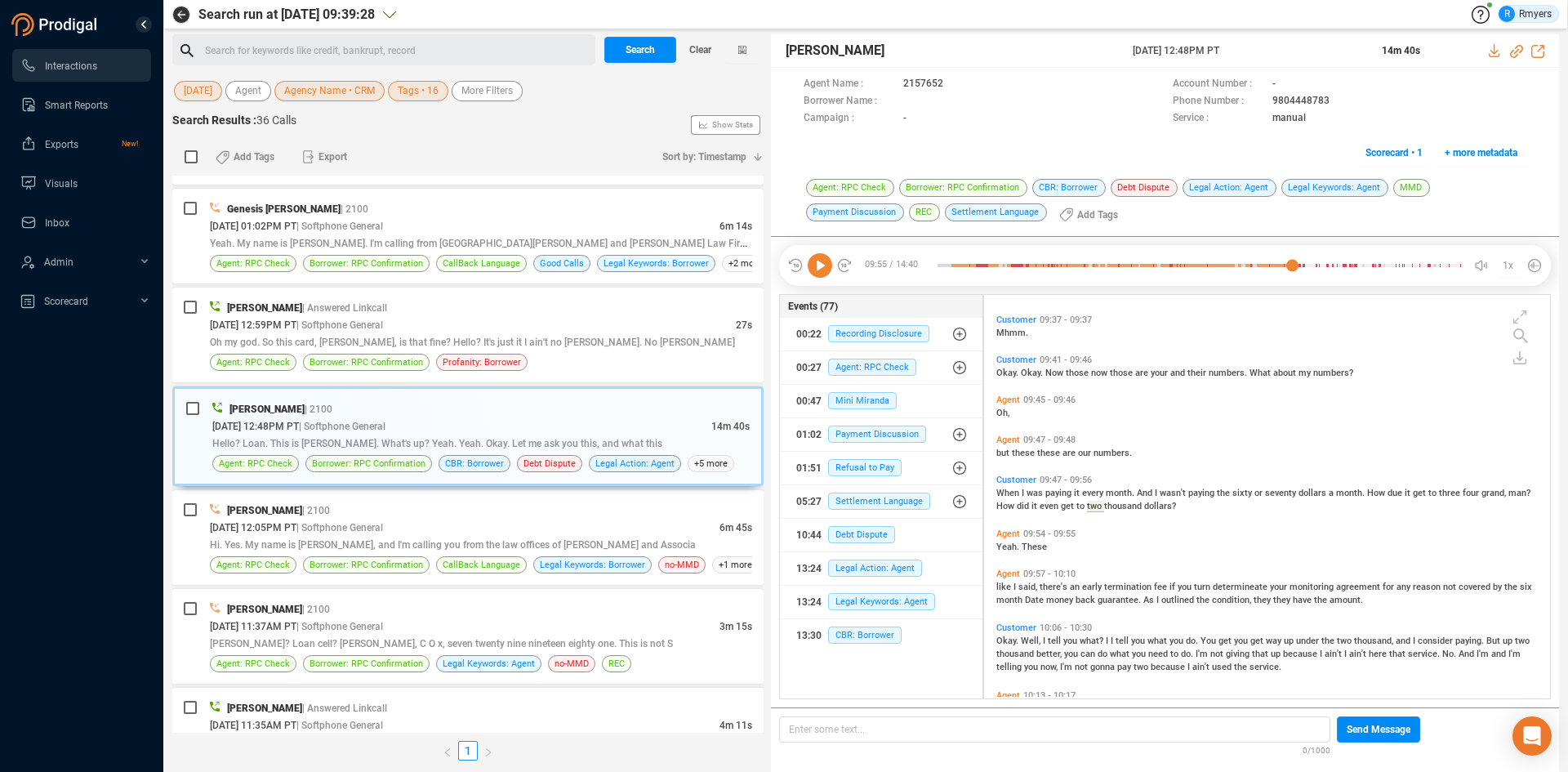 click 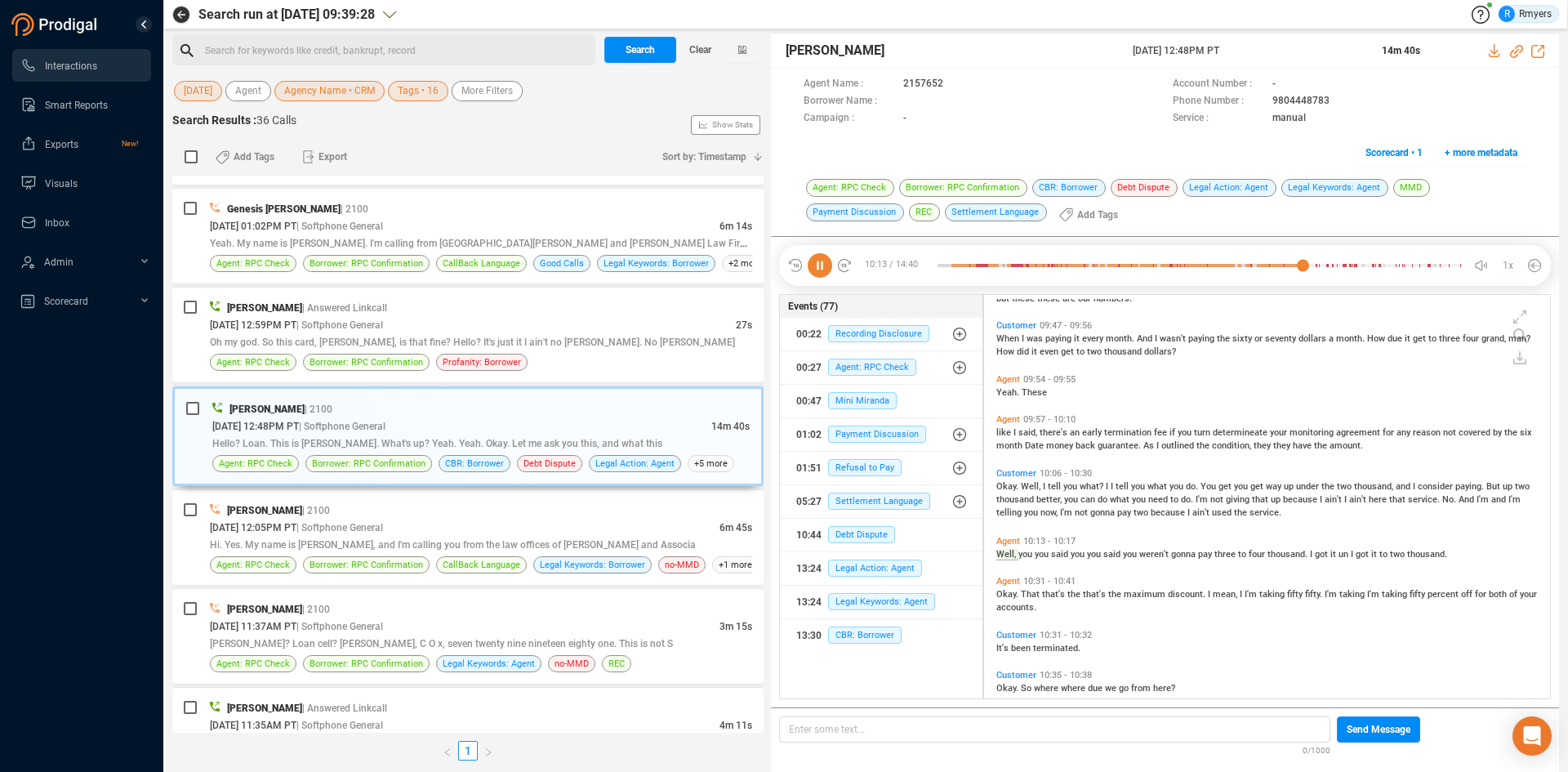 scroll, scrollTop: 3989, scrollLeft: 0, axis: vertical 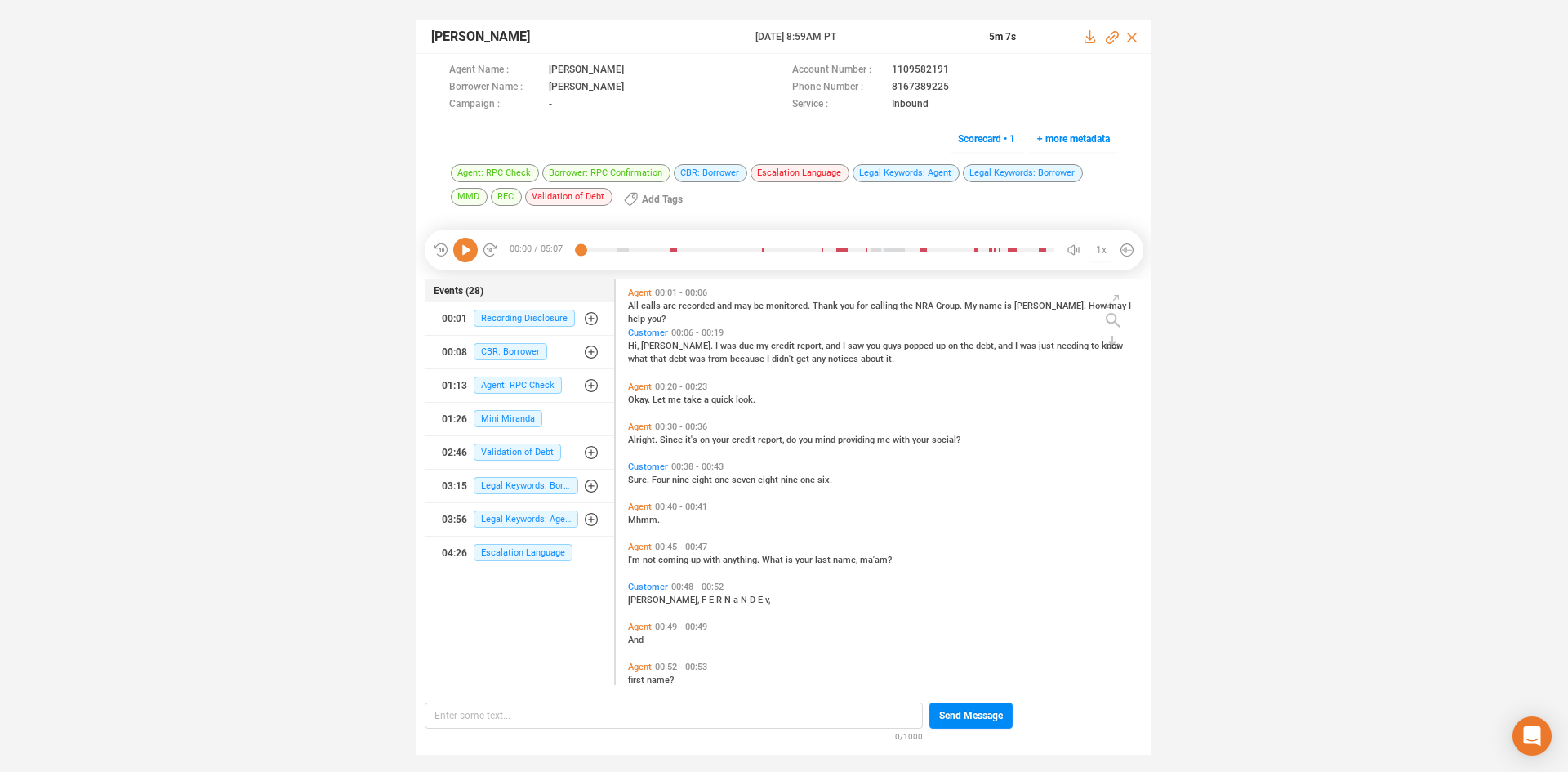 click 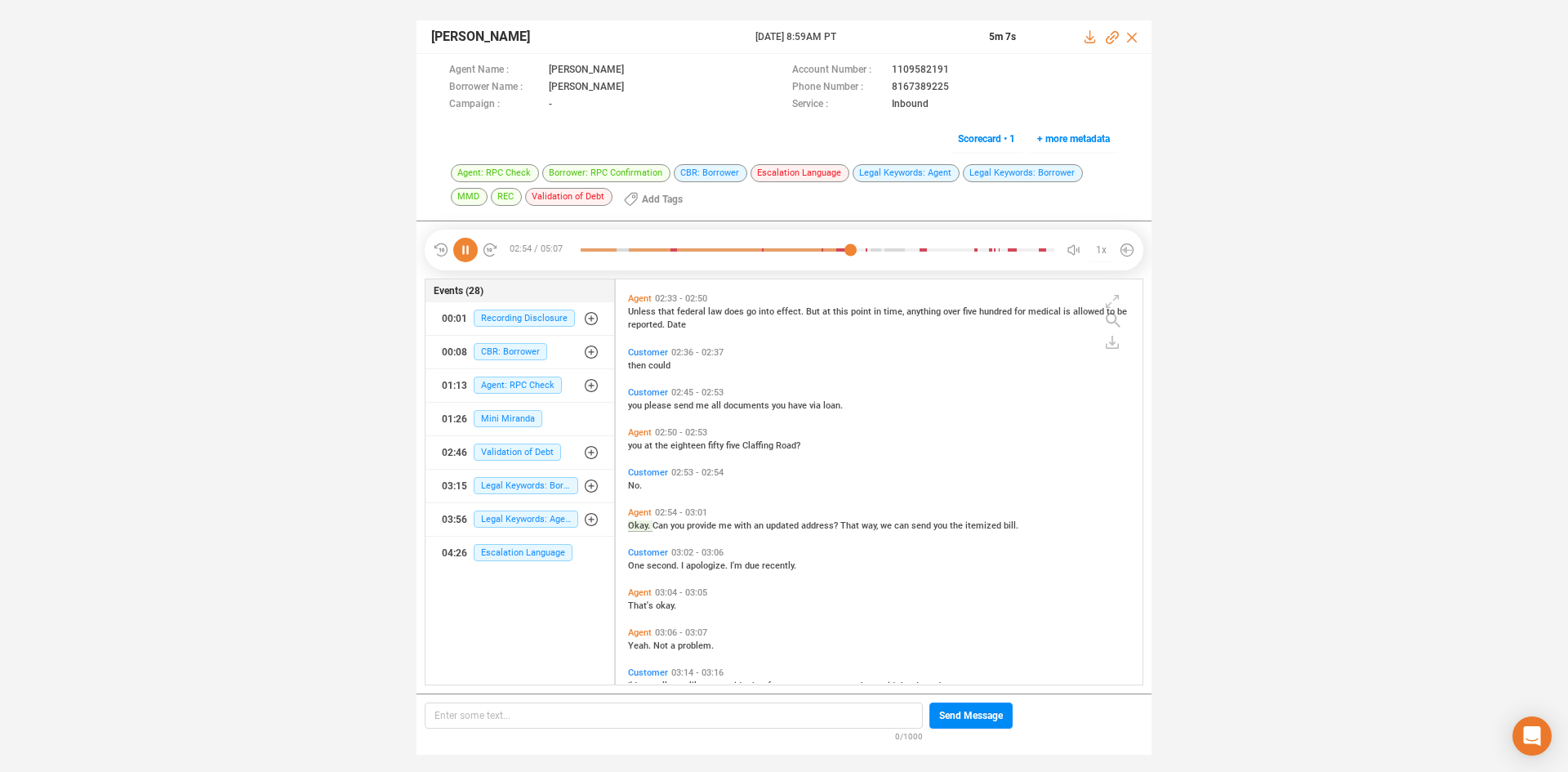 scroll, scrollTop: 1252, scrollLeft: 0, axis: vertical 